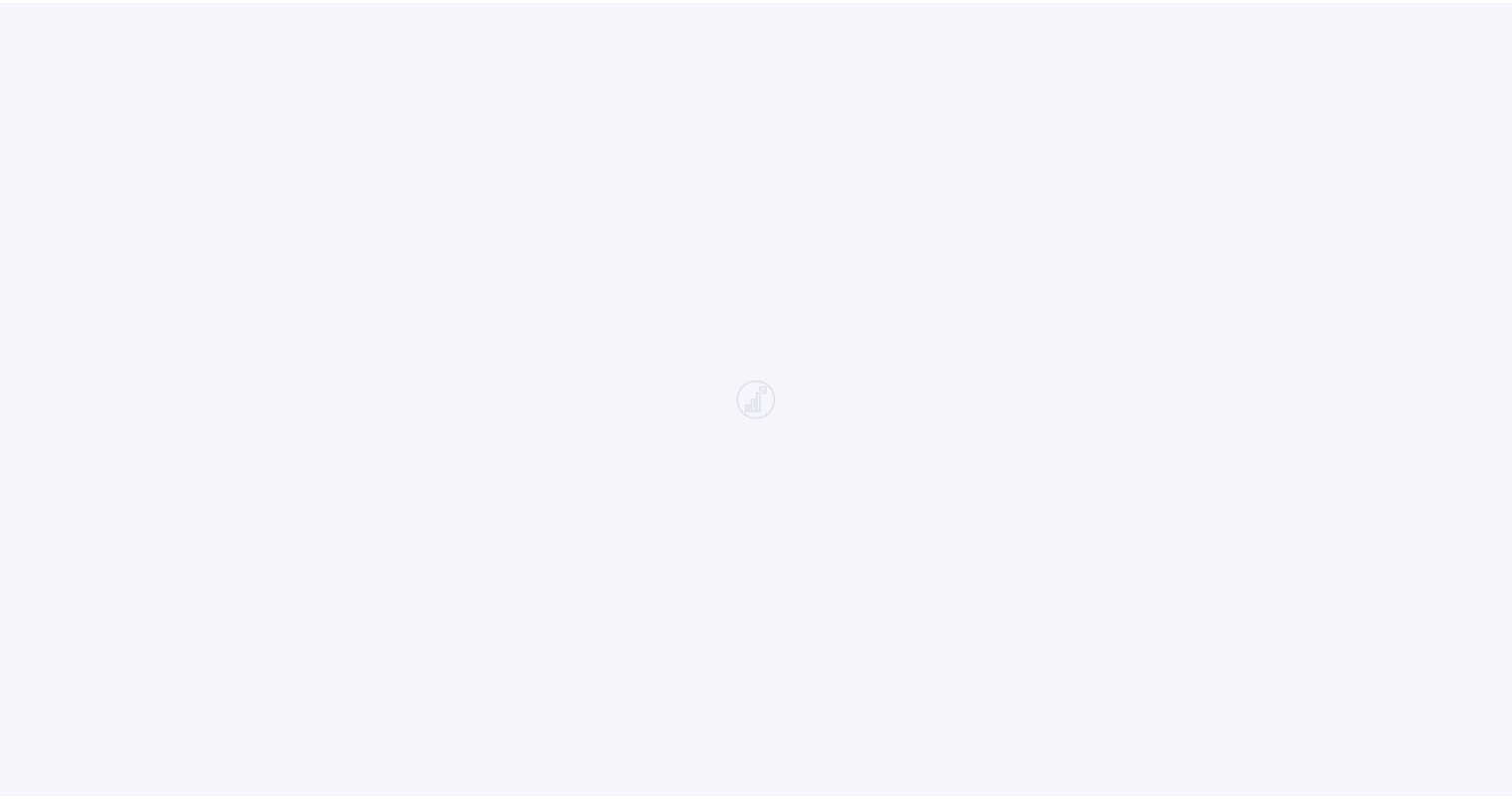 scroll, scrollTop: 0, scrollLeft: 0, axis: both 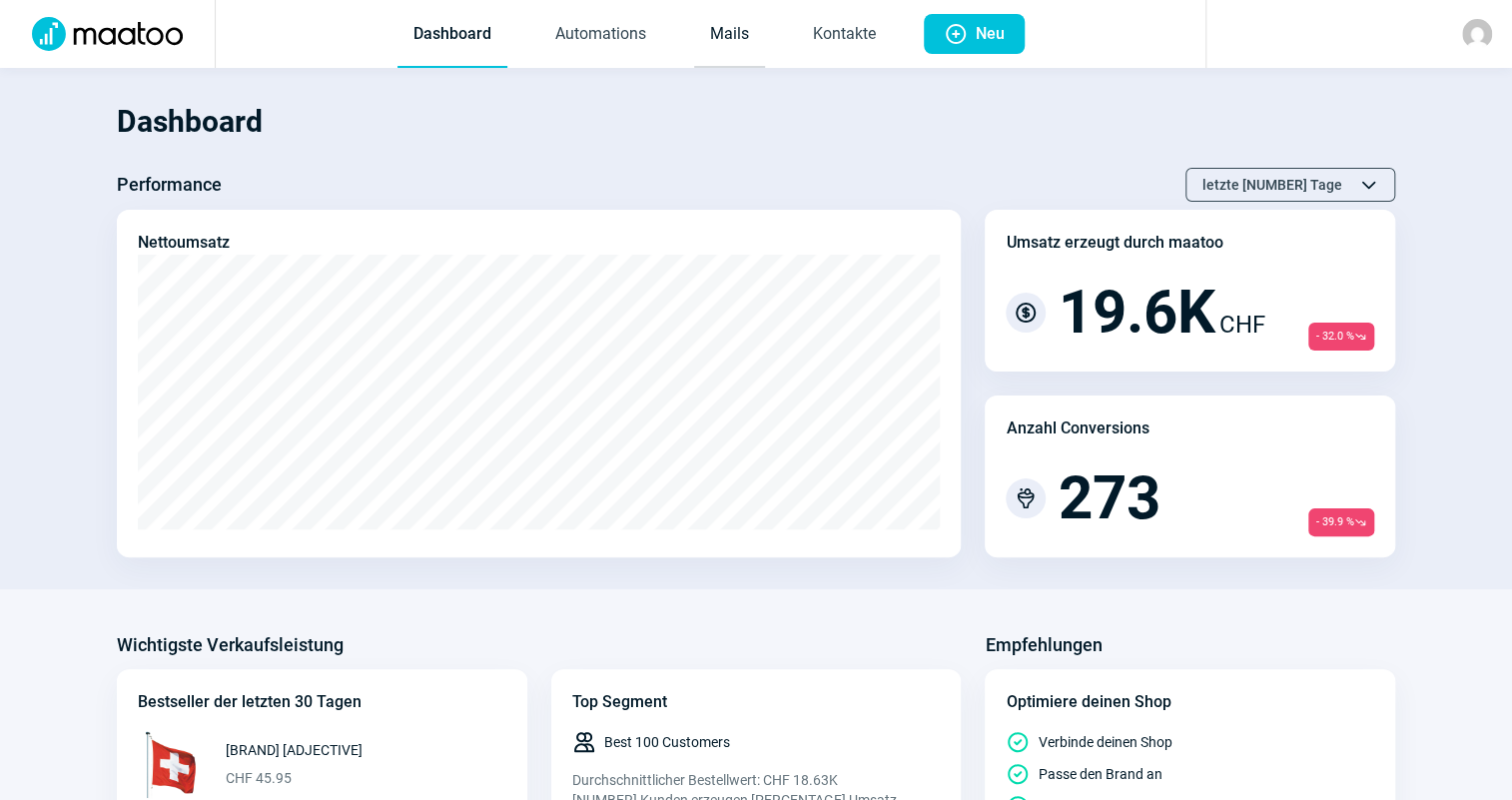 click on "Mails" 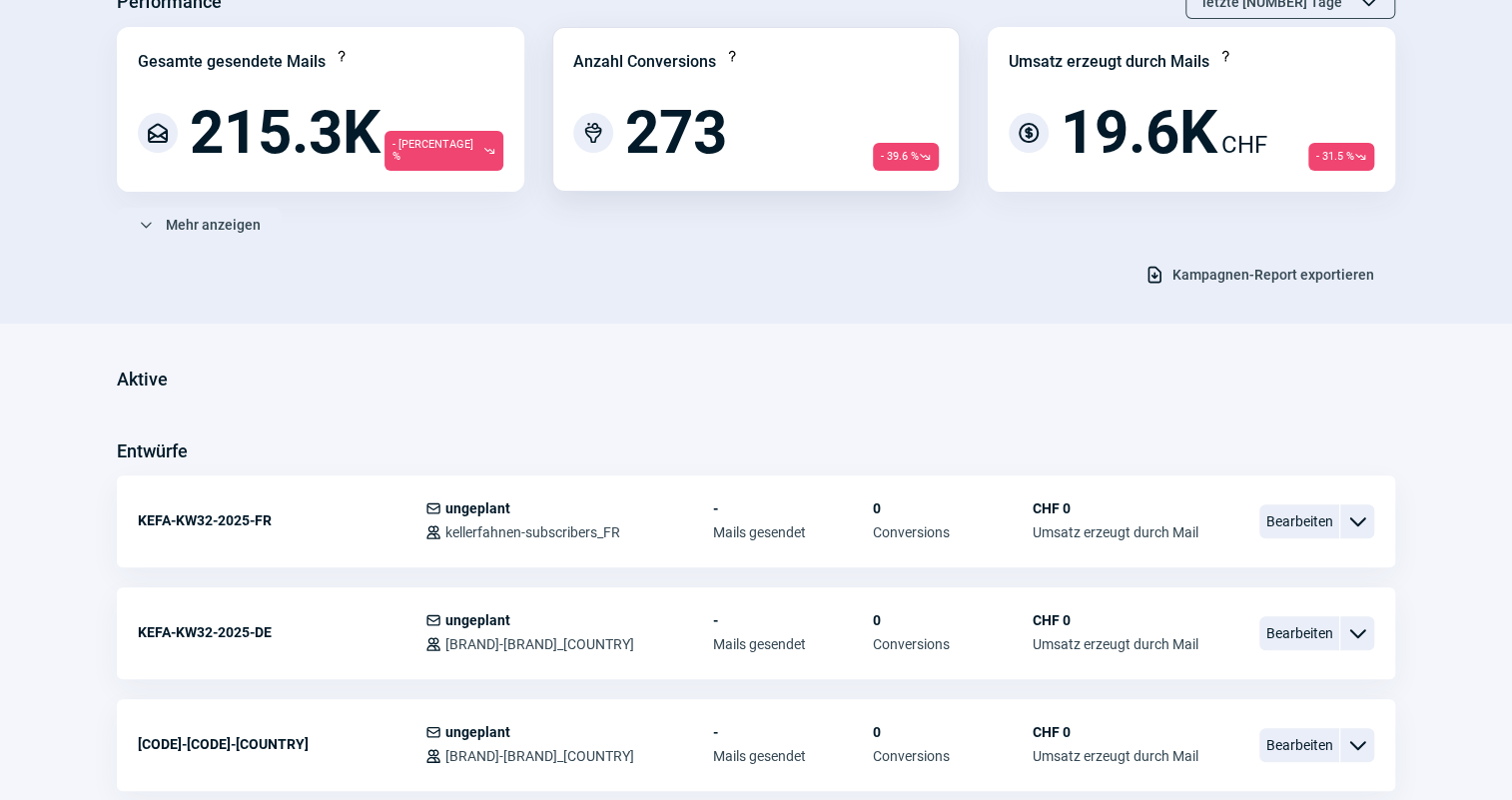 scroll, scrollTop: 181, scrollLeft: 0, axis: vertical 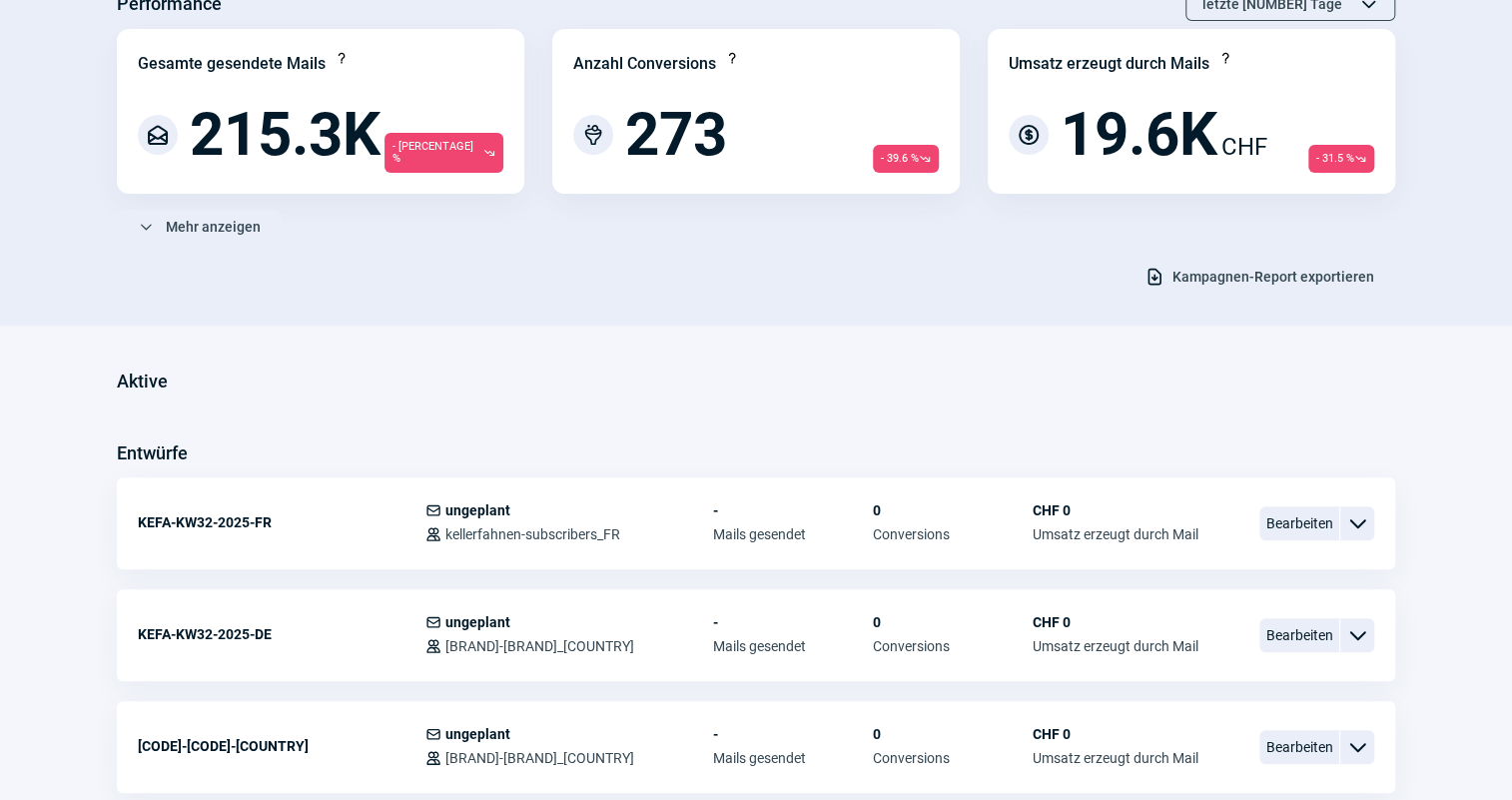 click on "Download icon  Kampagnen-Report exportieren" 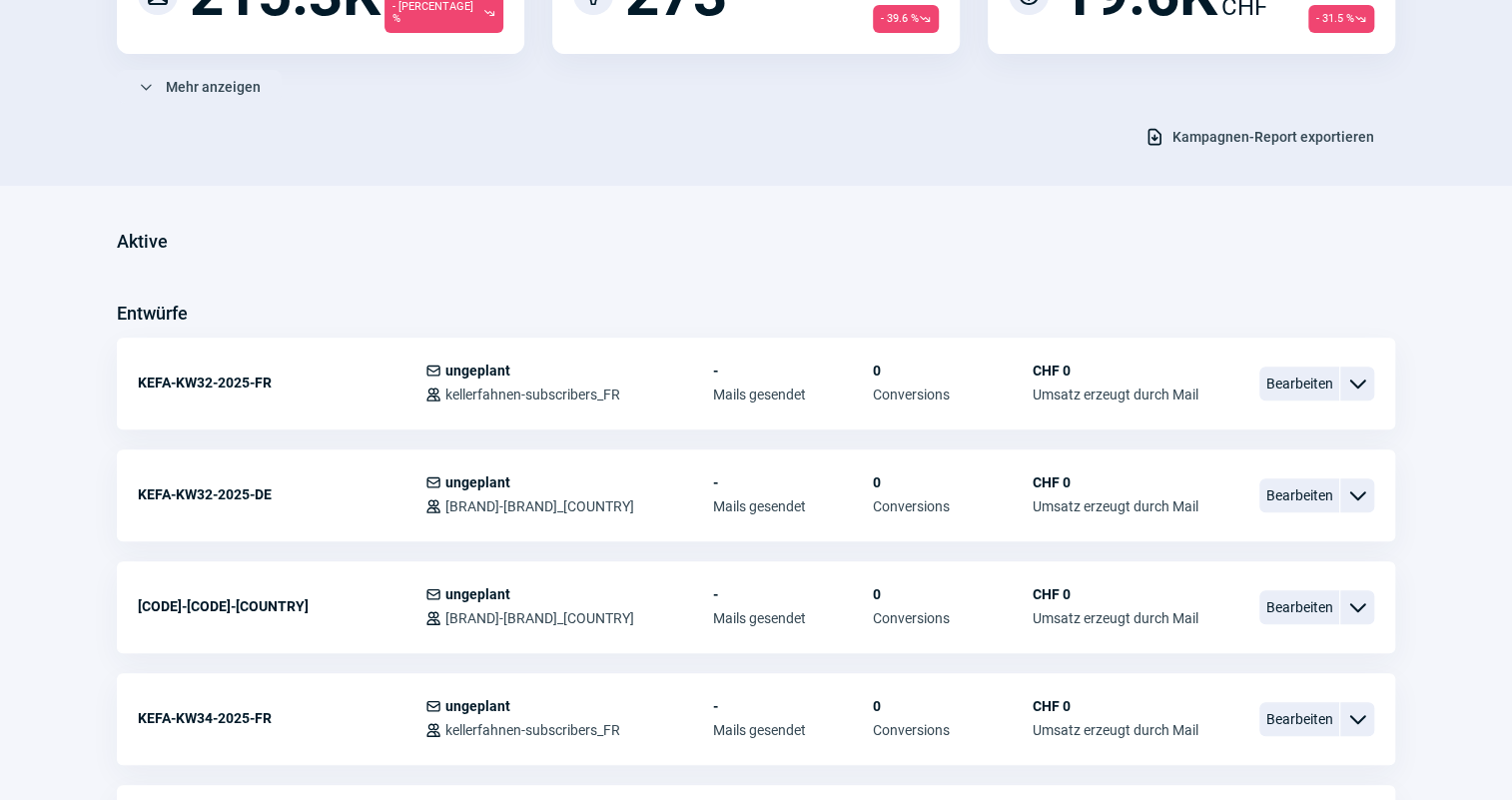 scroll, scrollTop: 363, scrollLeft: 0, axis: vertical 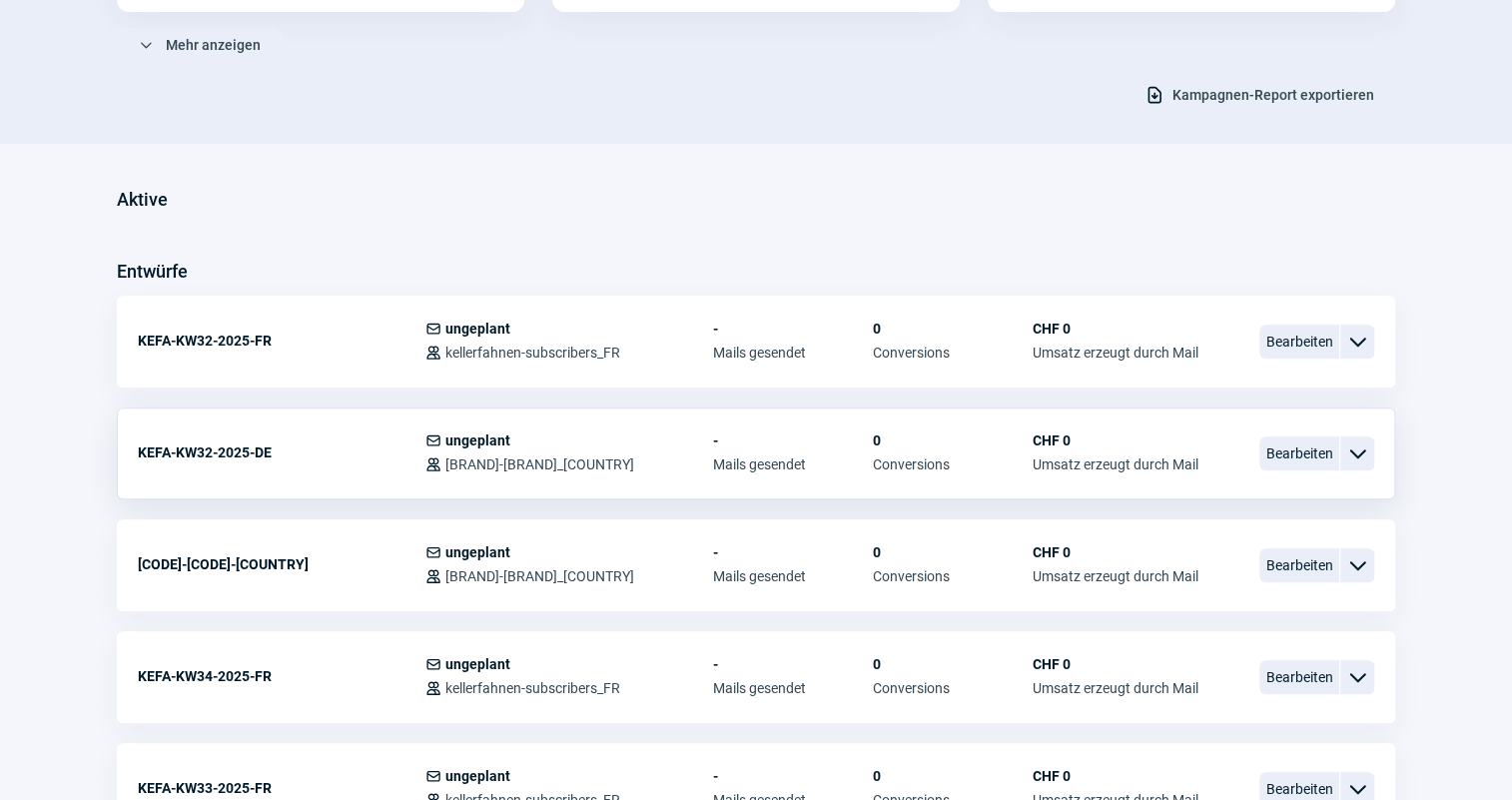 click on "Gesendet am [DATE] [CODE]-[CODE]-[COUNTRY] Mail icon ungeplant Users icon [BRAND]-[BRAND]_[COUNTRY]  -  Mails gesendet [NUMBER] Conversions CHF [NUMBER] Umsatz erzeugt durch Mail Bearbeiten [ICON] icon ungeplant" 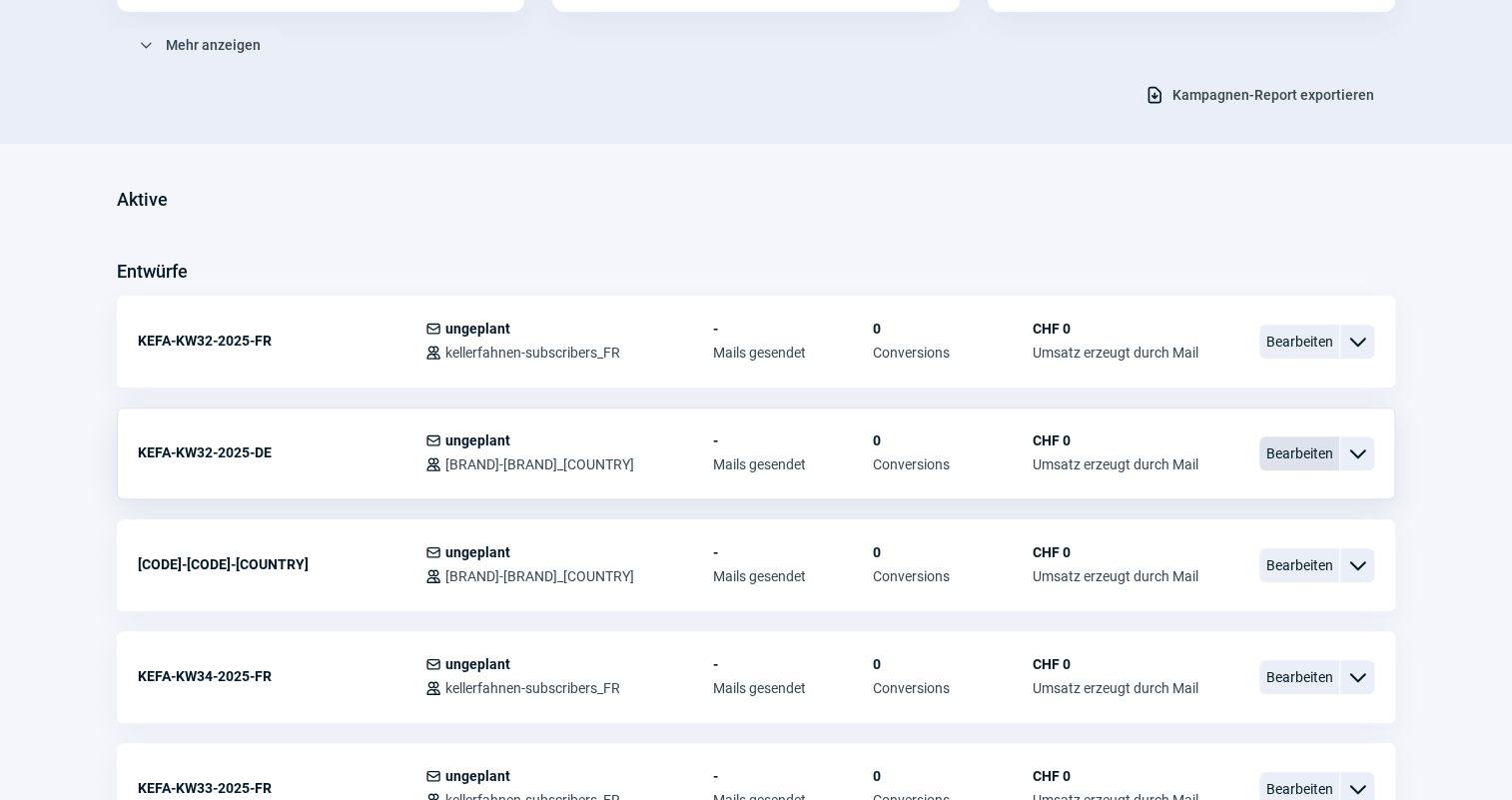 click on "Bearbeiten" at bounding box center [1299, 453] 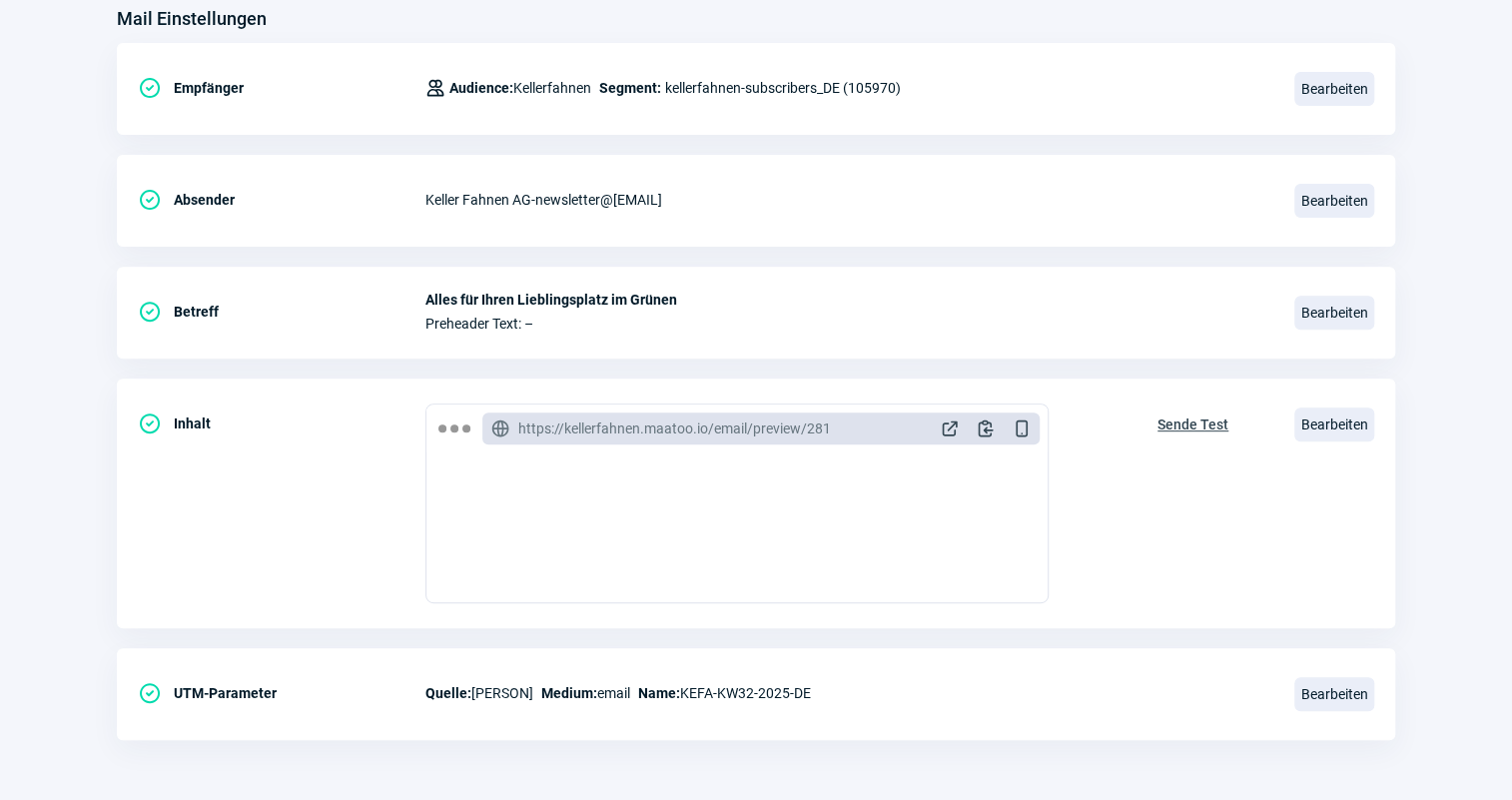 scroll, scrollTop: 0, scrollLeft: 0, axis: both 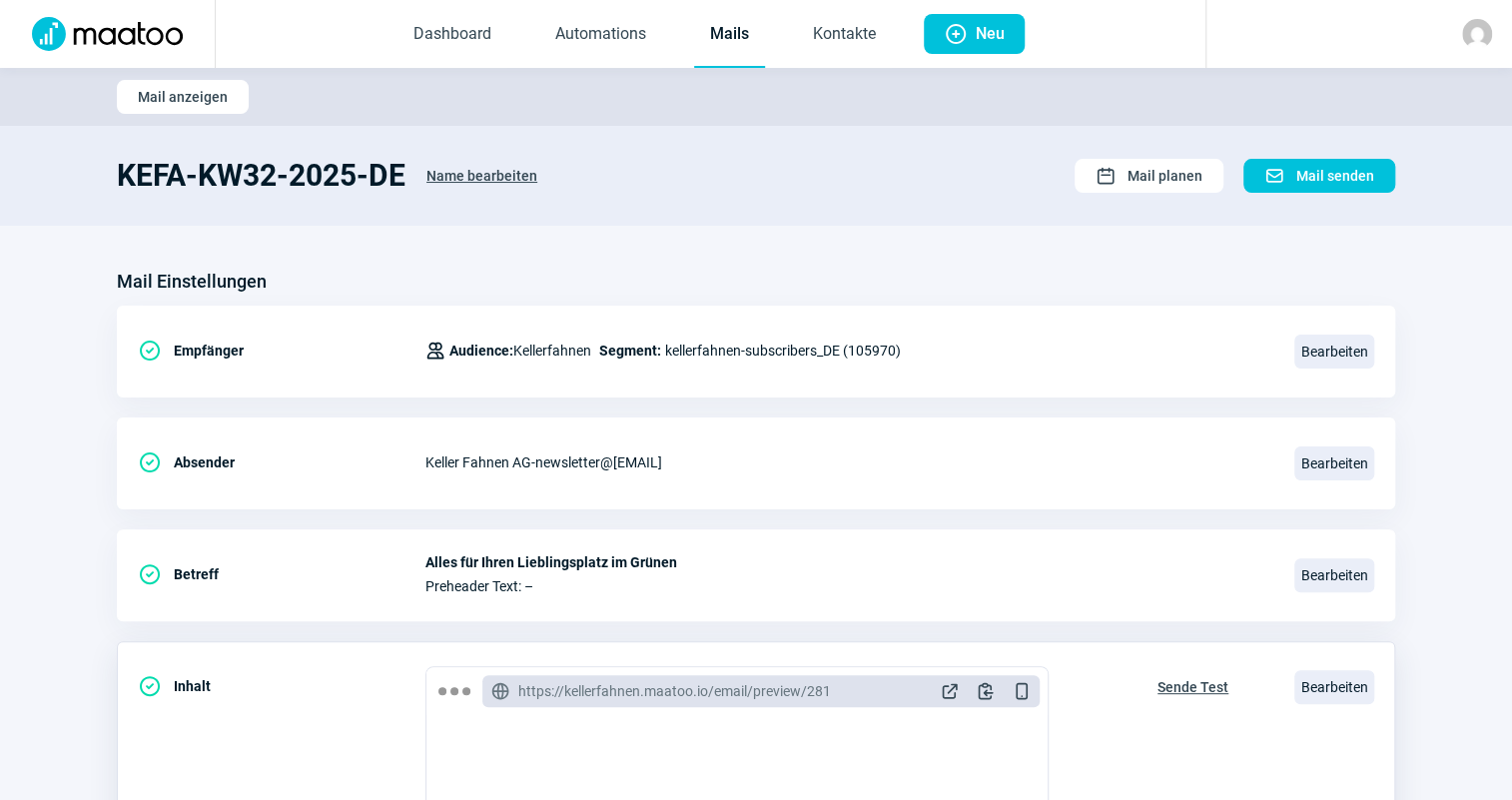 click on "Sende Test" 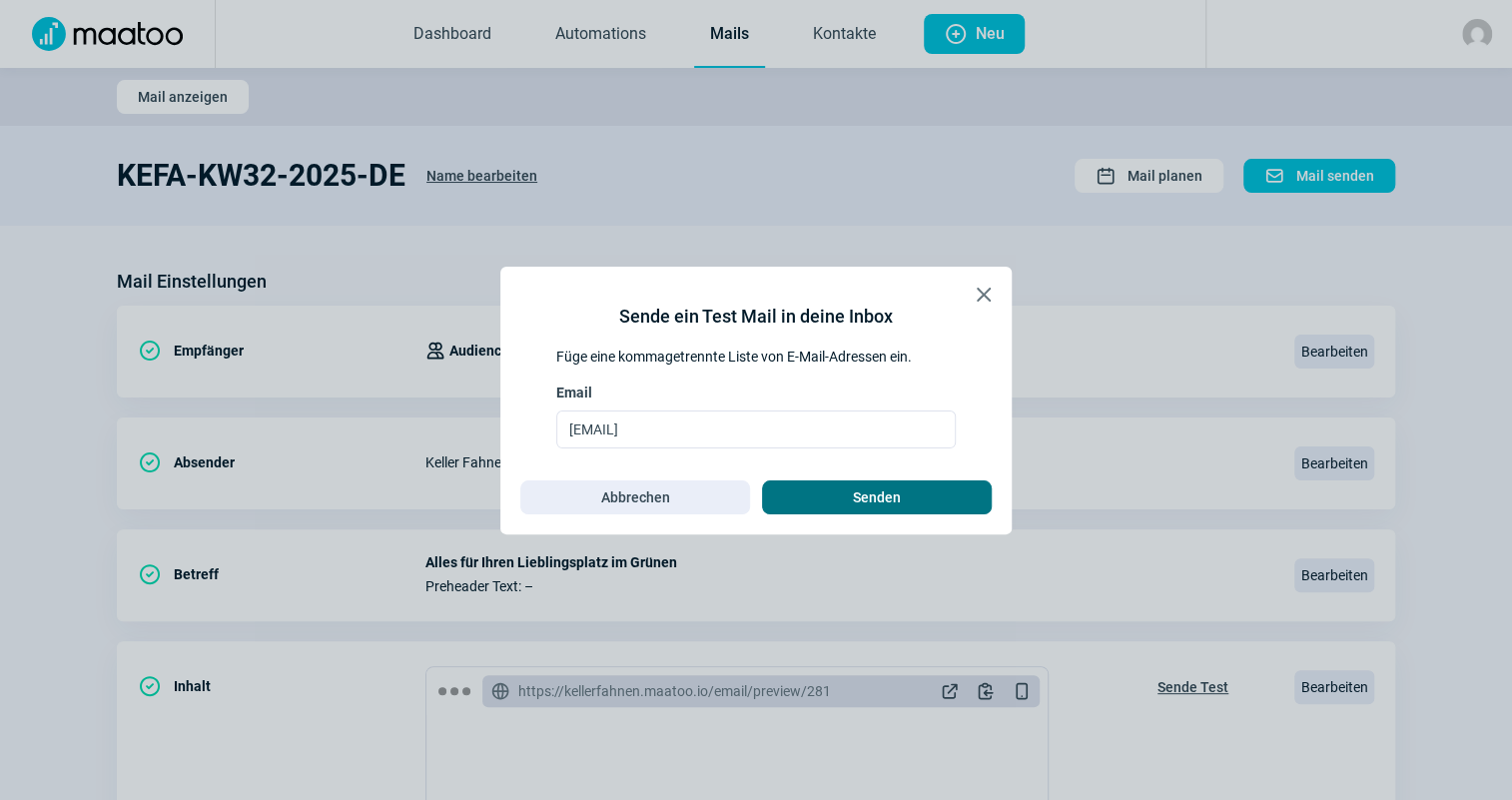 click on "Senden" at bounding box center [877, 497] 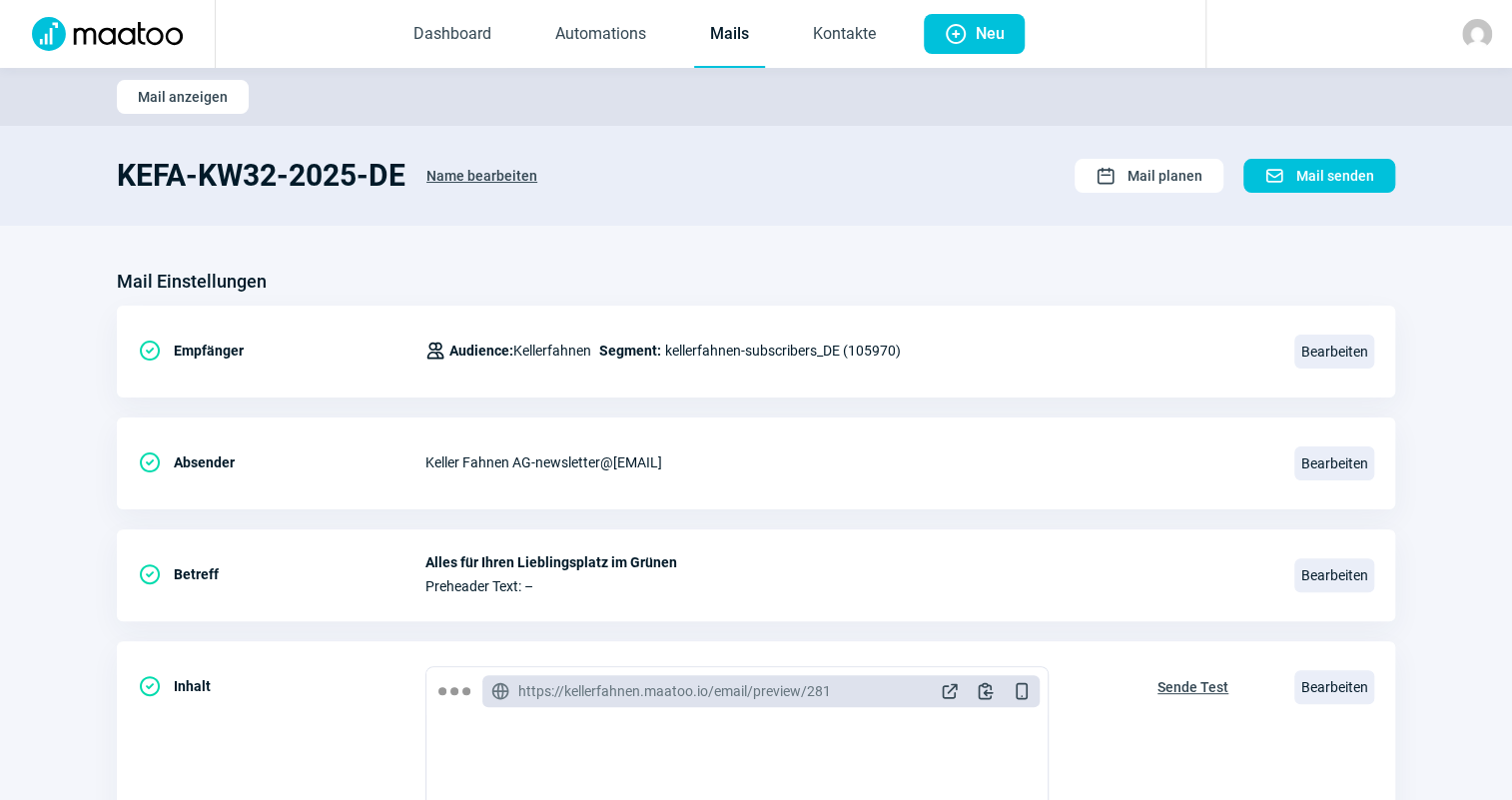 click on "Mails" 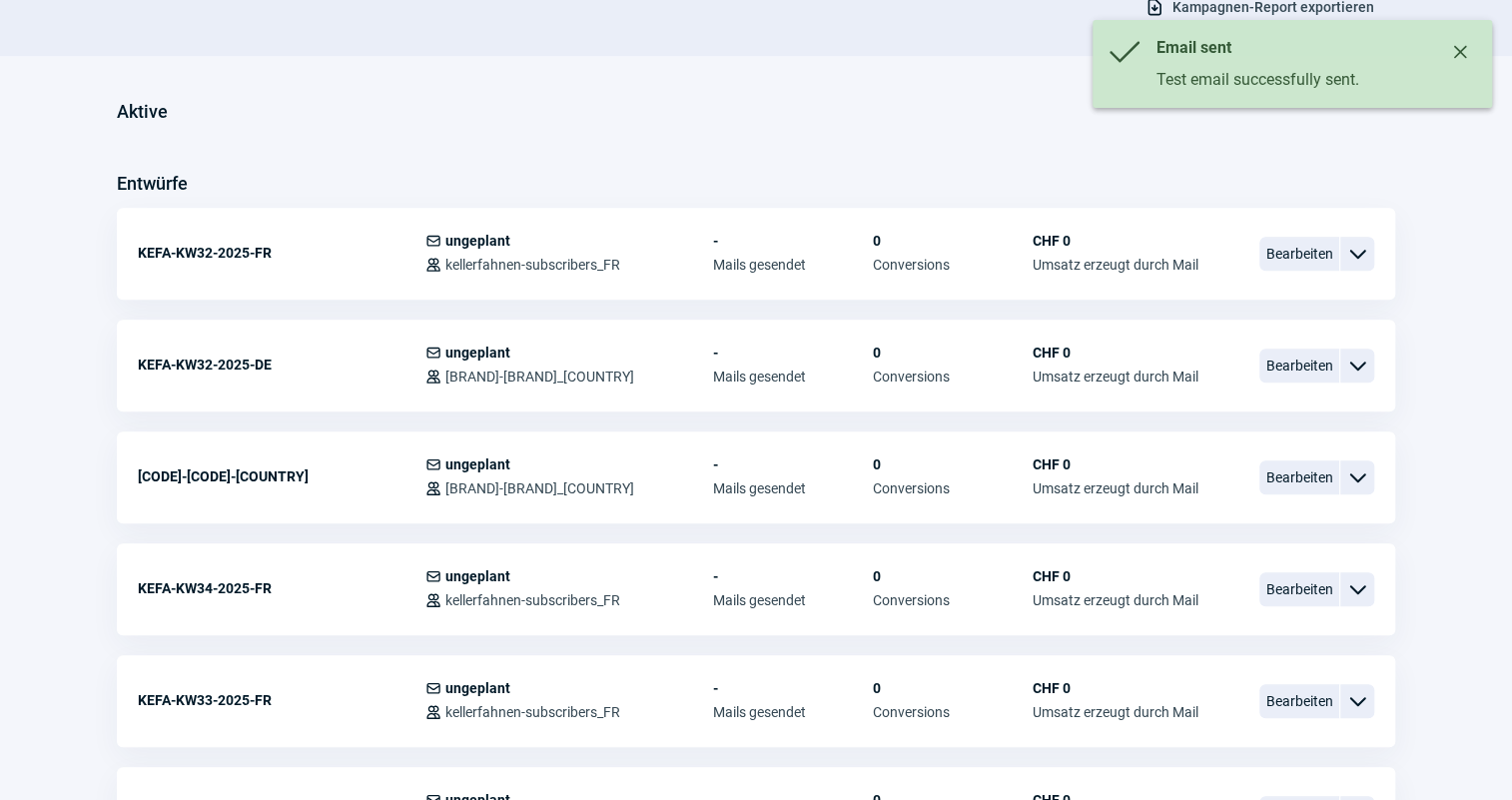 scroll, scrollTop: 453, scrollLeft: 0, axis: vertical 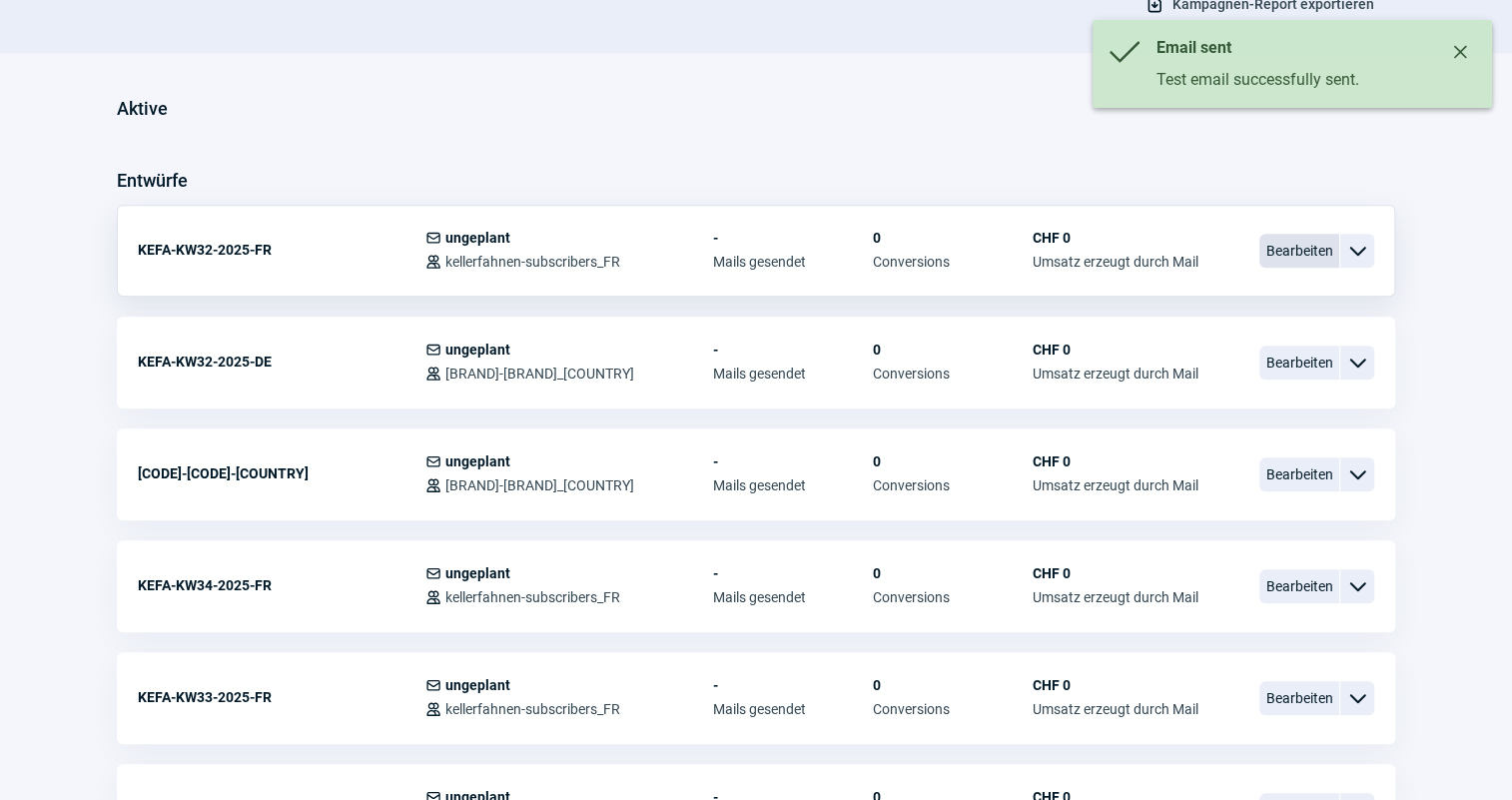 click on "Bearbeiten" at bounding box center (1299, 251) 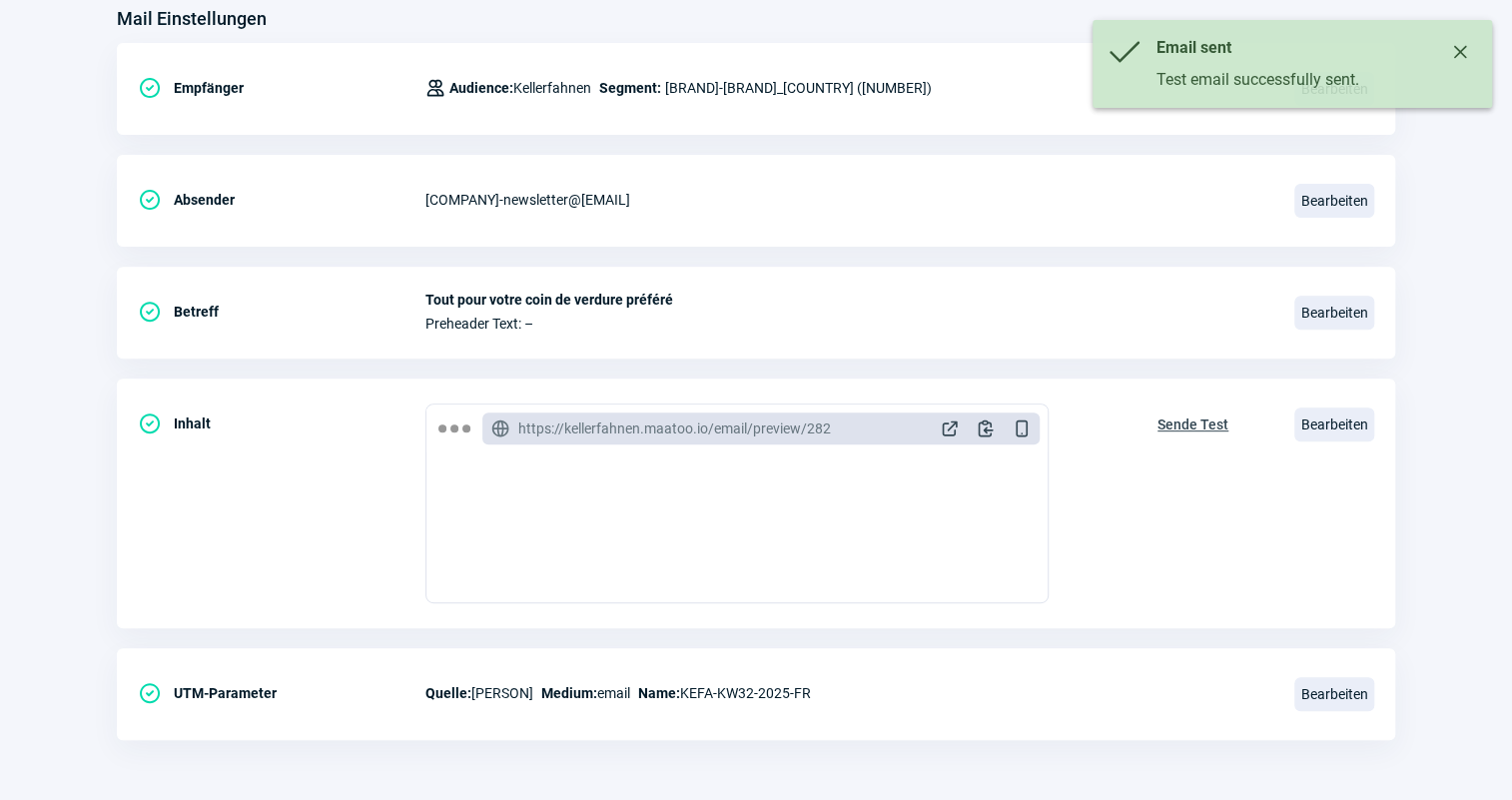 scroll, scrollTop: 0, scrollLeft: 0, axis: both 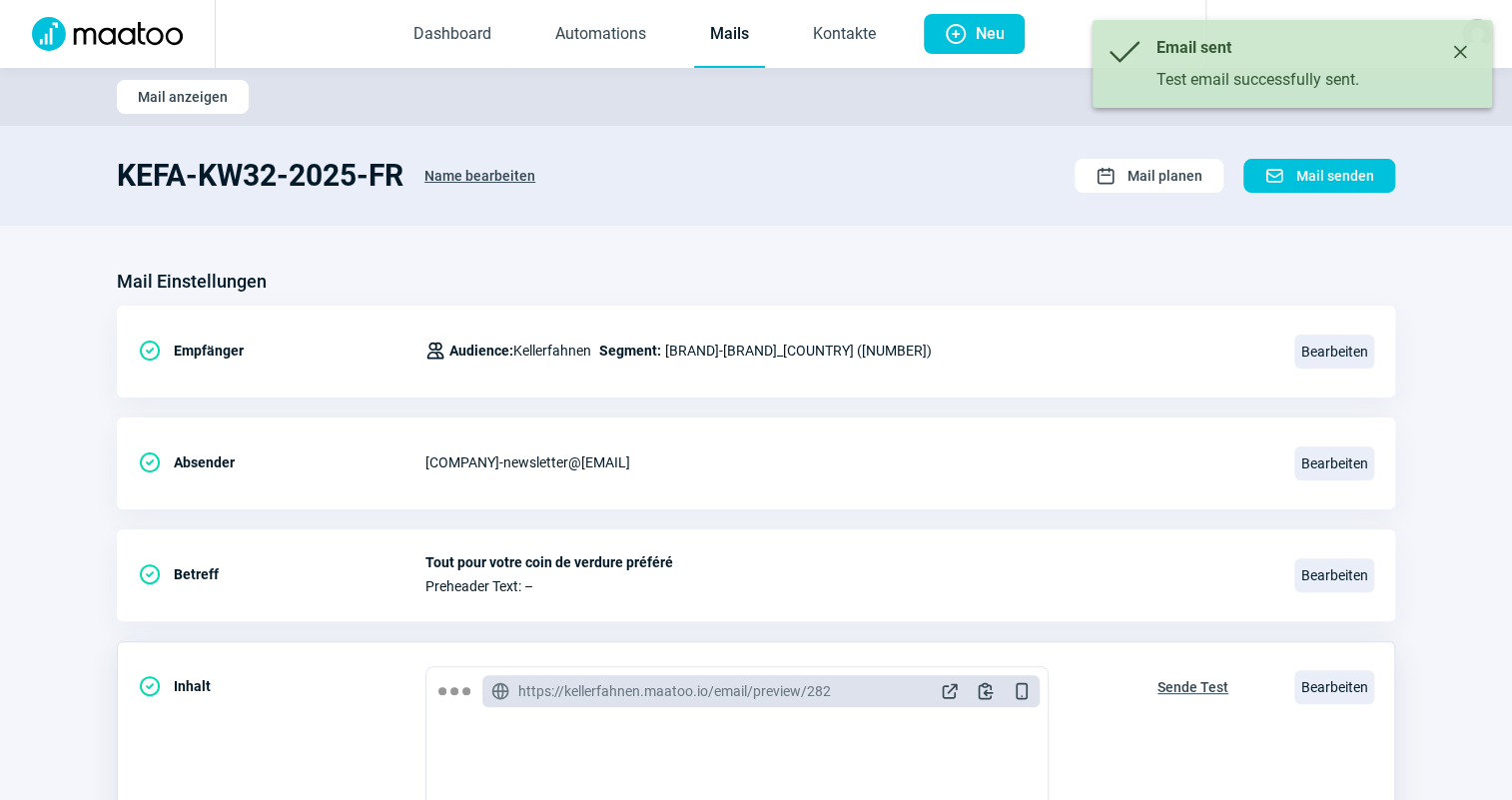 click on "Sende Test" 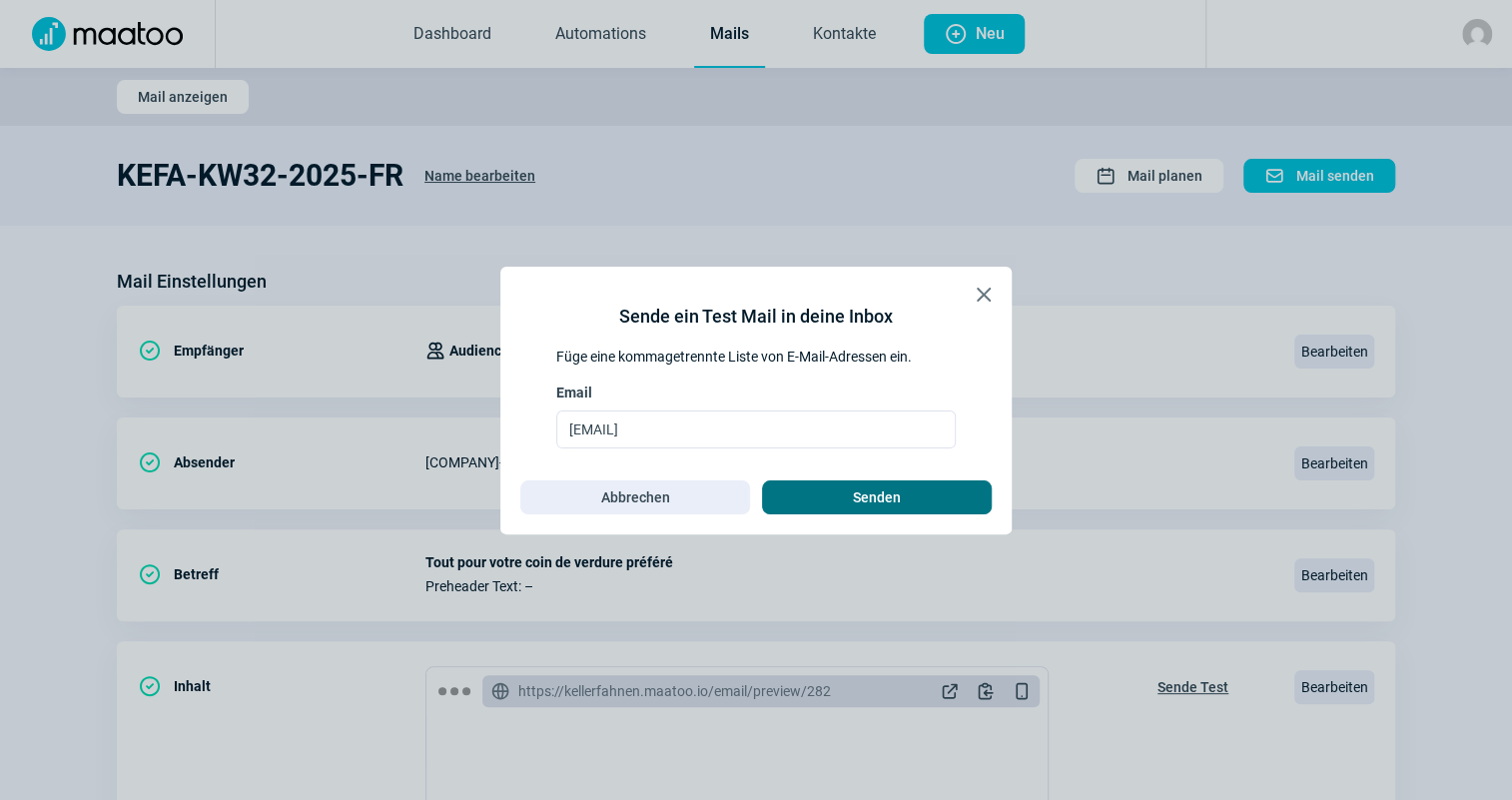 click on "Senden" at bounding box center (877, 497) 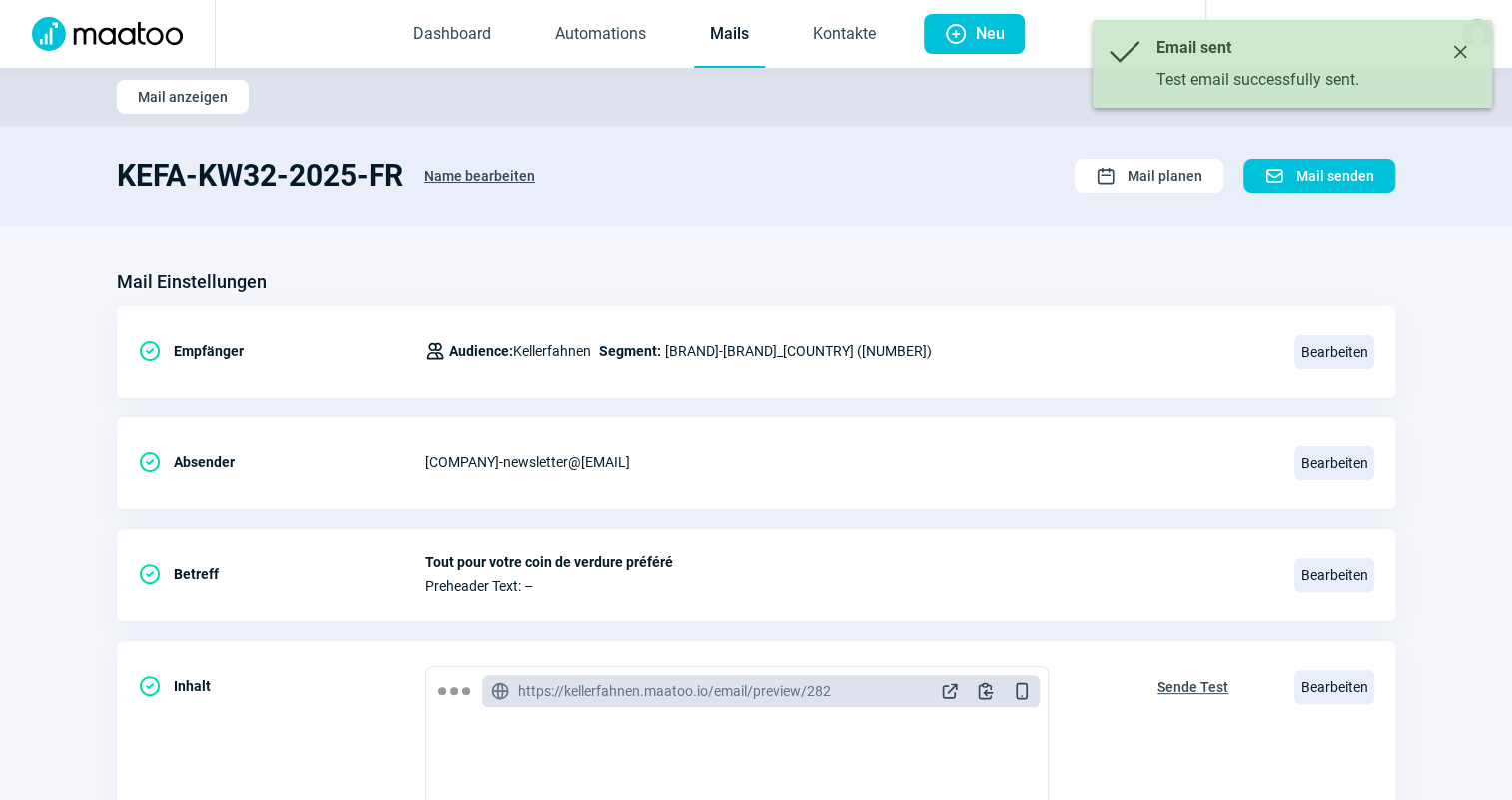 click on "Mails" 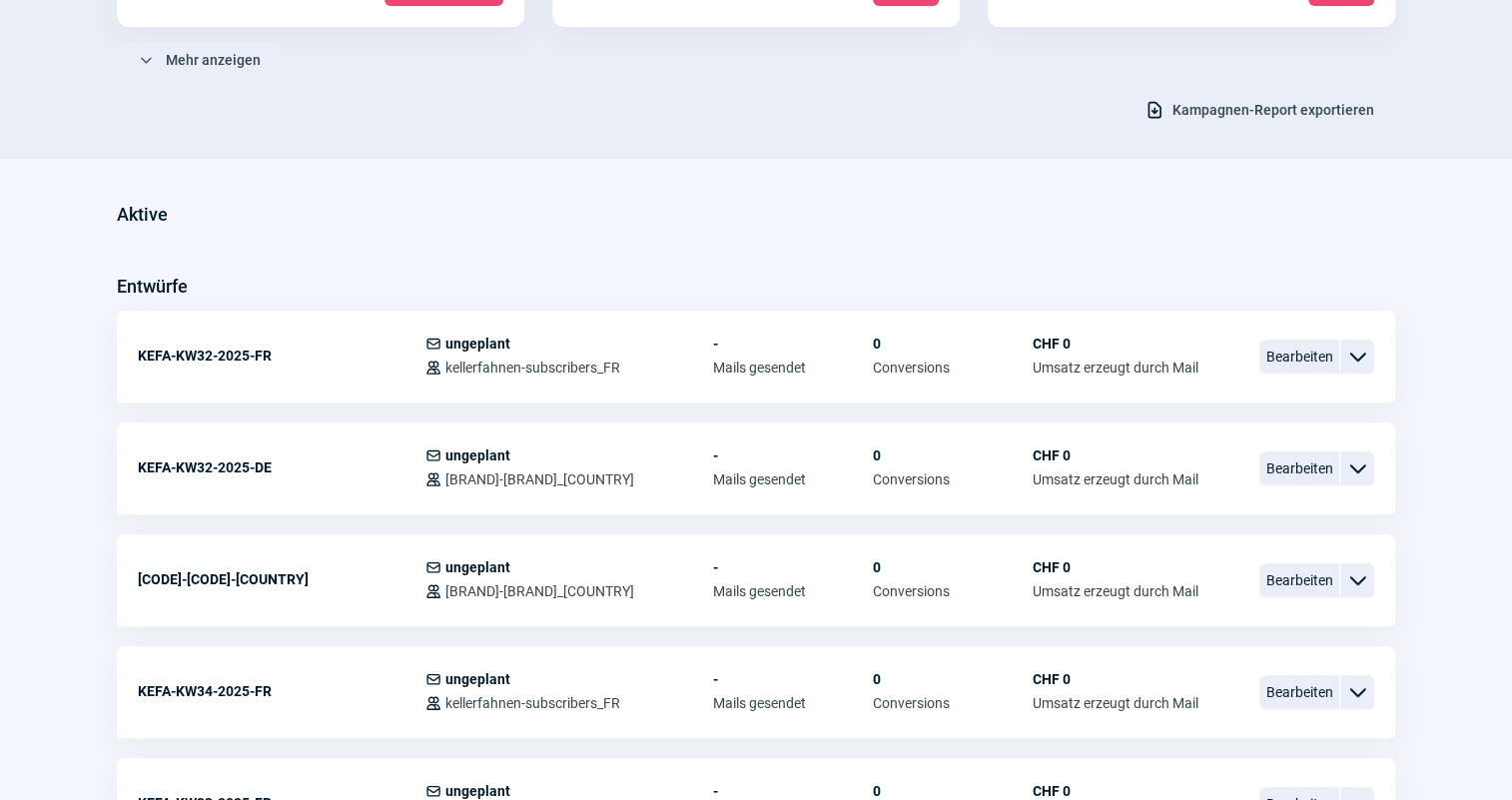 scroll, scrollTop: 363, scrollLeft: 0, axis: vertical 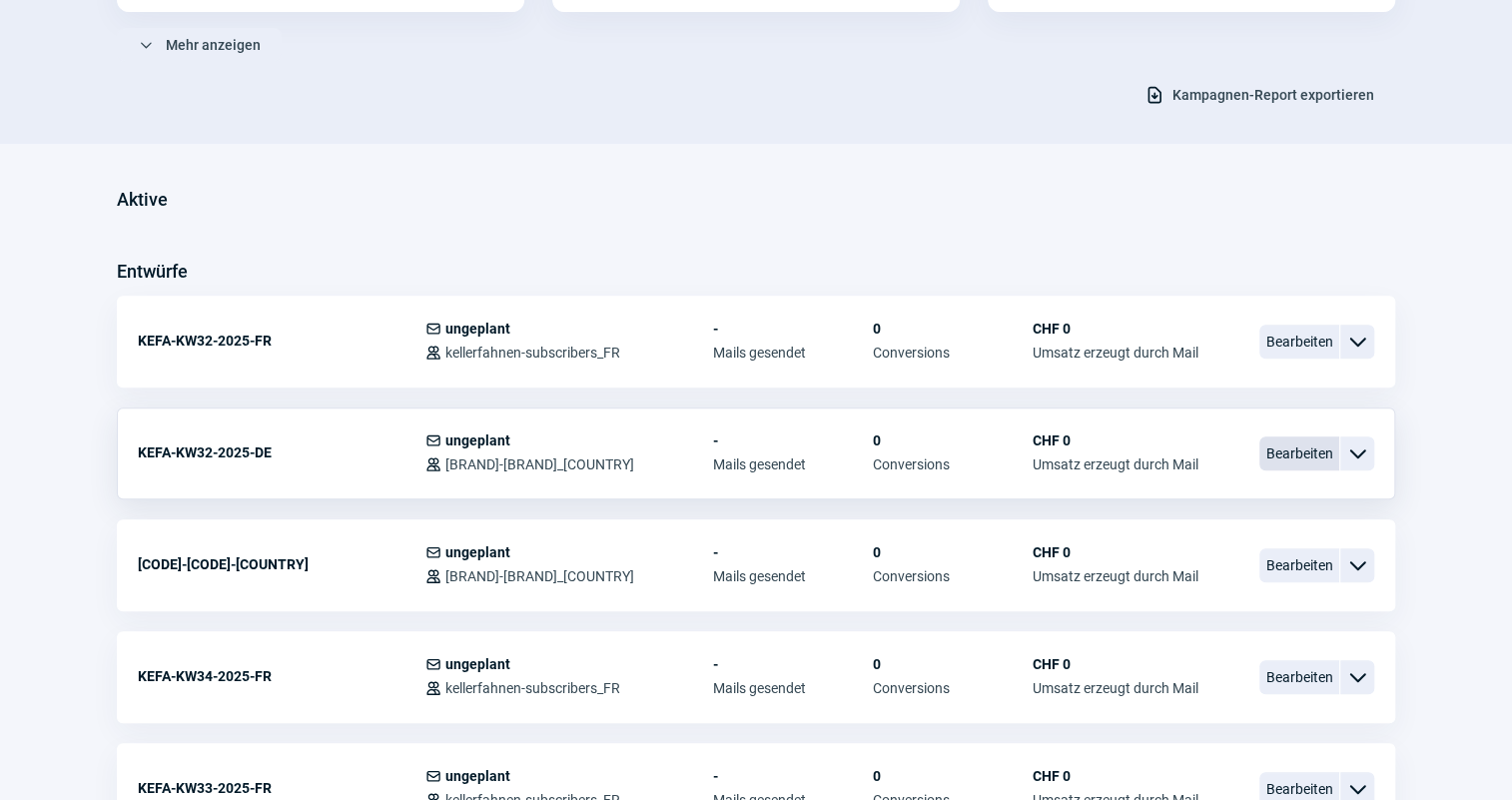 click on "Bearbeiten" at bounding box center (1299, 453) 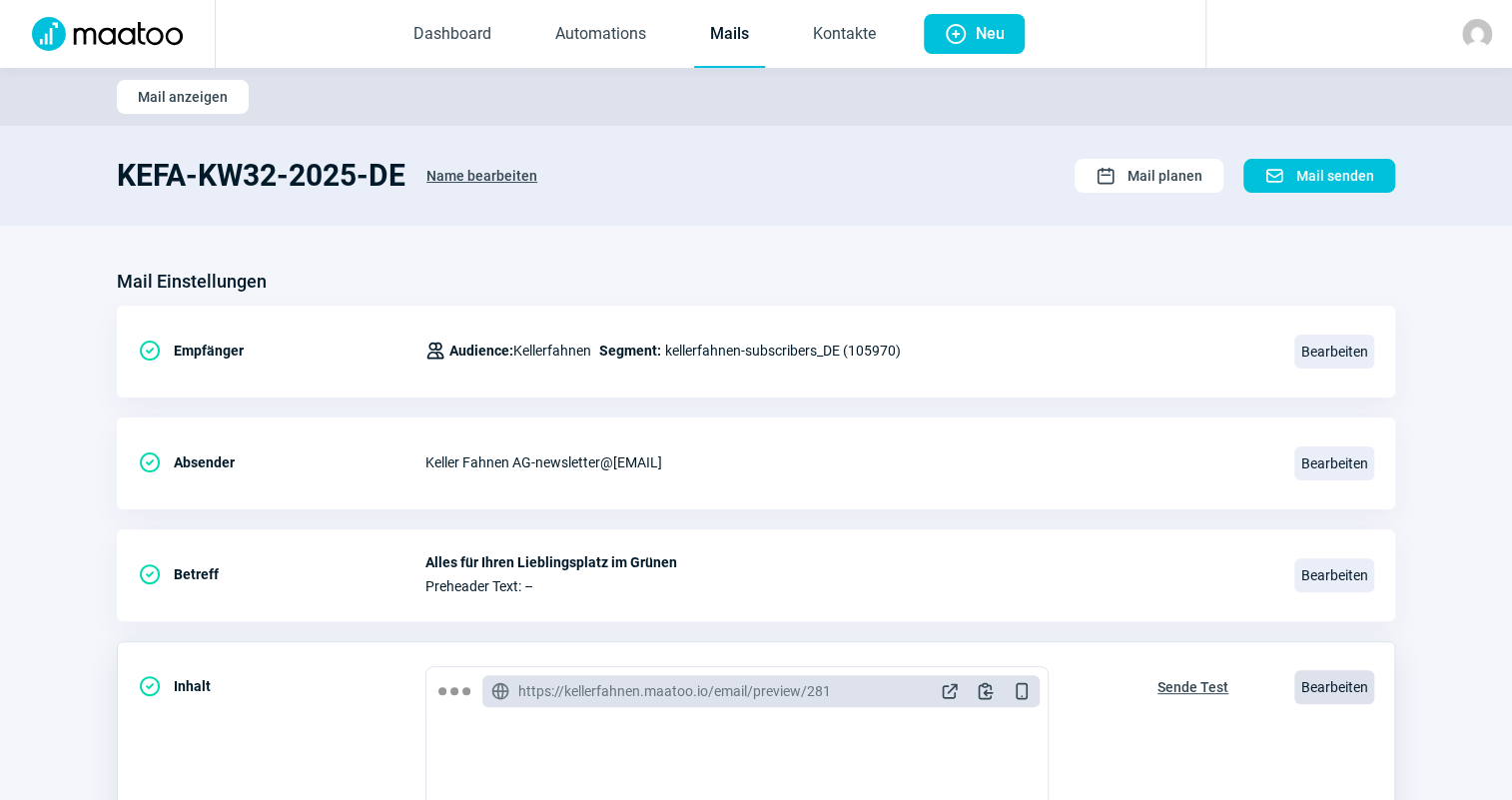 click on "Bearbeiten" at bounding box center [1334, 687] 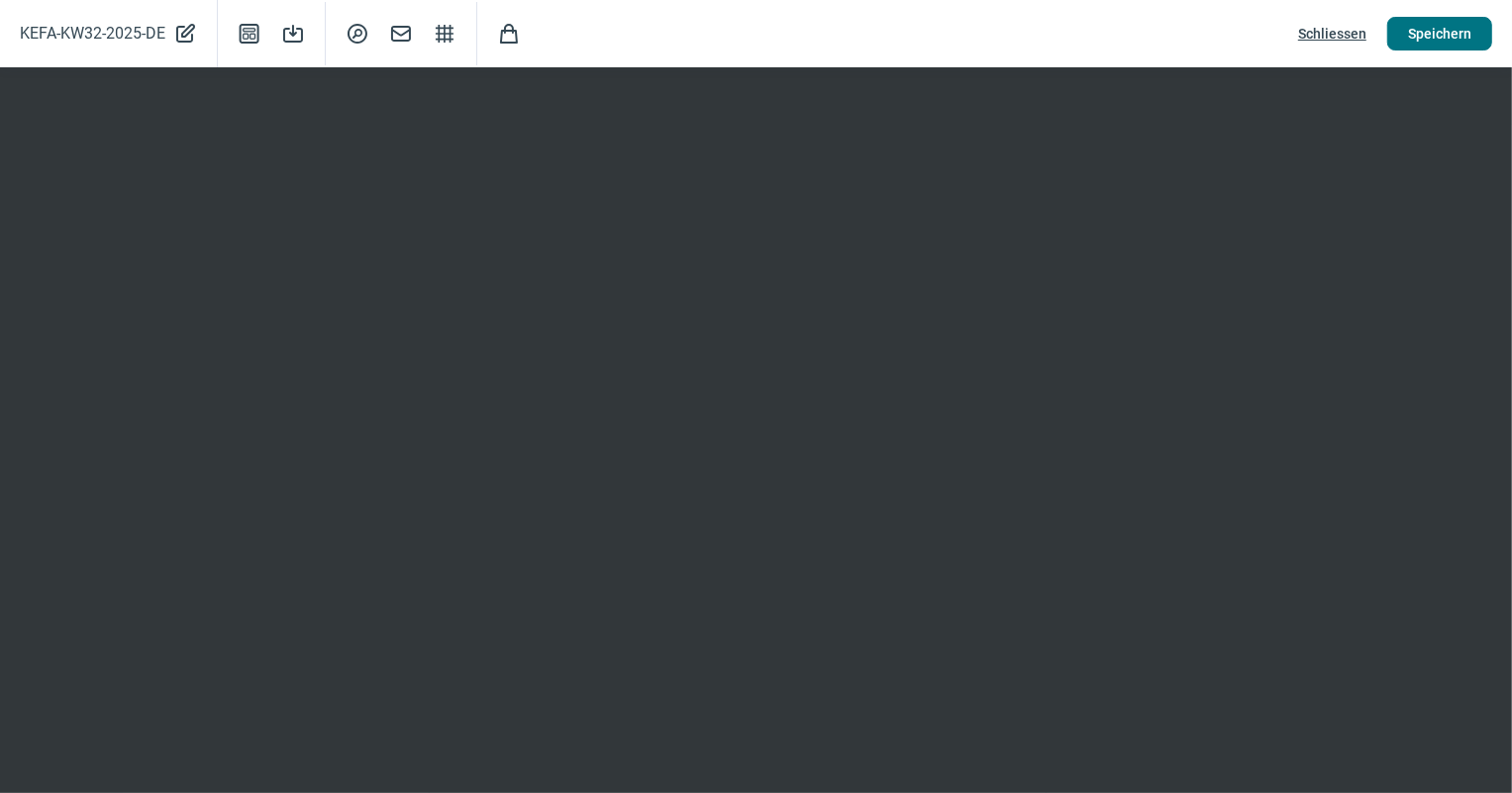 click on "Speichern" 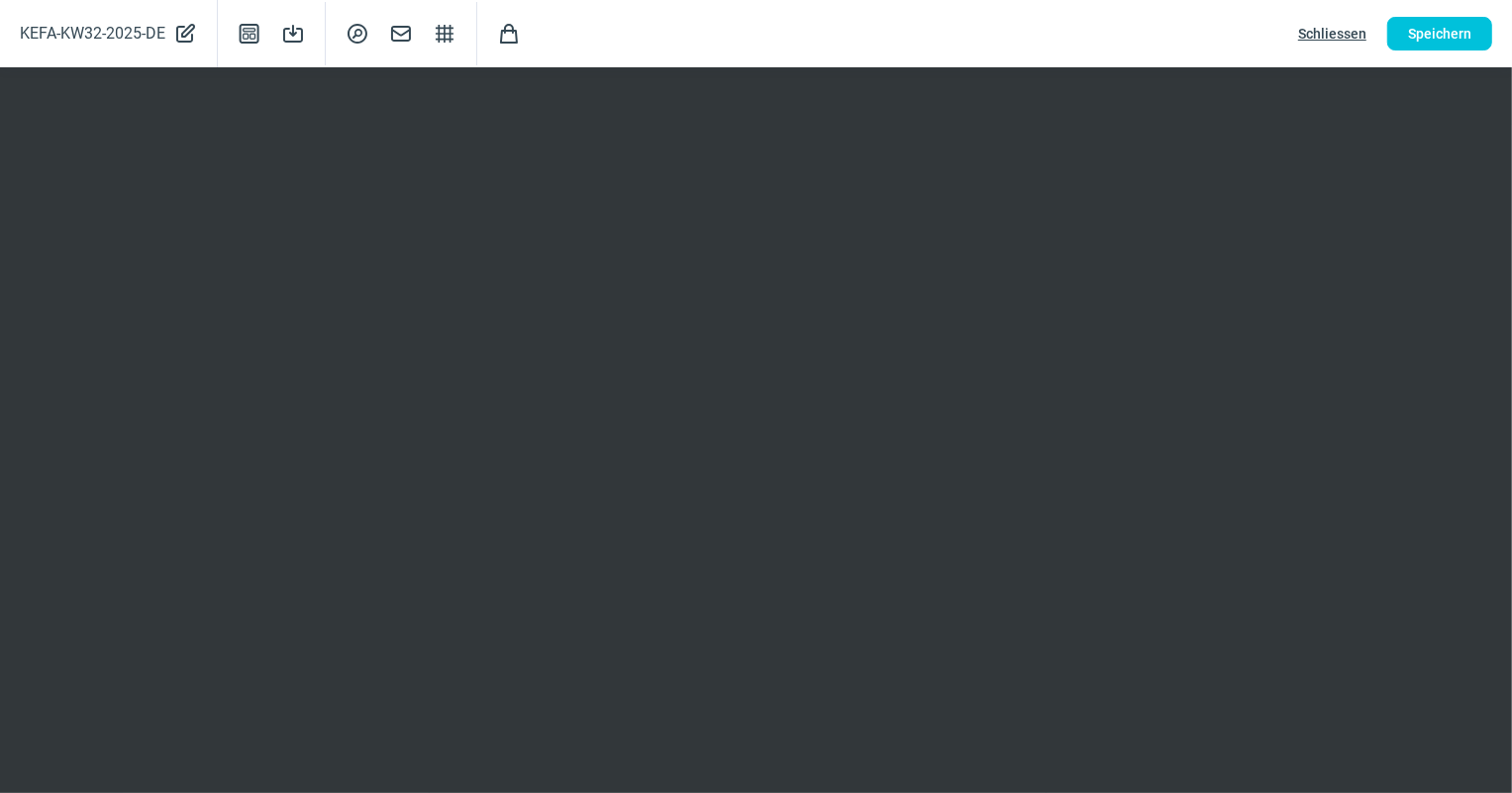 click on "Schliessen" 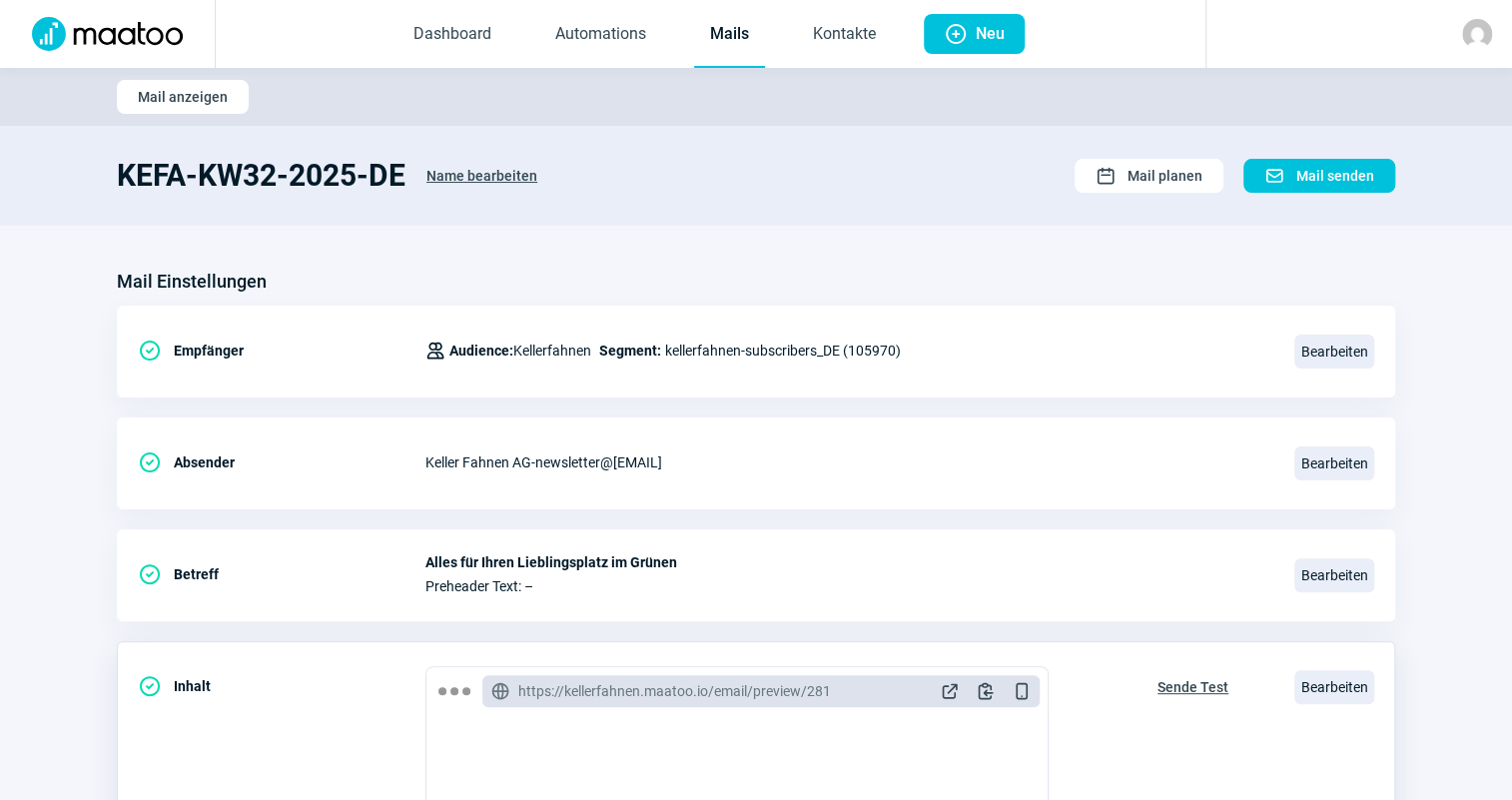 click on "Sende Test" 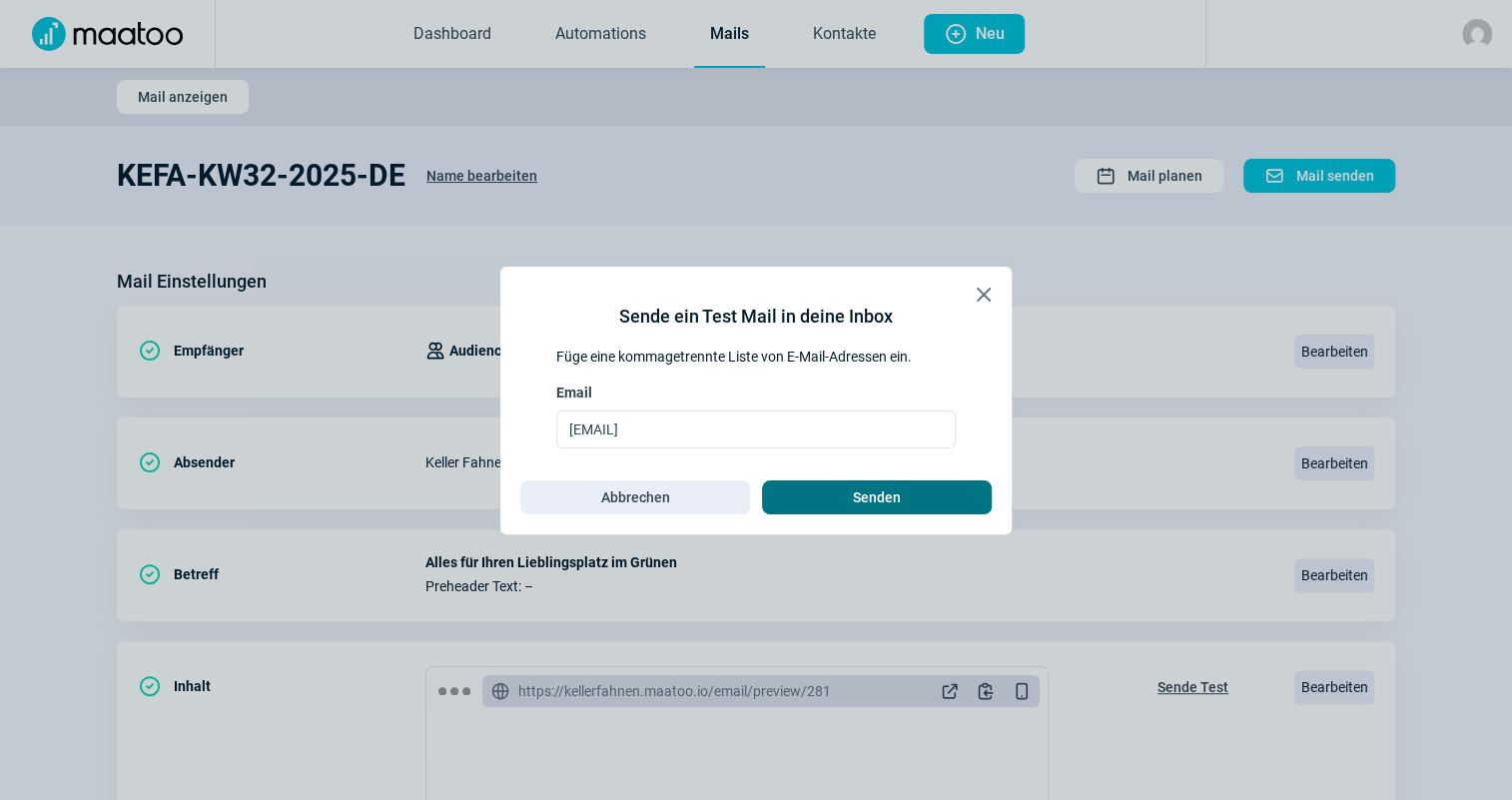 click on "Senden" at bounding box center [877, 497] 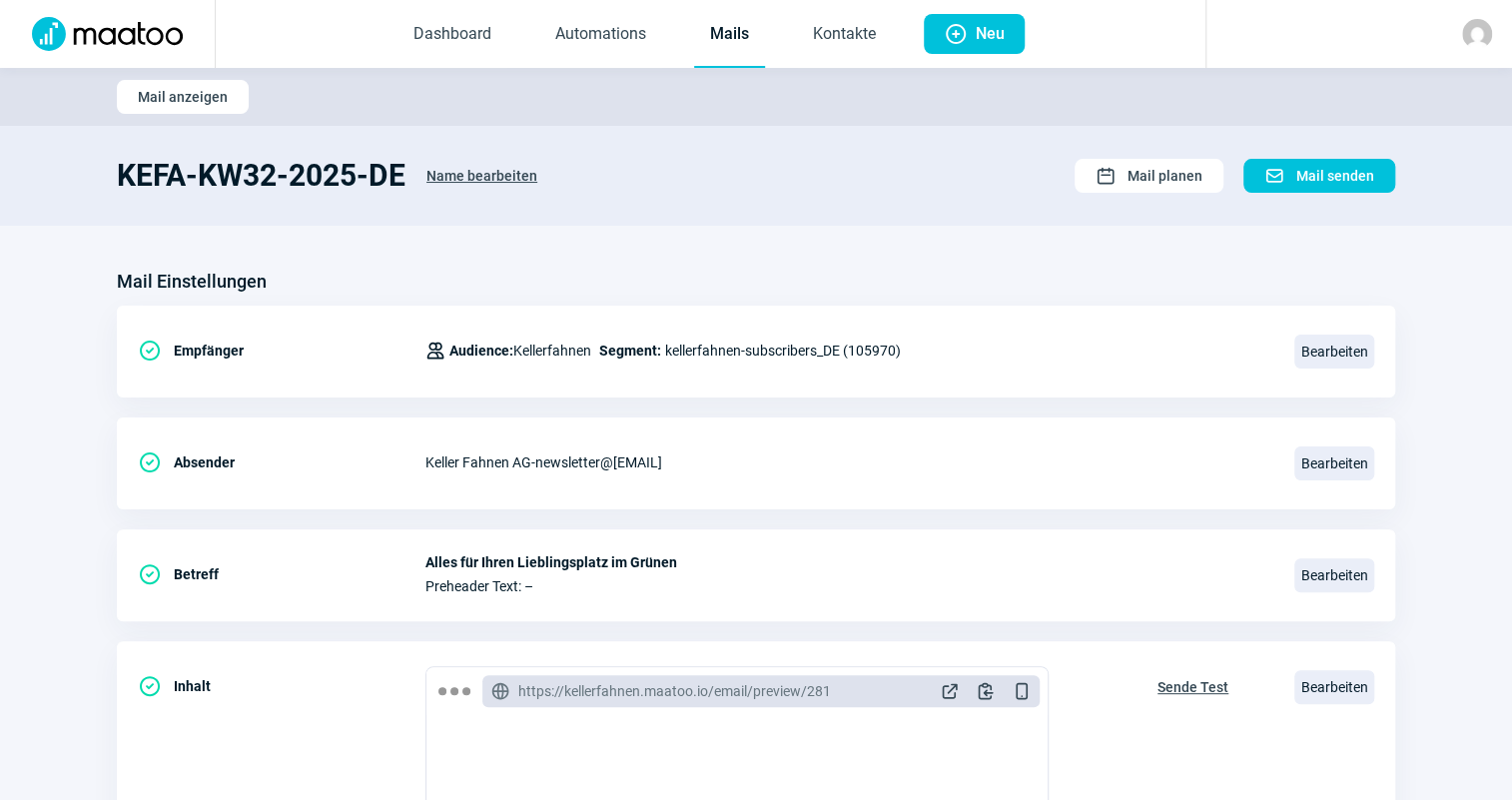 click on "Mails" 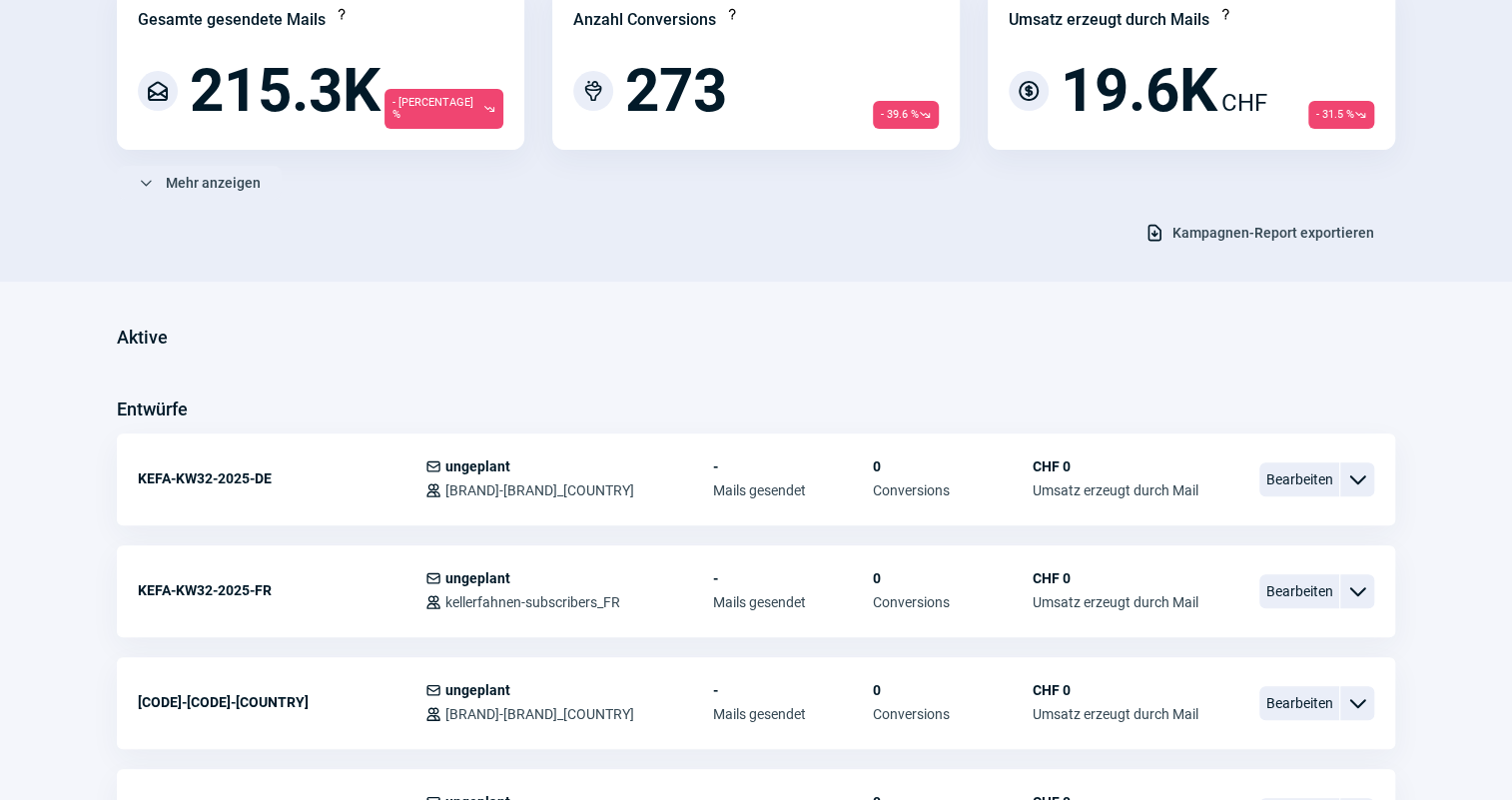 scroll, scrollTop: 272, scrollLeft: 0, axis: vertical 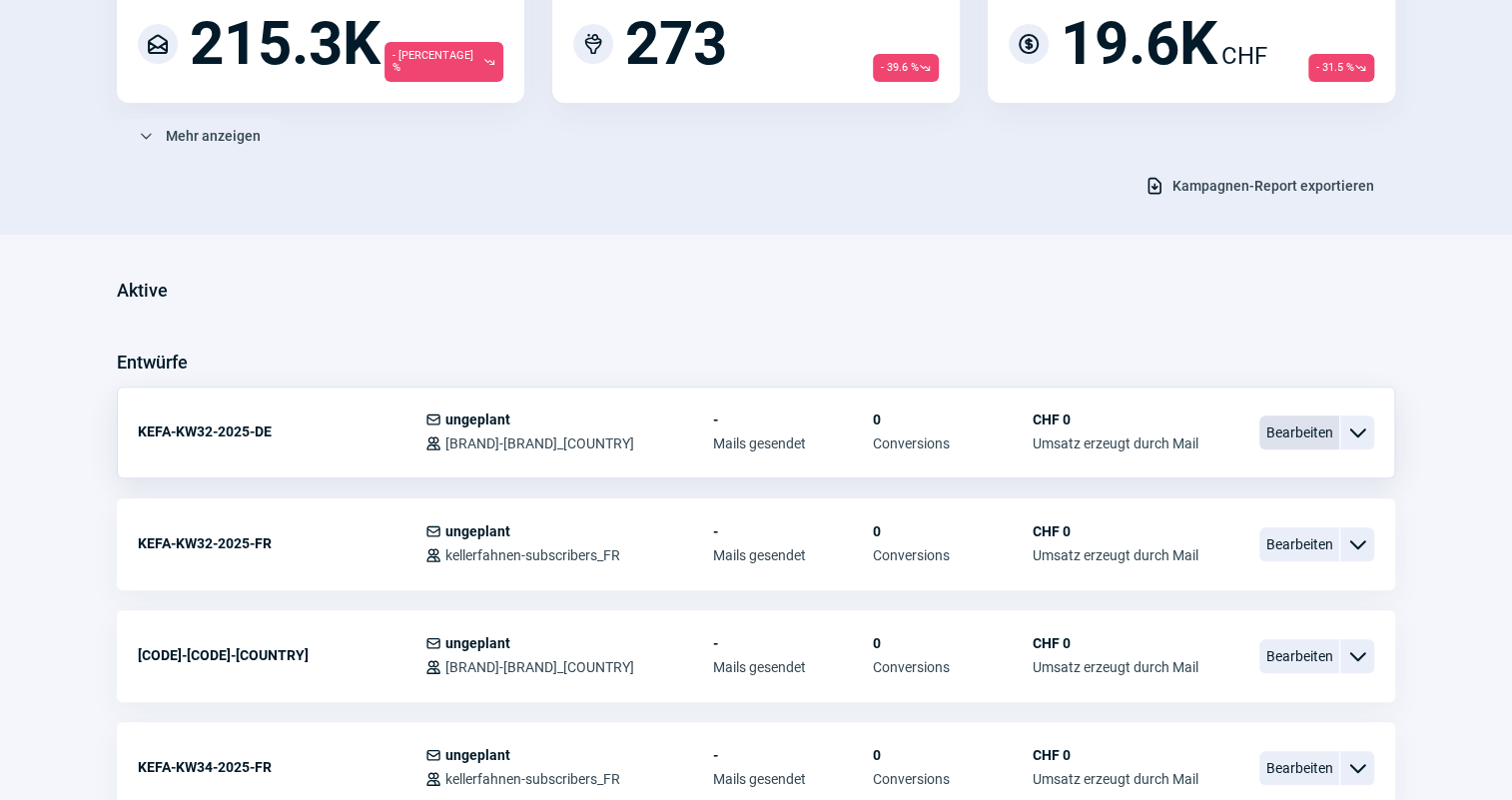 click on "Bearbeiten" at bounding box center [1299, 432] 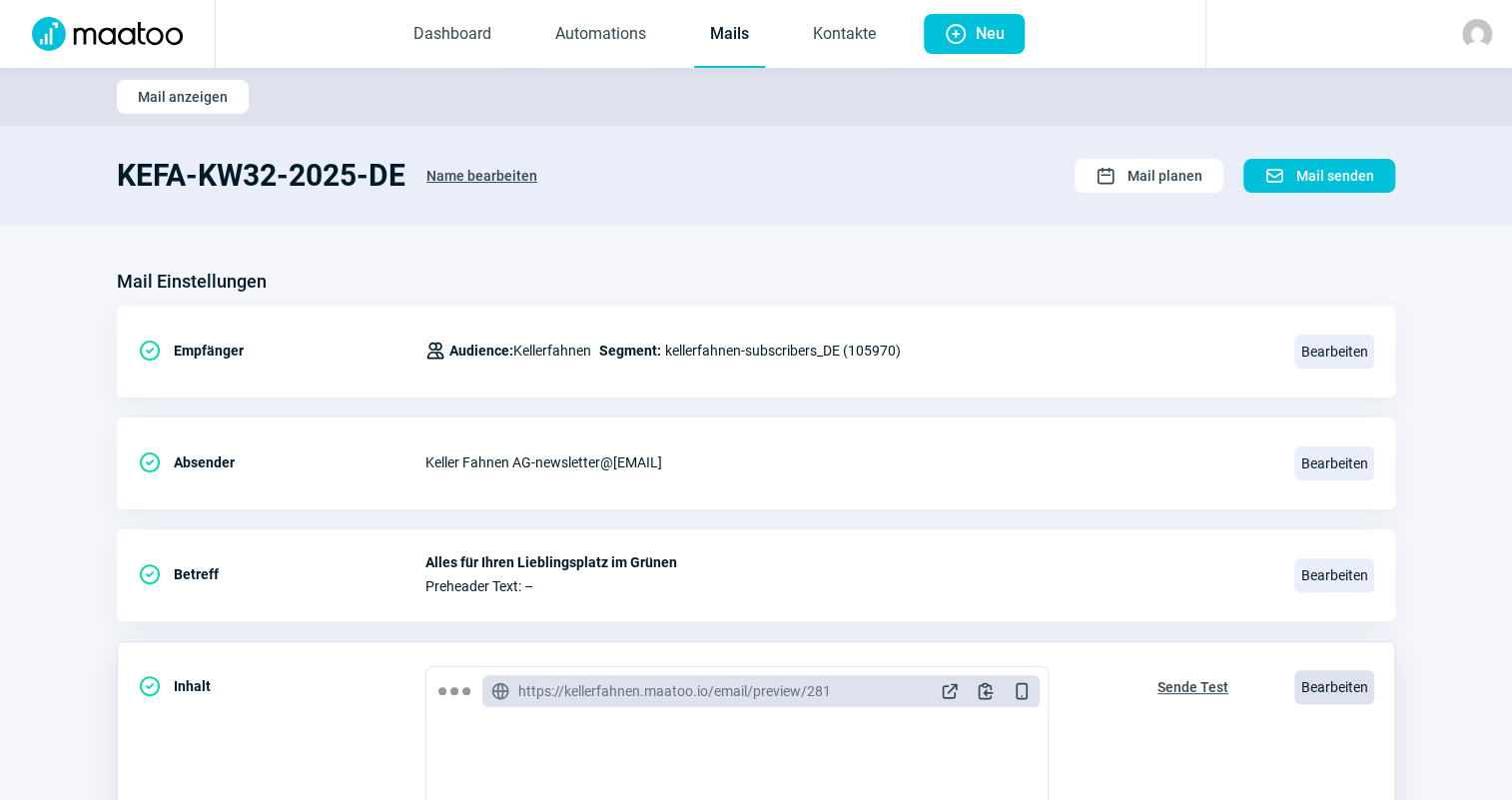 click on "Bearbeiten" at bounding box center (1334, 687) 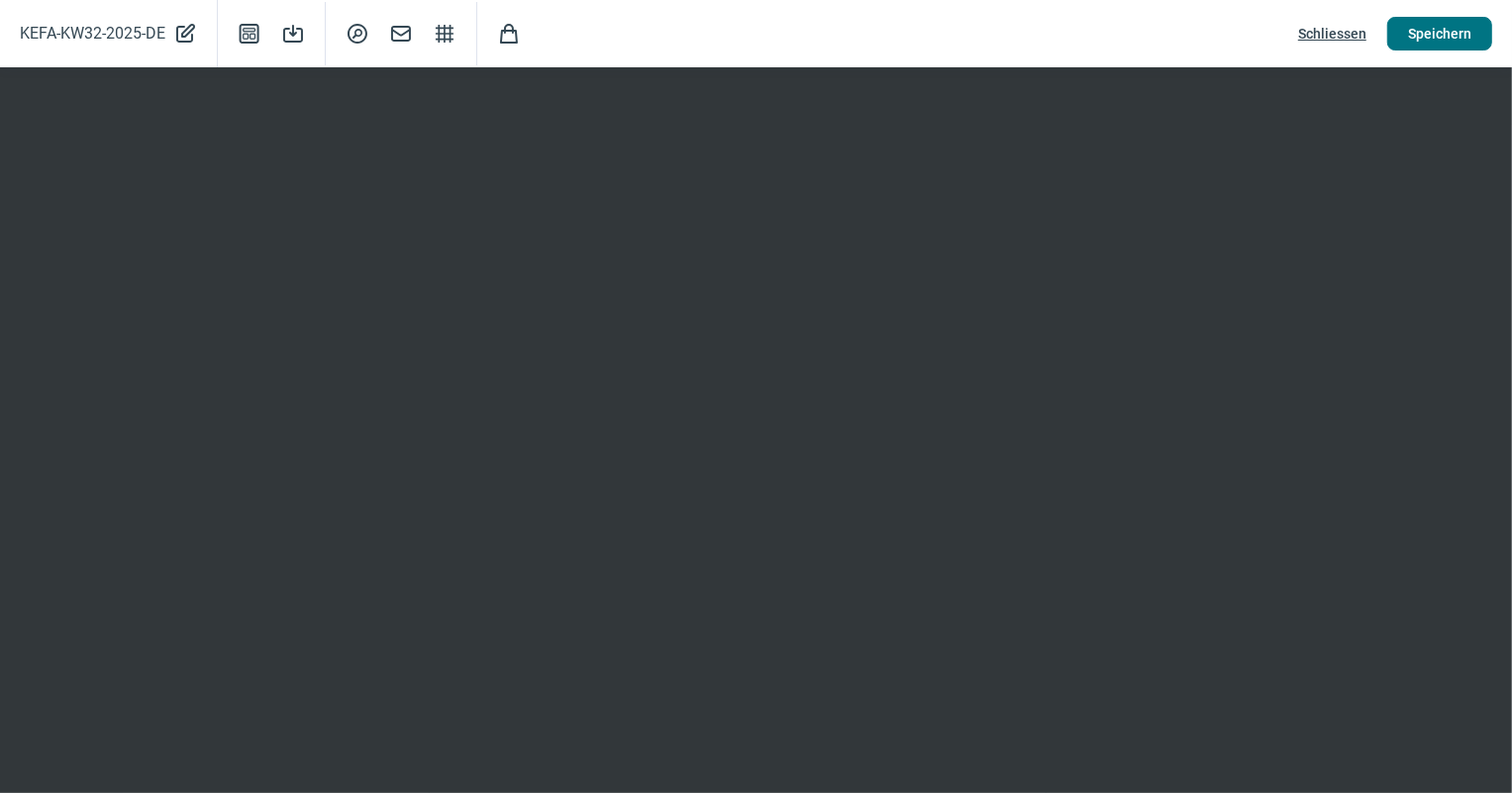 click on "Speichern" 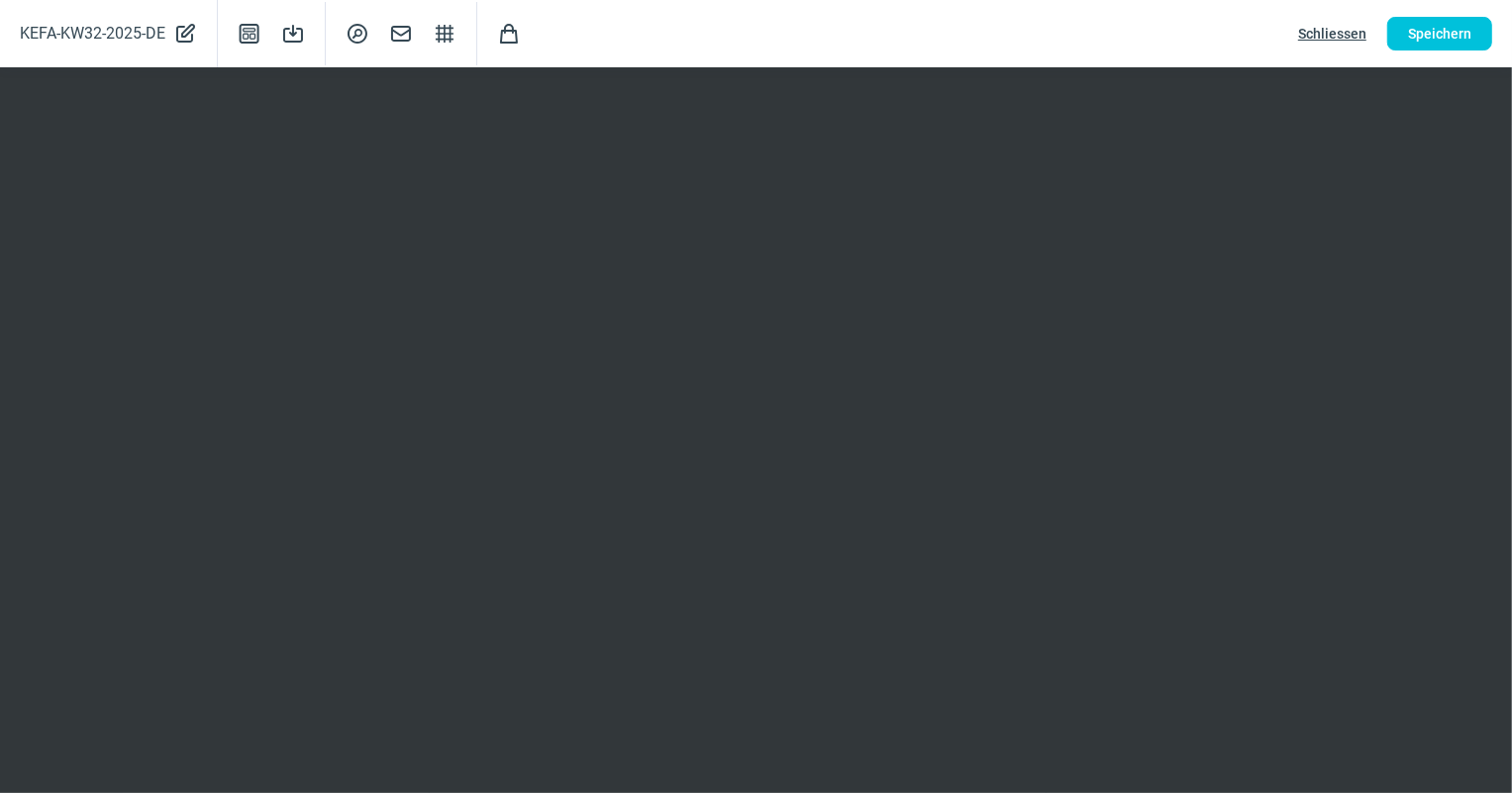click on "Schliessen" 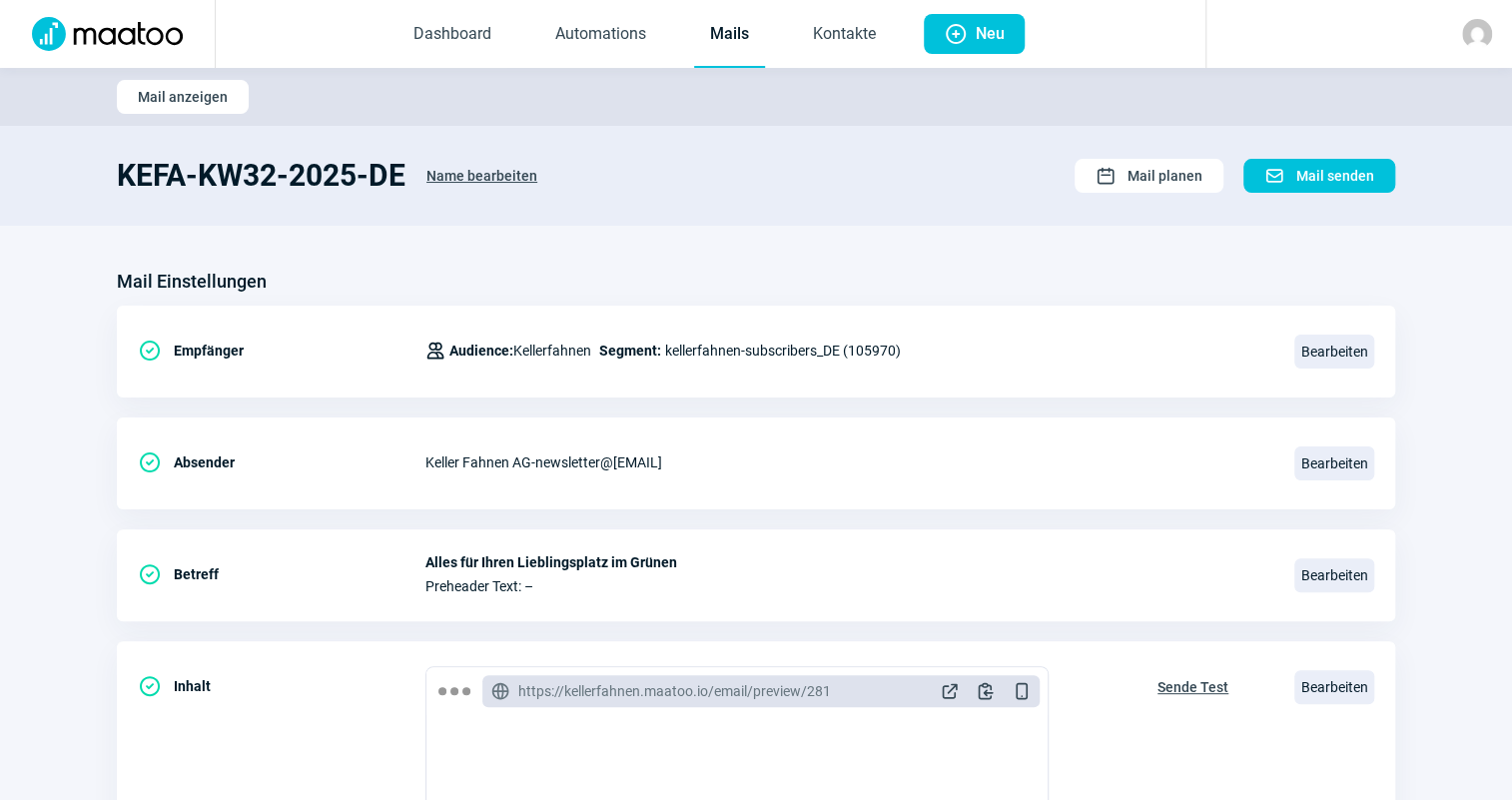 click on "Mails" 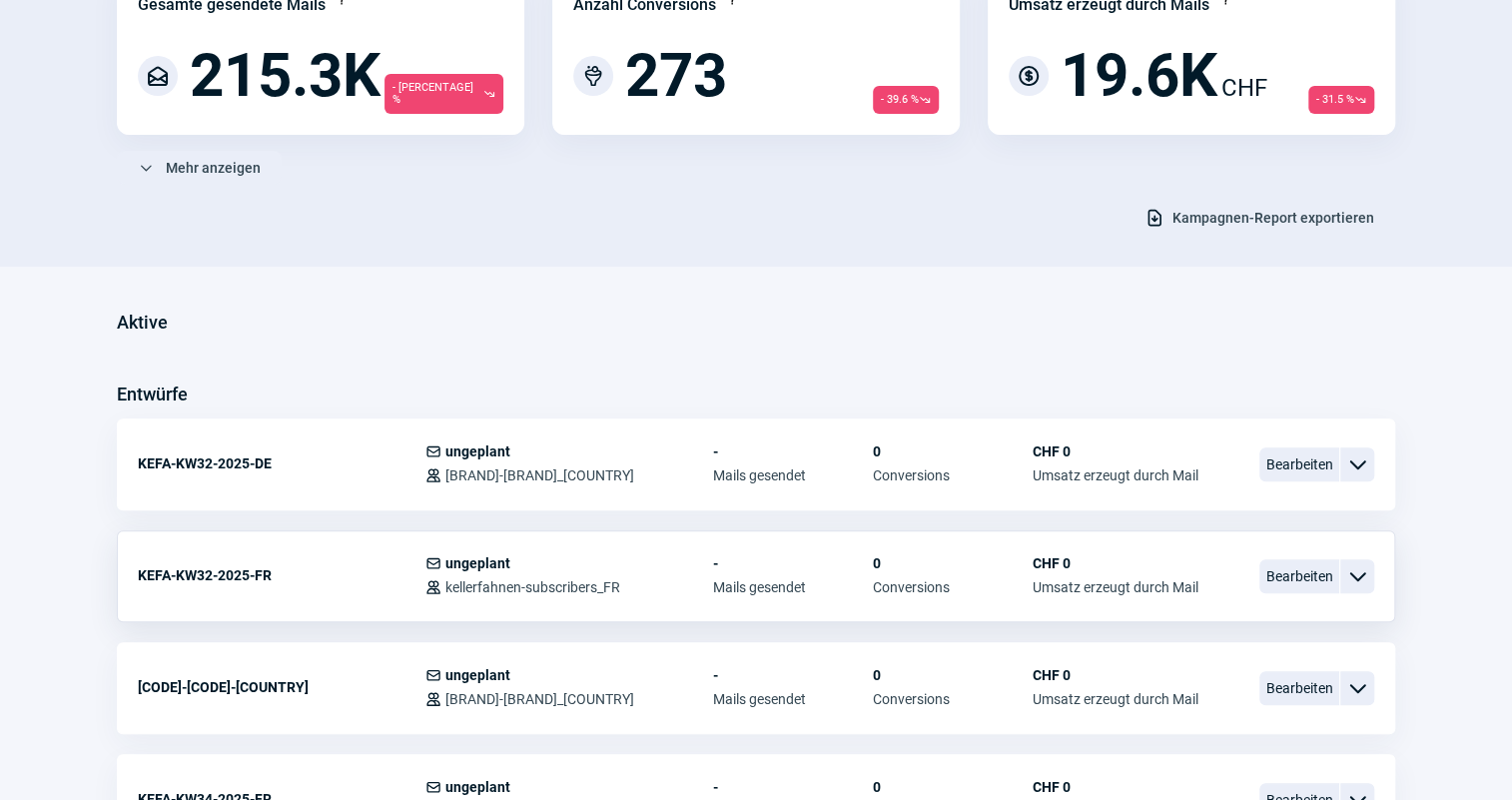 scroll, scrollTop: 272, scrollLeft: 0, axis: vertical 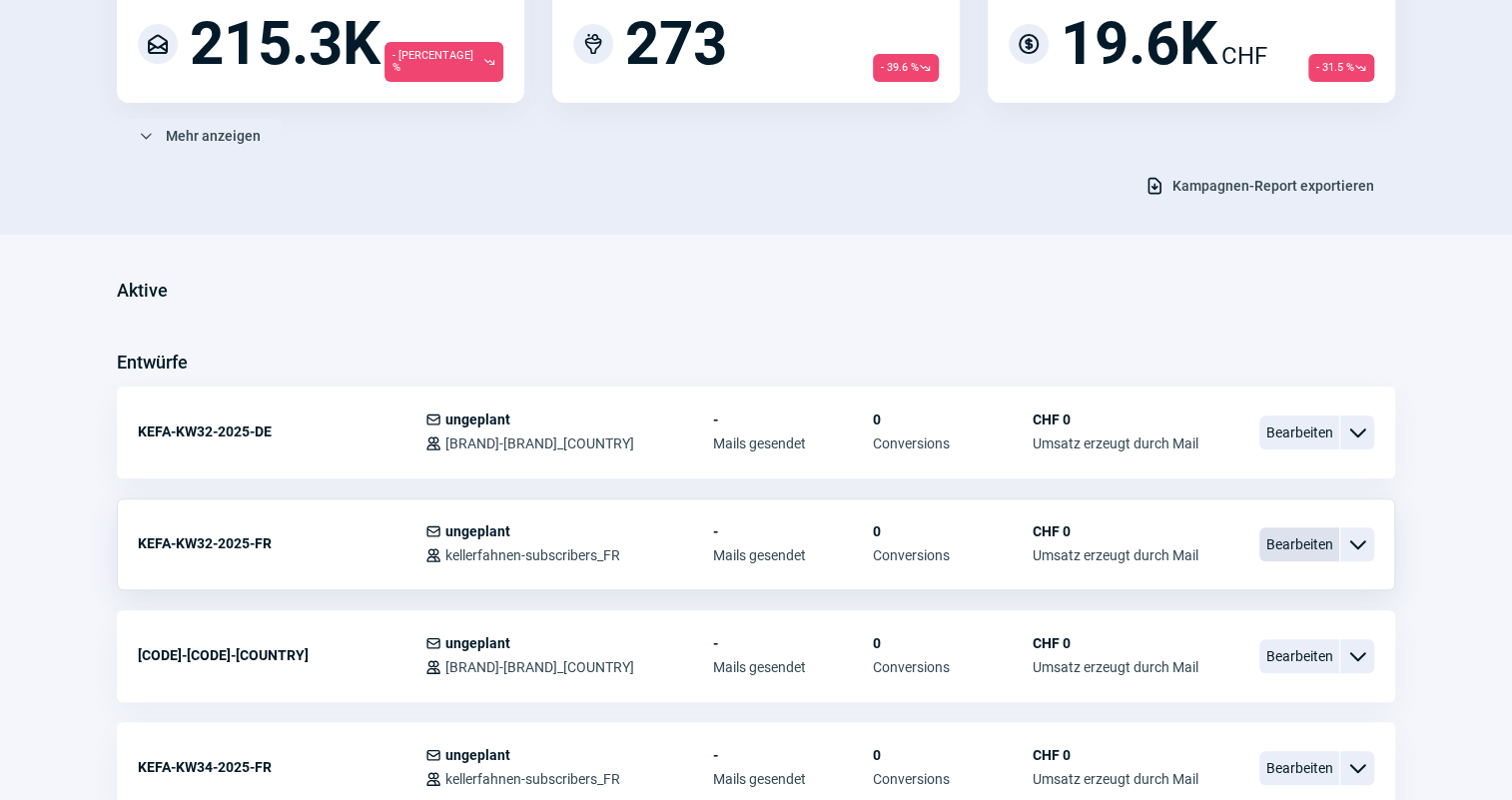 click on "Bearbeiten" at bounding box center (1299, 544) 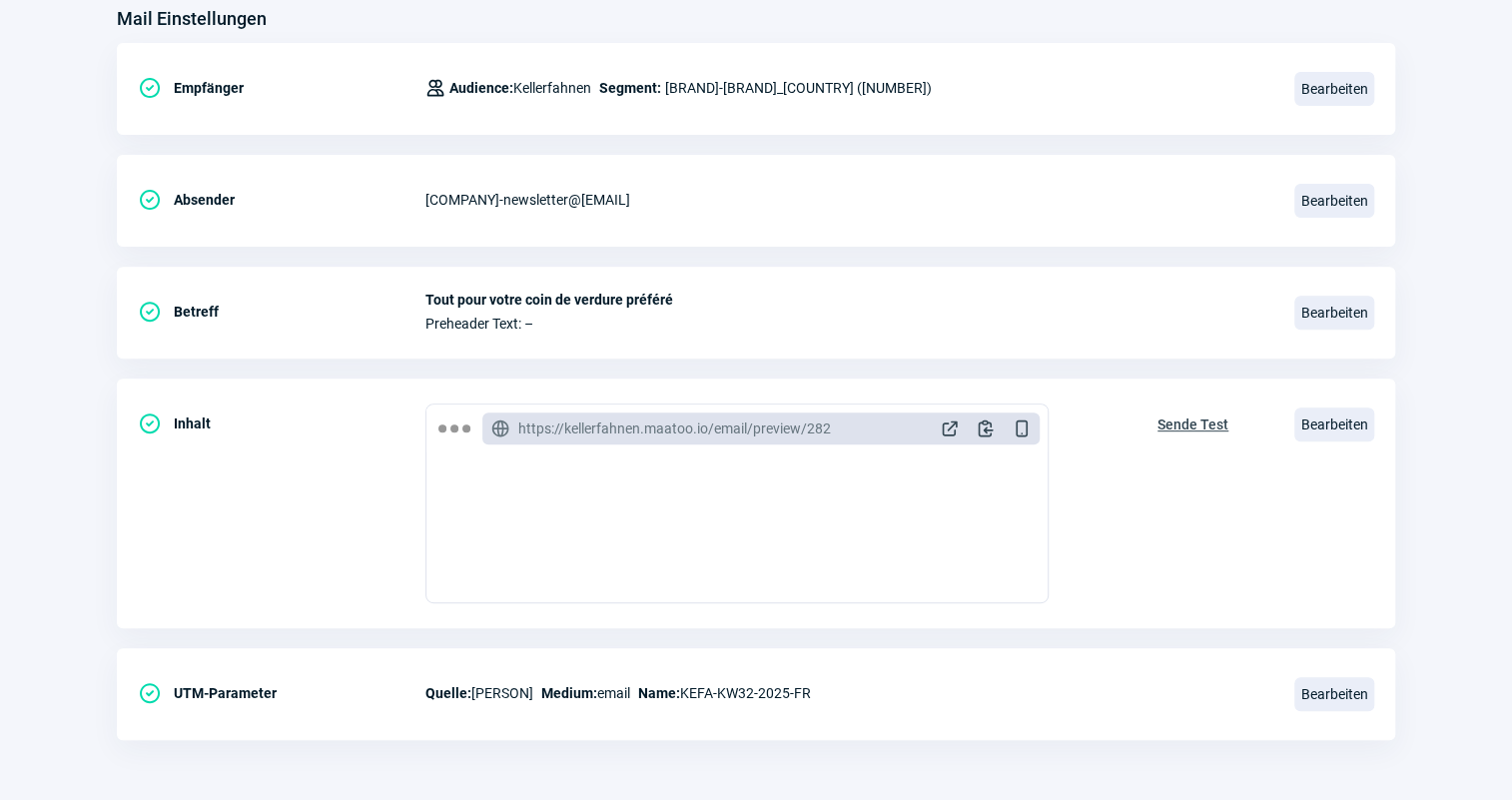 scroll, scrollTop: 0, scrollLeft: 0, axis: both 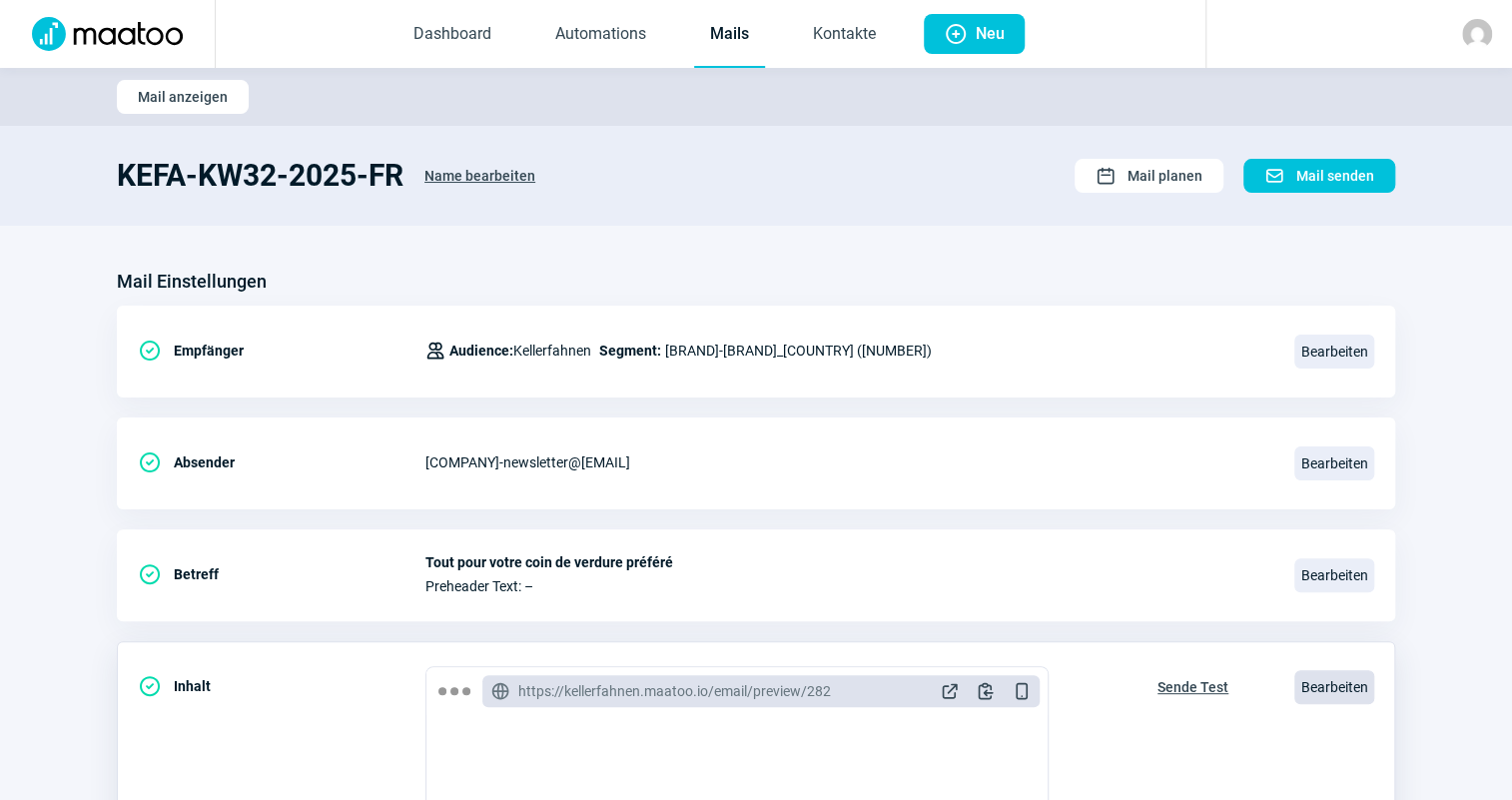 click on "Bearbeiten" at bounding box center [1334, 687] 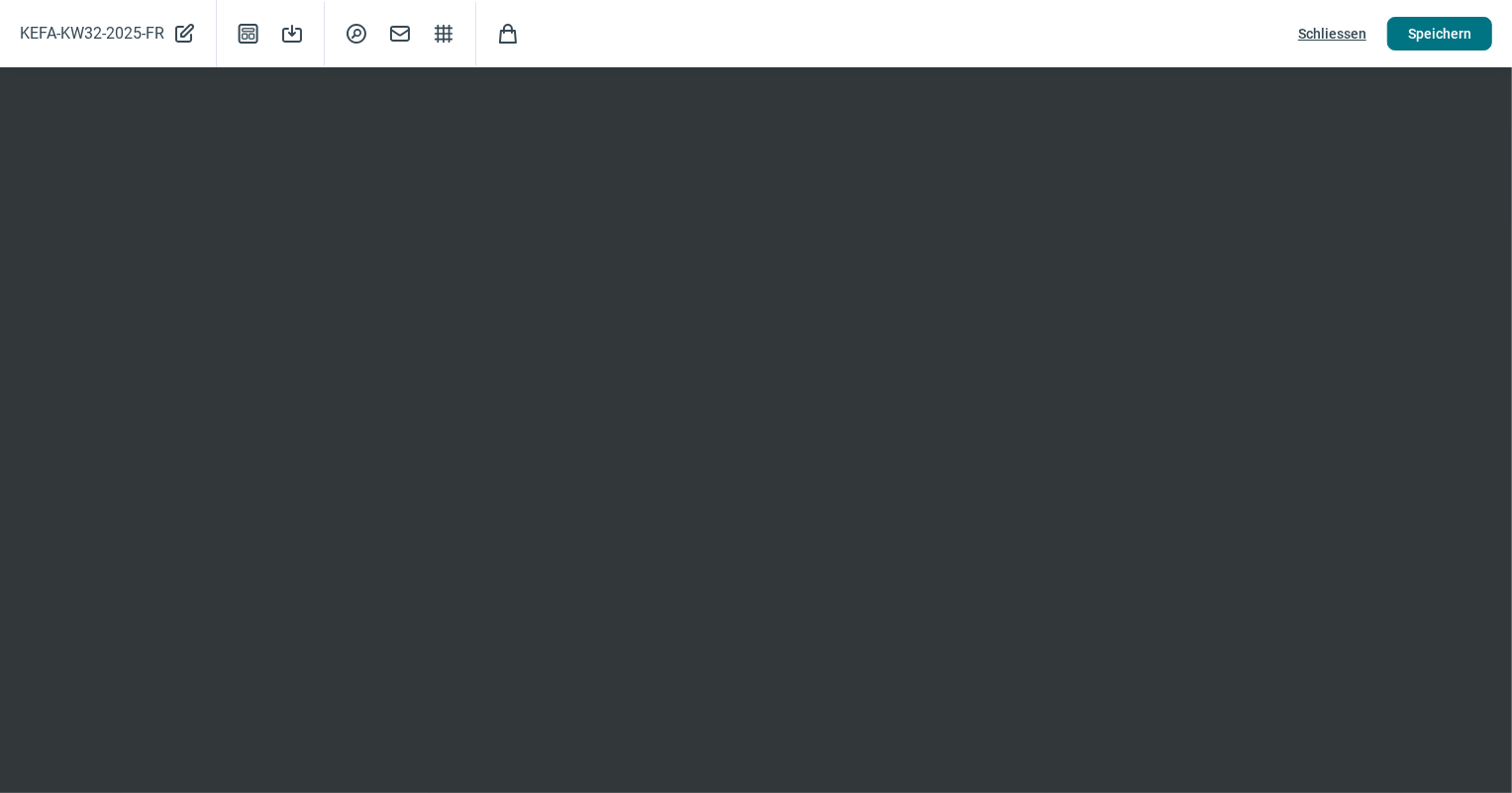 click on "Speichern" at bounding box center [1440, 34] 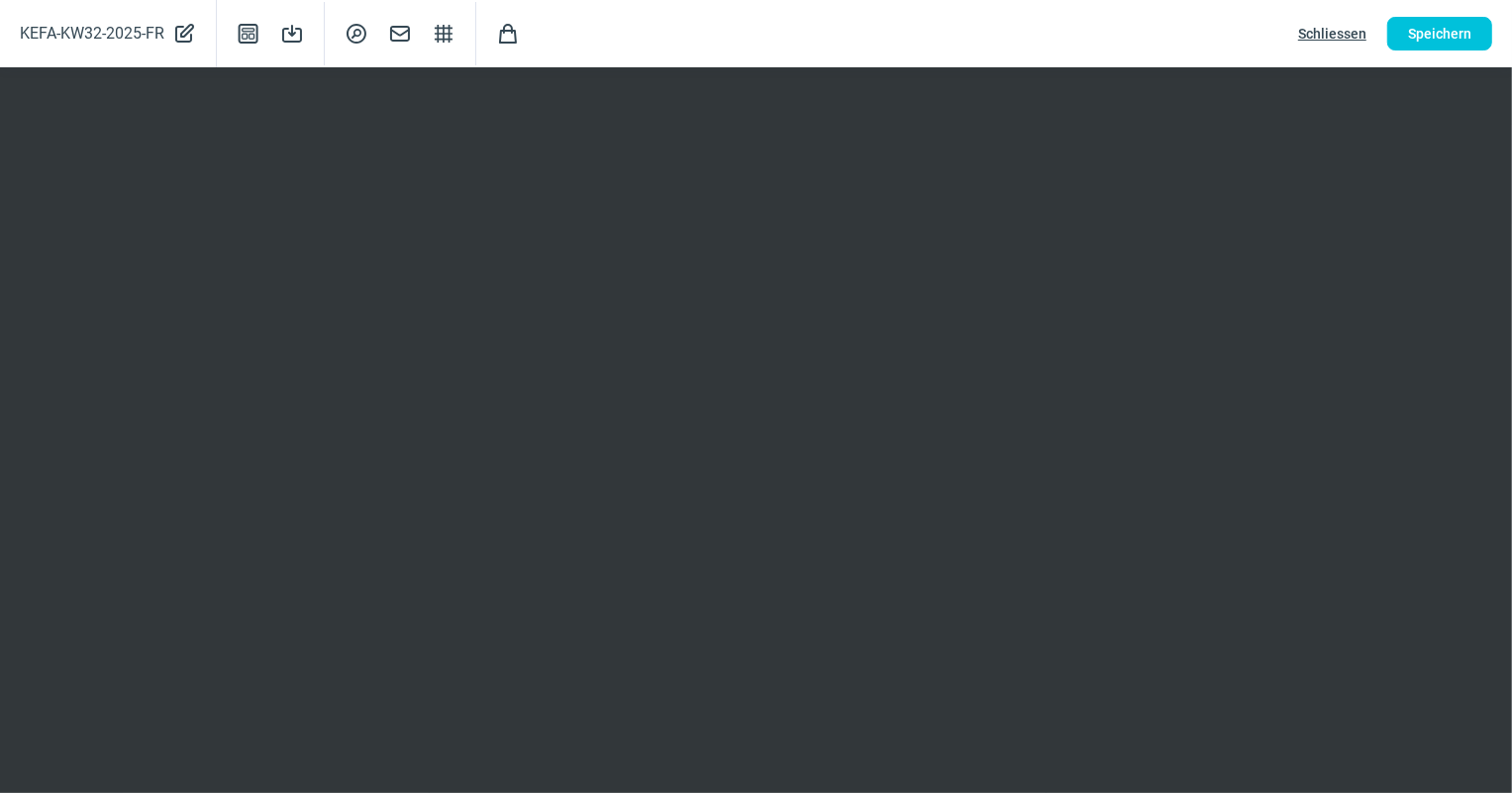 click on "Schliessen" 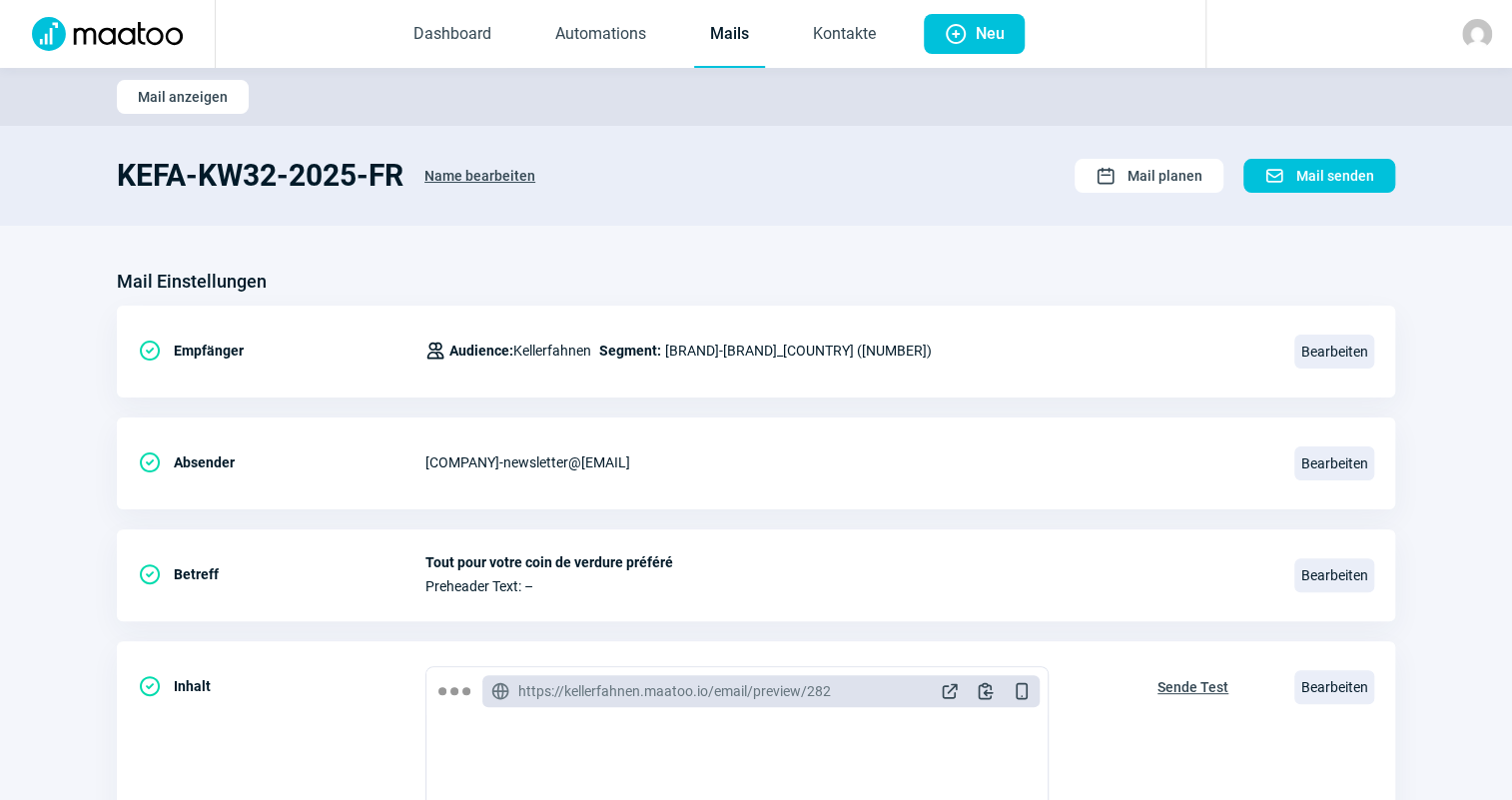 click on "Mails" 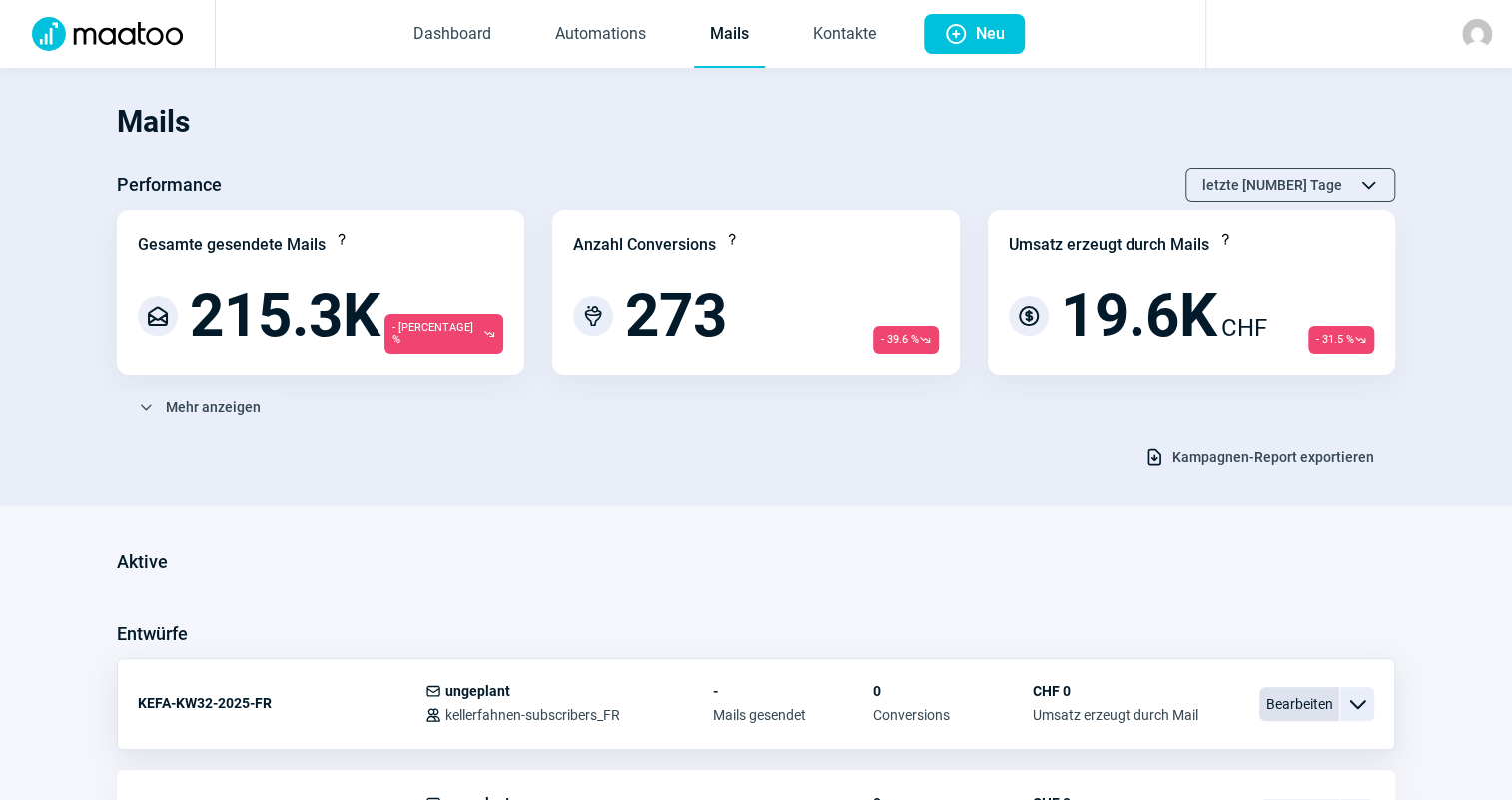 click on "Bearbeiten" at bounding box center (1299, 704) 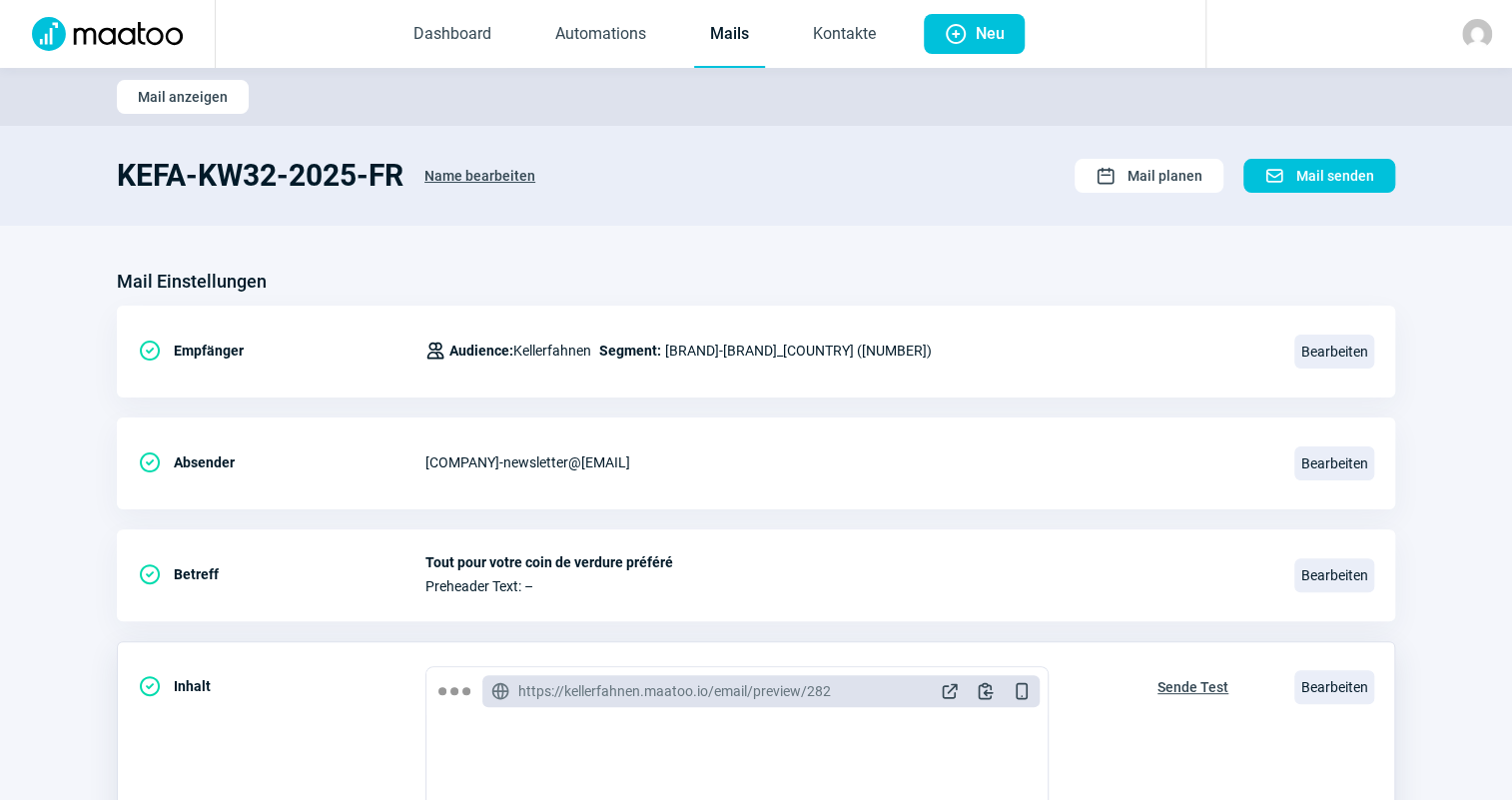 click on "Sende Test" 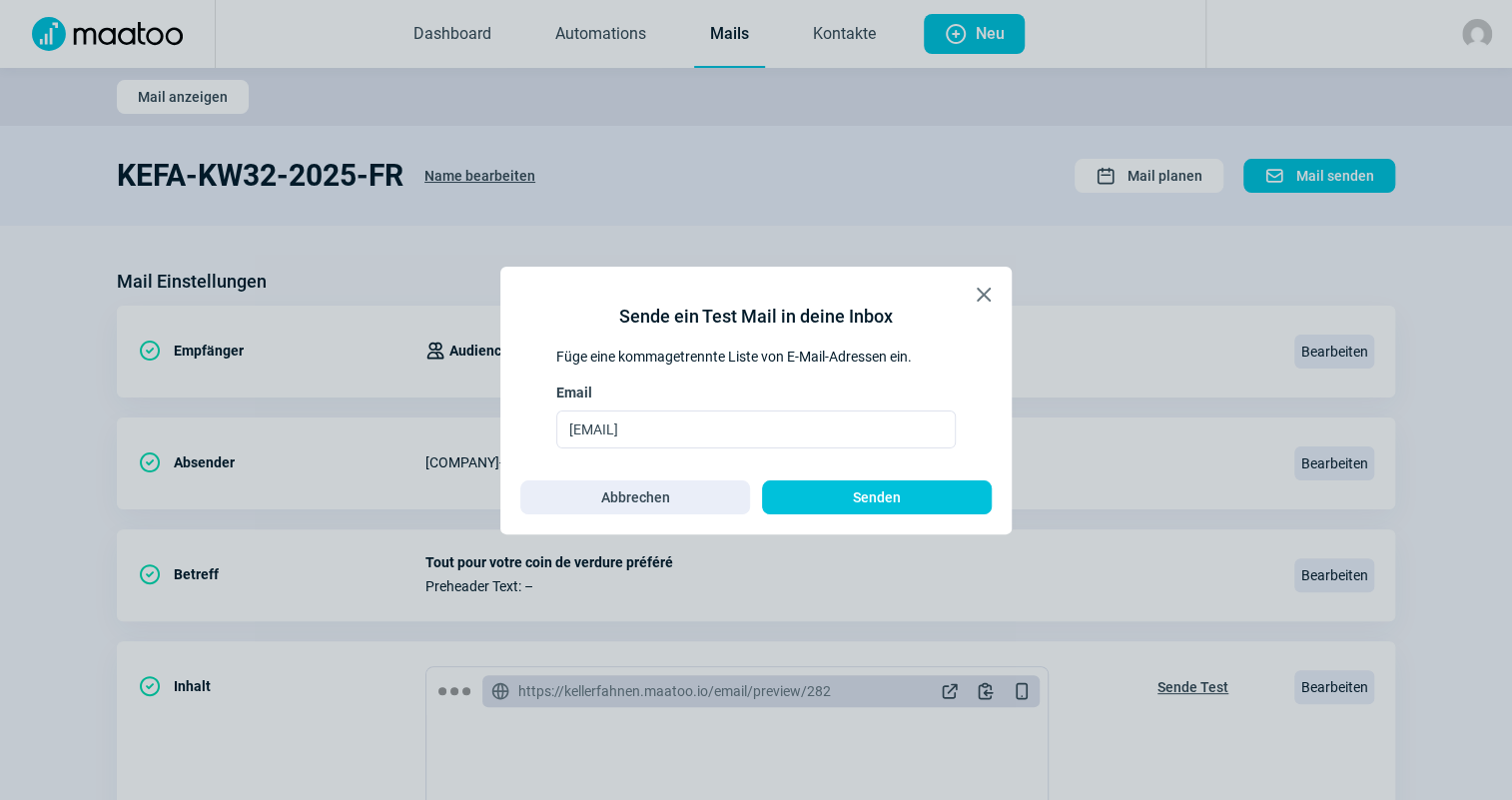 click on "Füge eine kommagetrennte Liste von E-Mail-Adressen ein. Email [EMAIL] Abbrechen Senden" at bounding box center (756, 400) 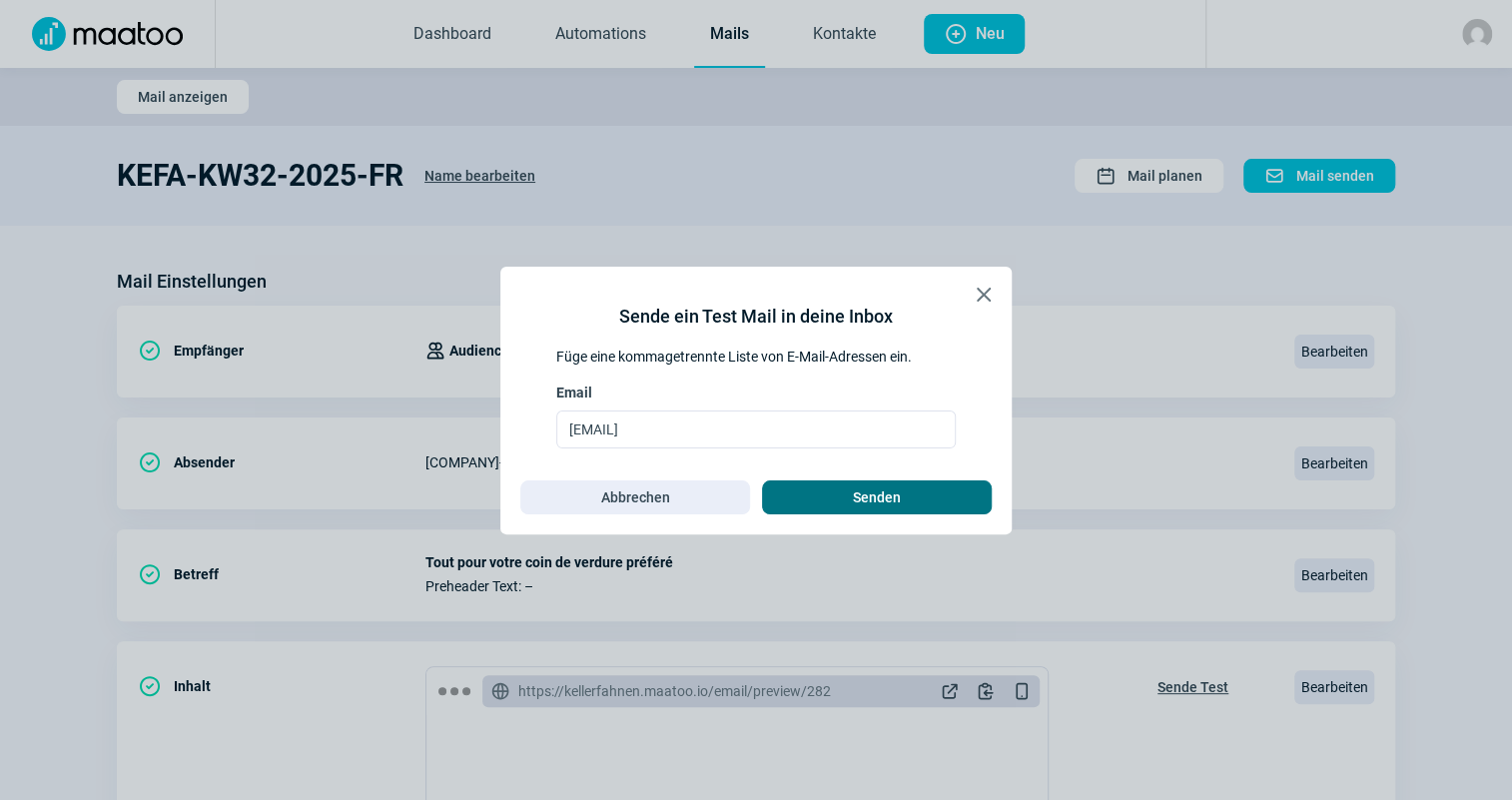 click on "Senden" at bounding box center (877, 497) 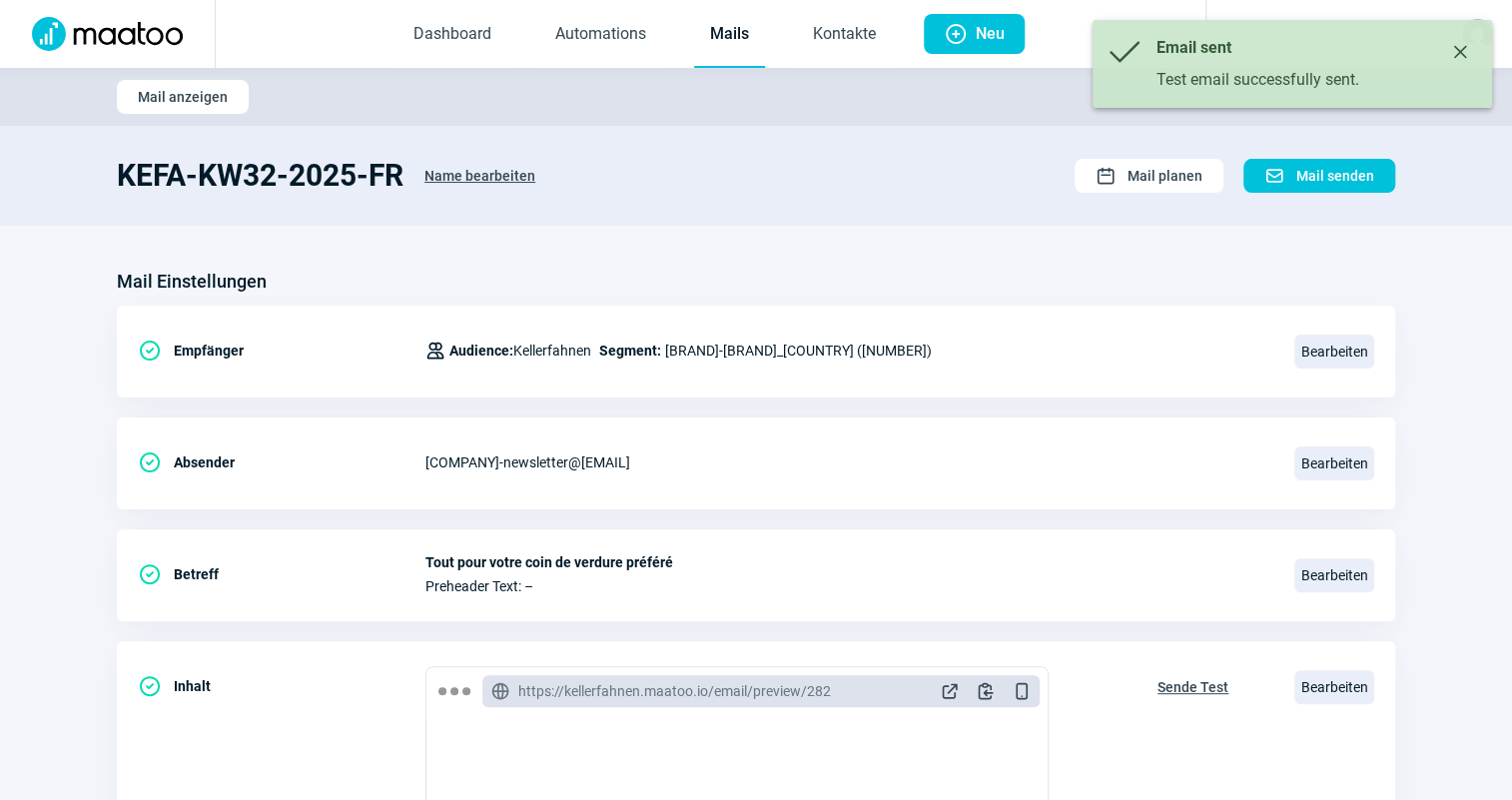 click on "Mails" 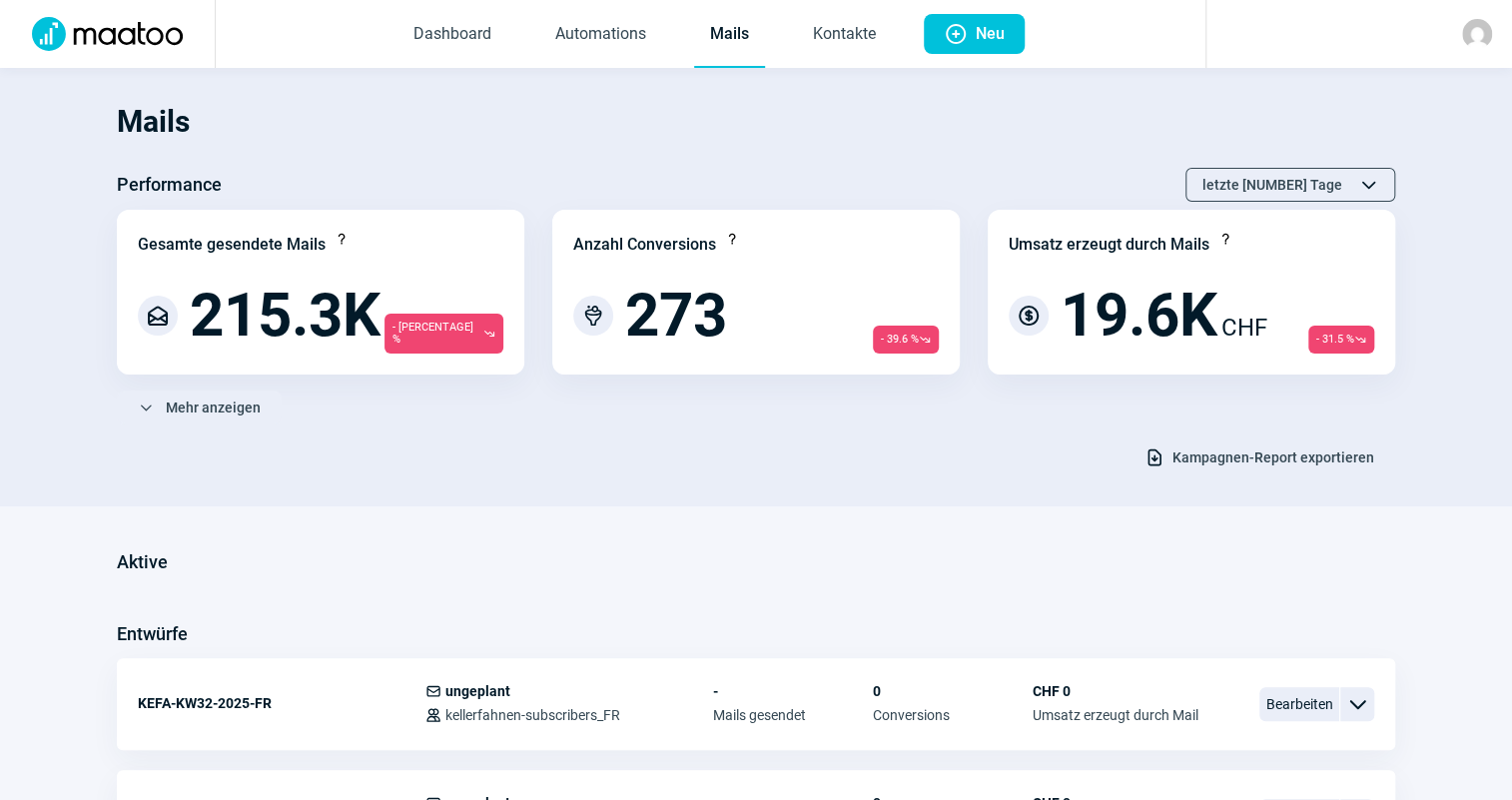 click on "Mails Performance letzte 30 Tage ChevronUp icon ChevronDown icon Gesamte gesendete Mails Question icon MailOpen icon 215.3K - 38.9 %  TrendingDown icon Anzahl Conversions Question icon Conversion icon 273 - 39.6 %  TrendingDown icon Umsatz erzeugt durch Mails Question icon CurrencyDollar icon 19.6K CHF - 31.5 %  TrendingDown icon ChevronDown icon  Mehr anzeigen Bounce-Analyse Reputation Score Question icon CheckCircle icon 100 Hard Bounce Rate Question icon PencilAlt icon 0.0% Soft Bounce Rate Question icon PencilAlt icon 0.0% Beschwerdenrate Question icon PencilAlt icon 0.0% Problem-Kontakte Question icon Users icon 0 Deine Bounce-Raten liegen innerhalb akzeptabler Grenzen. Download icon  Kampagnen-Report exportieren Aktive Entwürfe KEFA-KW32-2025-FR Mail icon ungeplant Users icon kellerfahnen-subscribers_FR  -  Mails gesendet 0 Conversions CHF 0 Umsatz erzeugt durch Mail Bearbeiten ChevronDown icon KEFA-KW32-2025-DE Mail icon ungeplant Users icon kellerfahnen-subscribers_DE  -  Mails gesendet 0 Conversions" 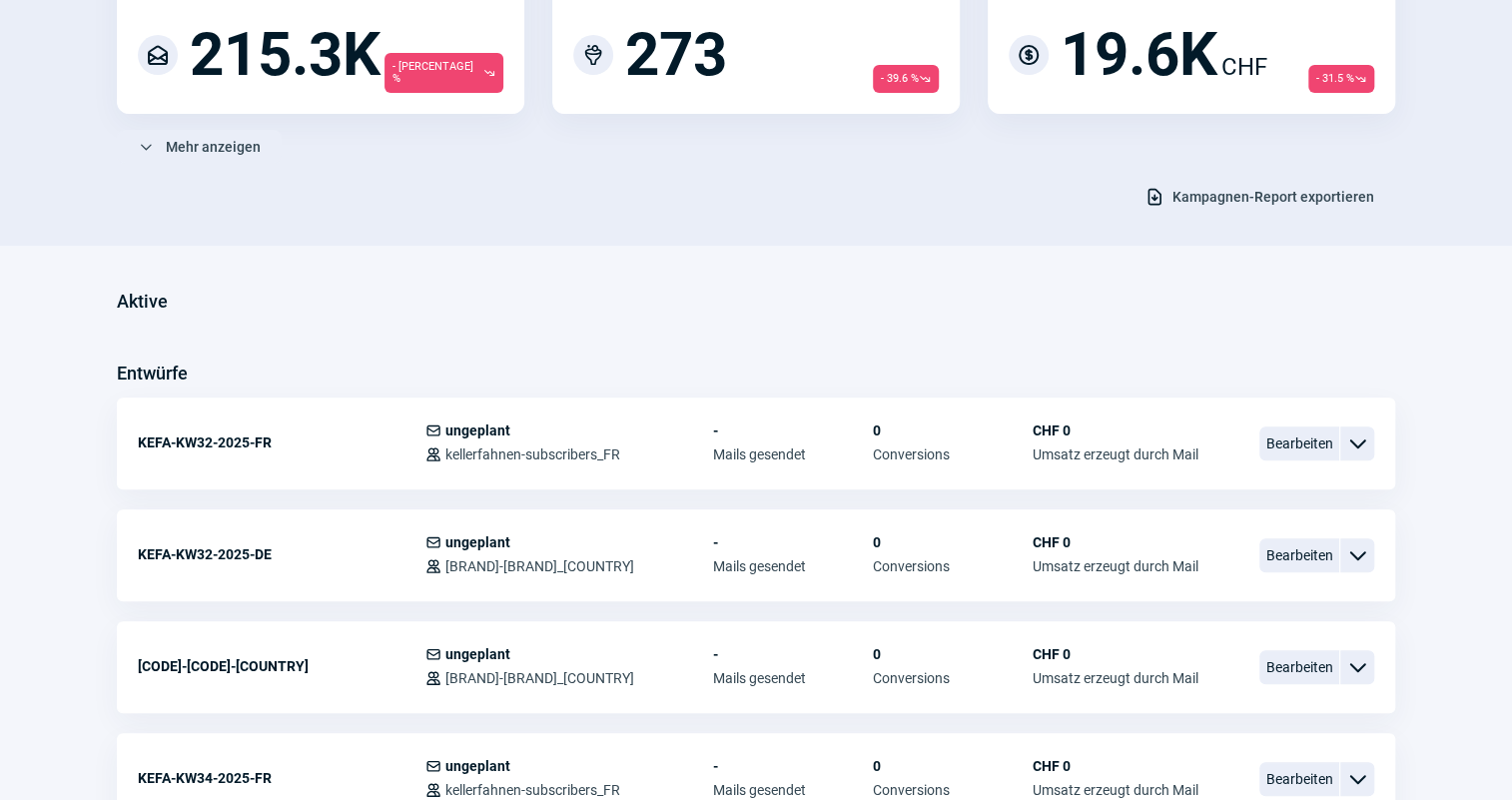 scroll, scrollTop: 272, scrollLeft: 0, axis: vertical 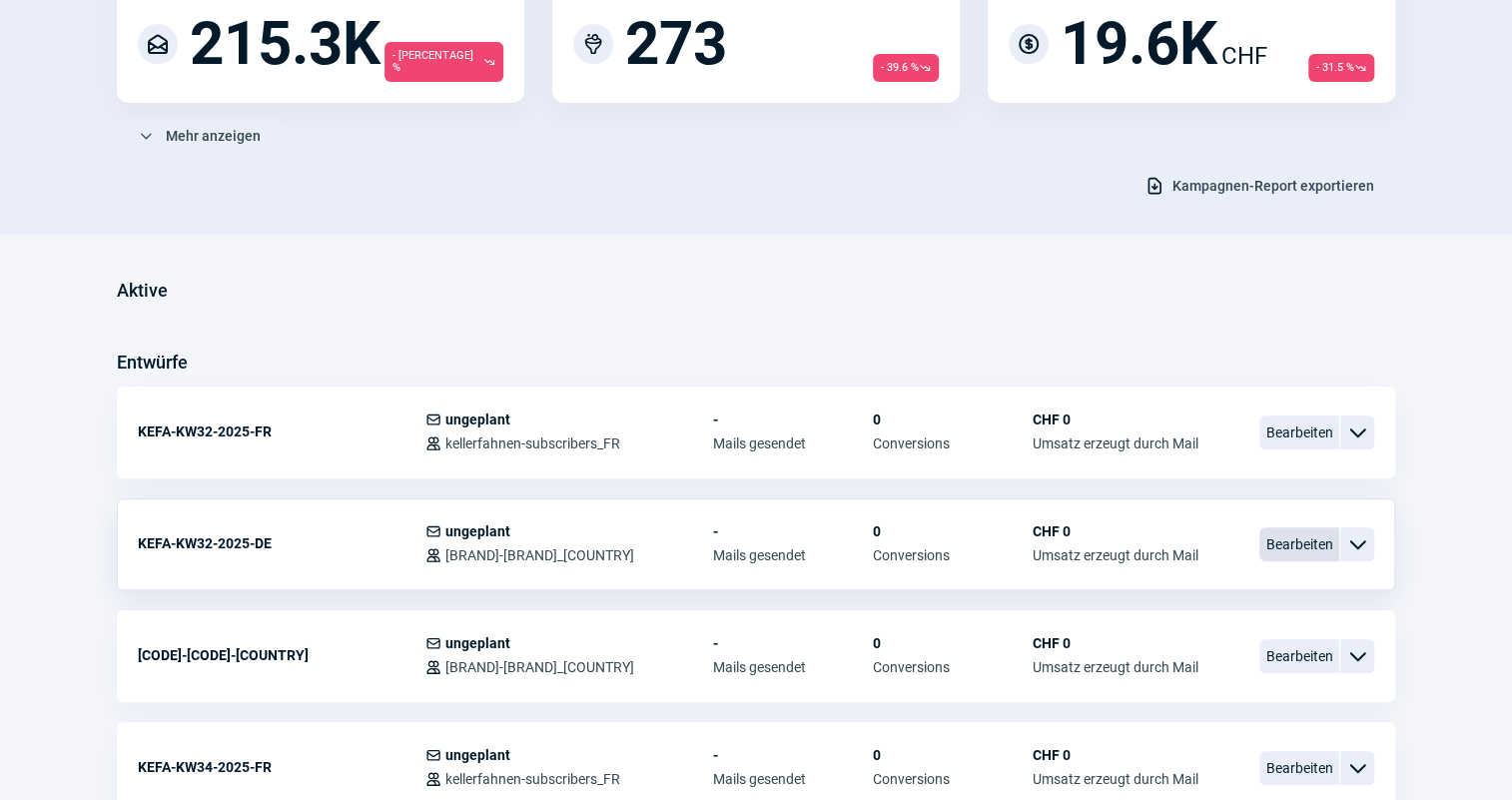 click on "Bearbeiten" at bounding box center [1299, 544] 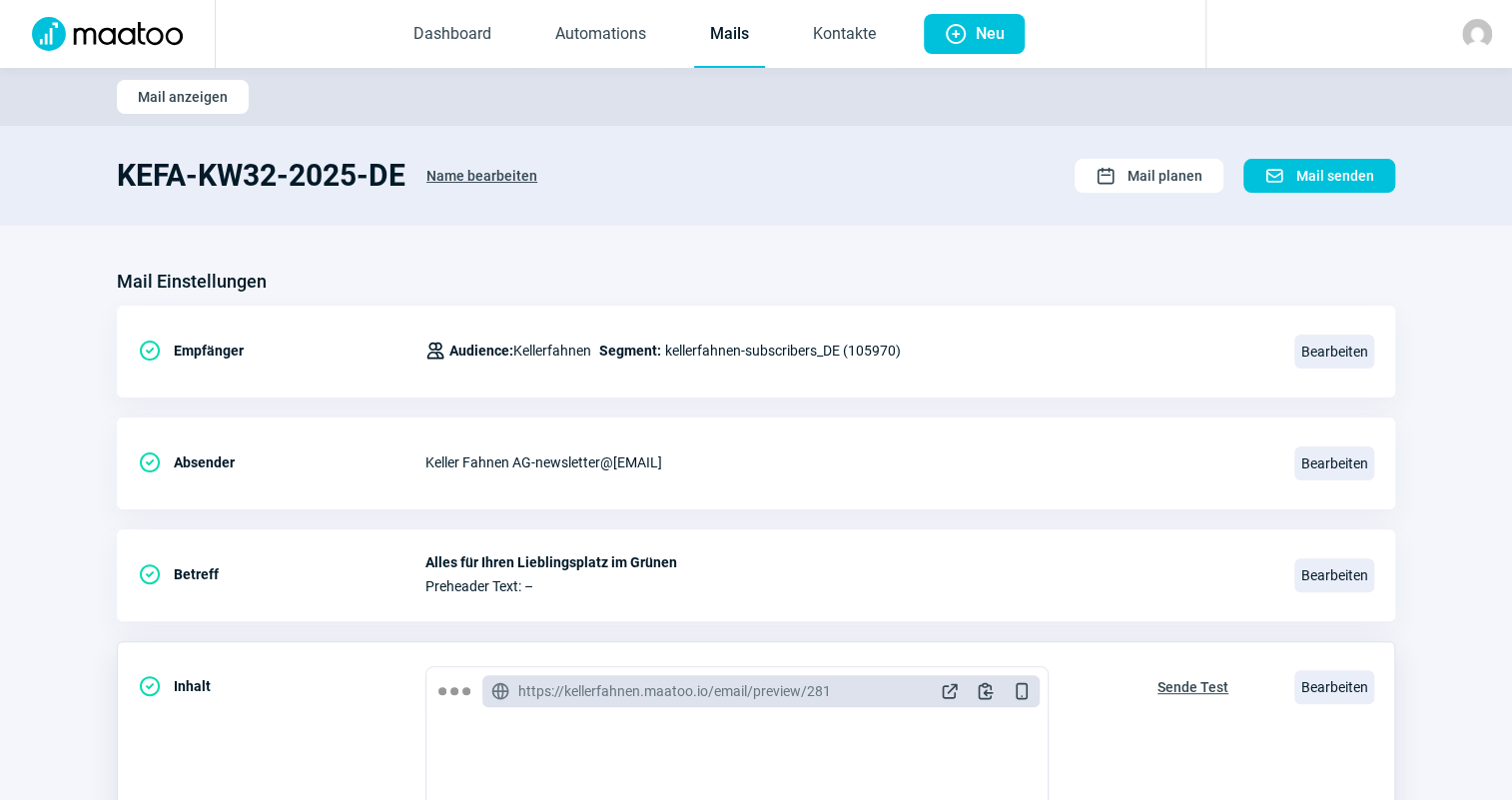 click on "Sende Test" 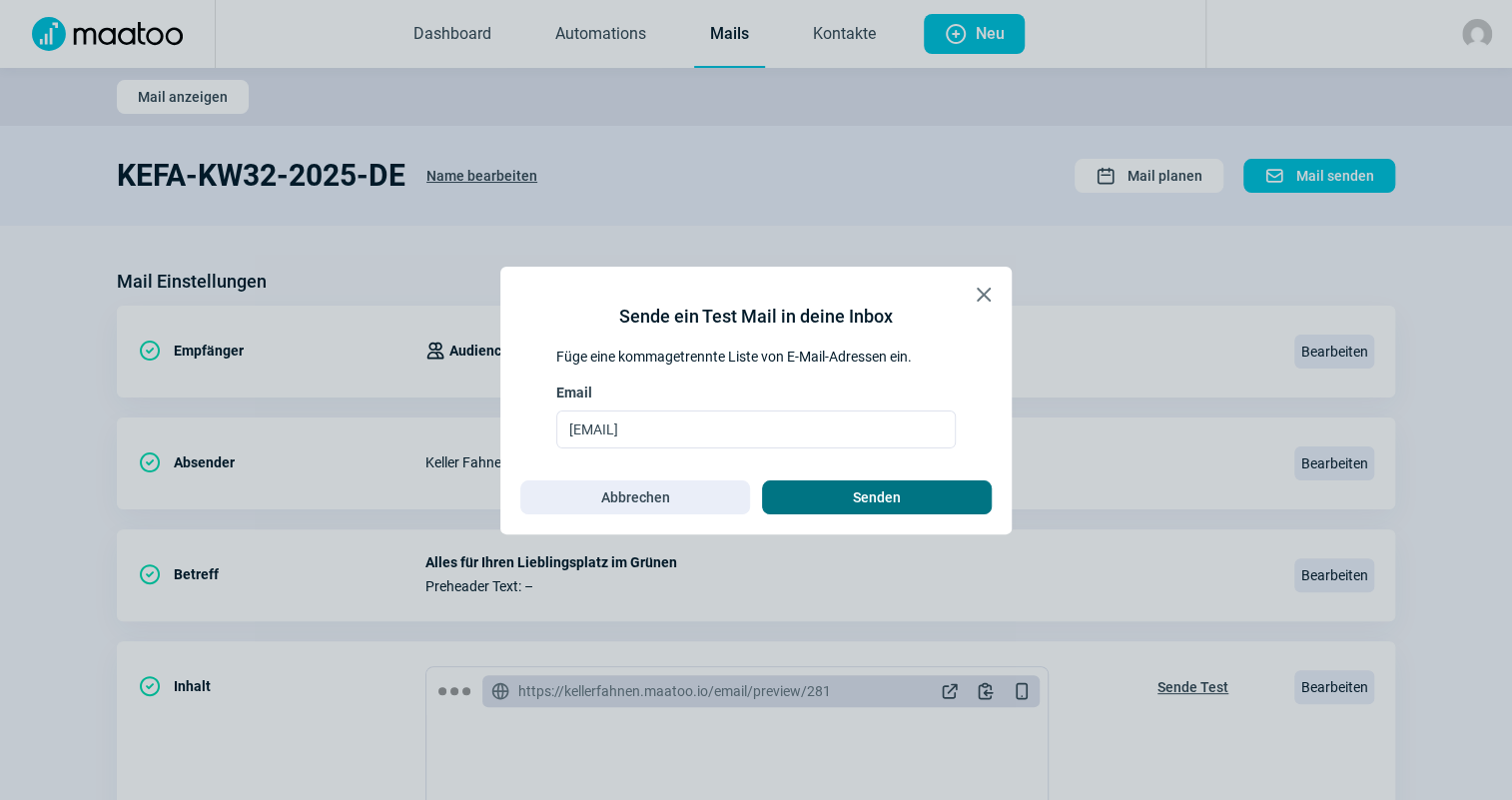 click on "Senden" at bounding box center (877, 497) 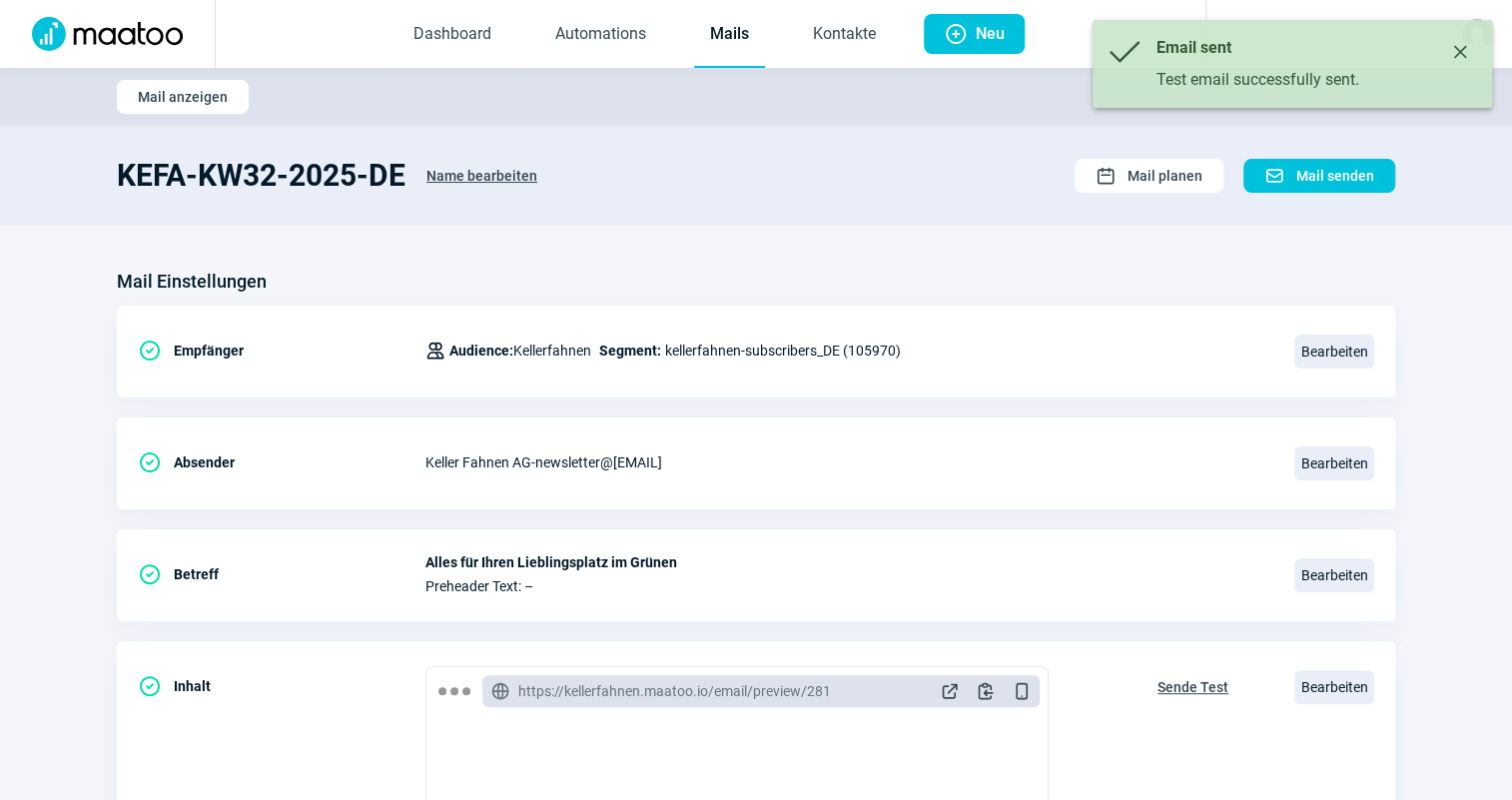 click on "Mails" 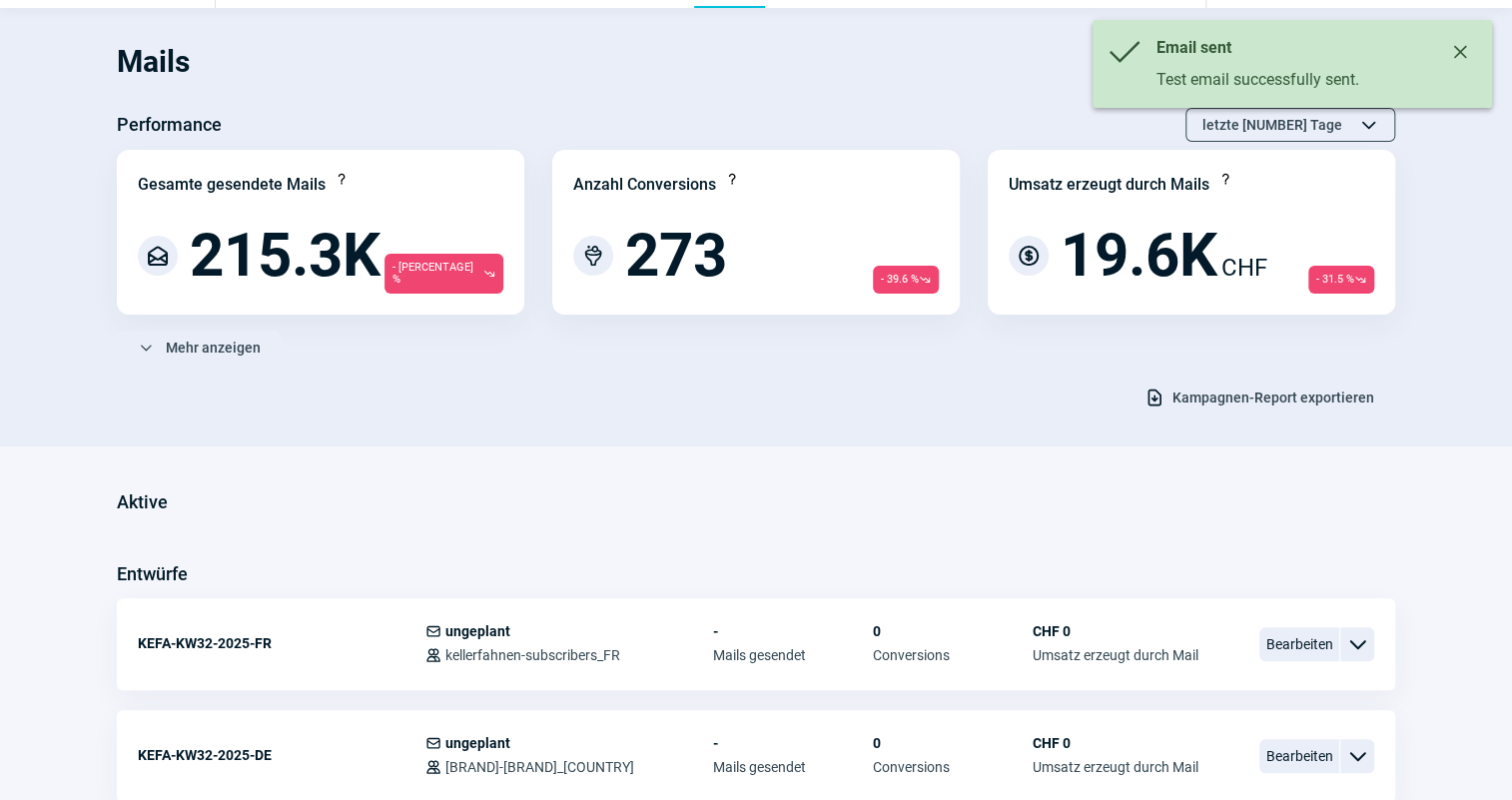 scroll, scrollTop: 90, scrollLeft: 0, axis: vertical 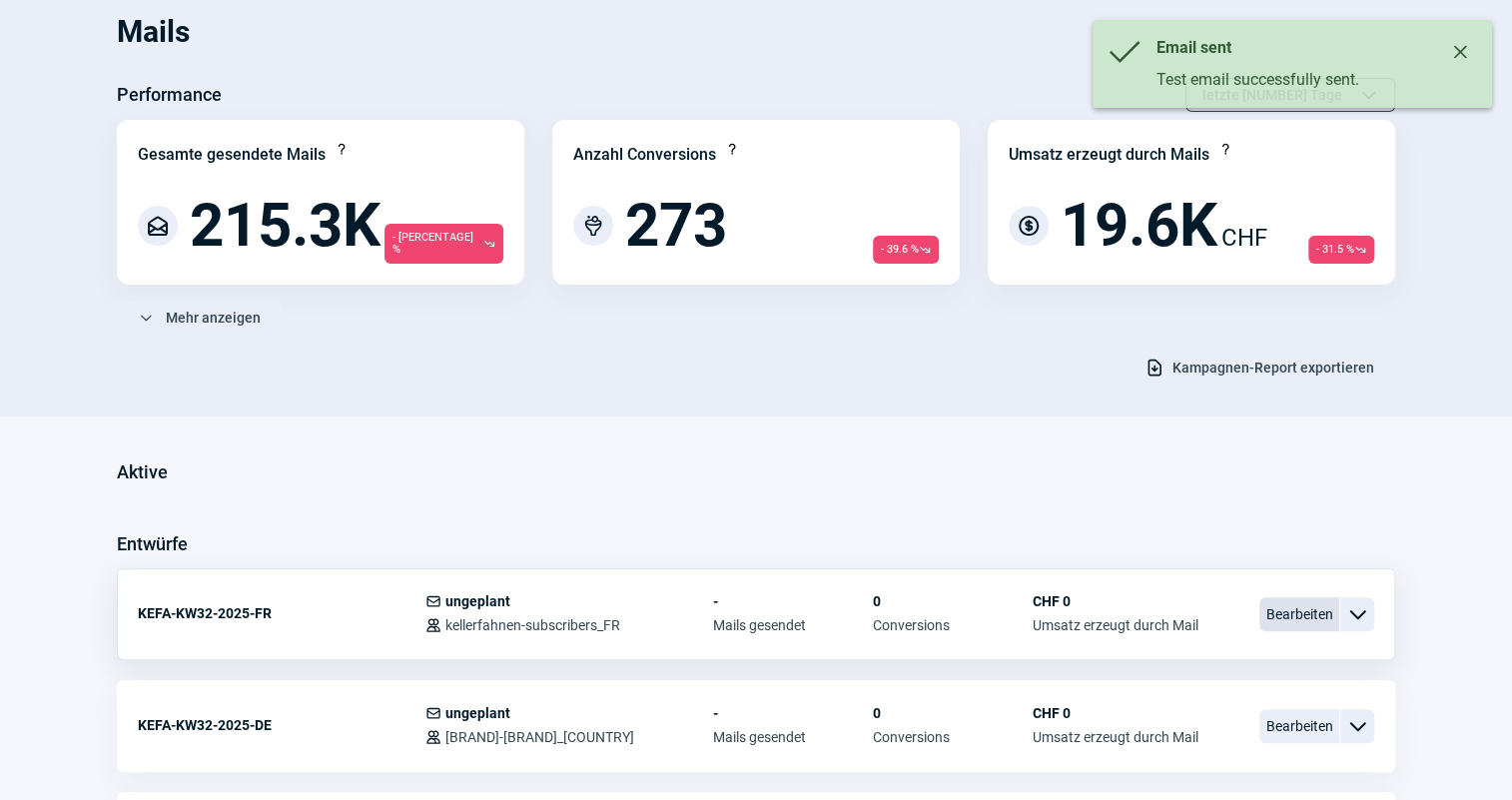 click on "Bearbeiten" at bounding box center [1299, 614] 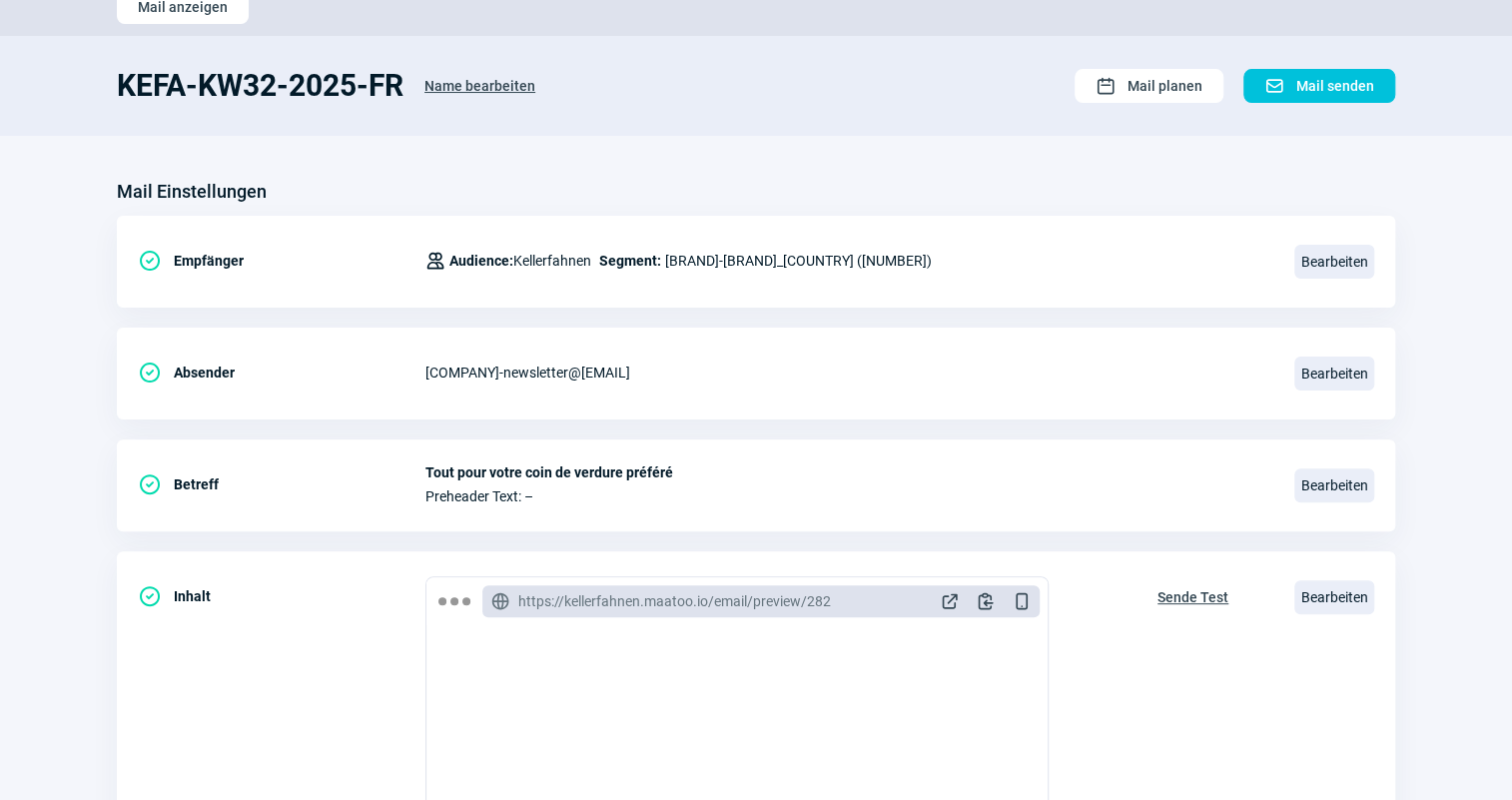 scroll, scrollTop: 0, scrollLeft: 0, axis: both 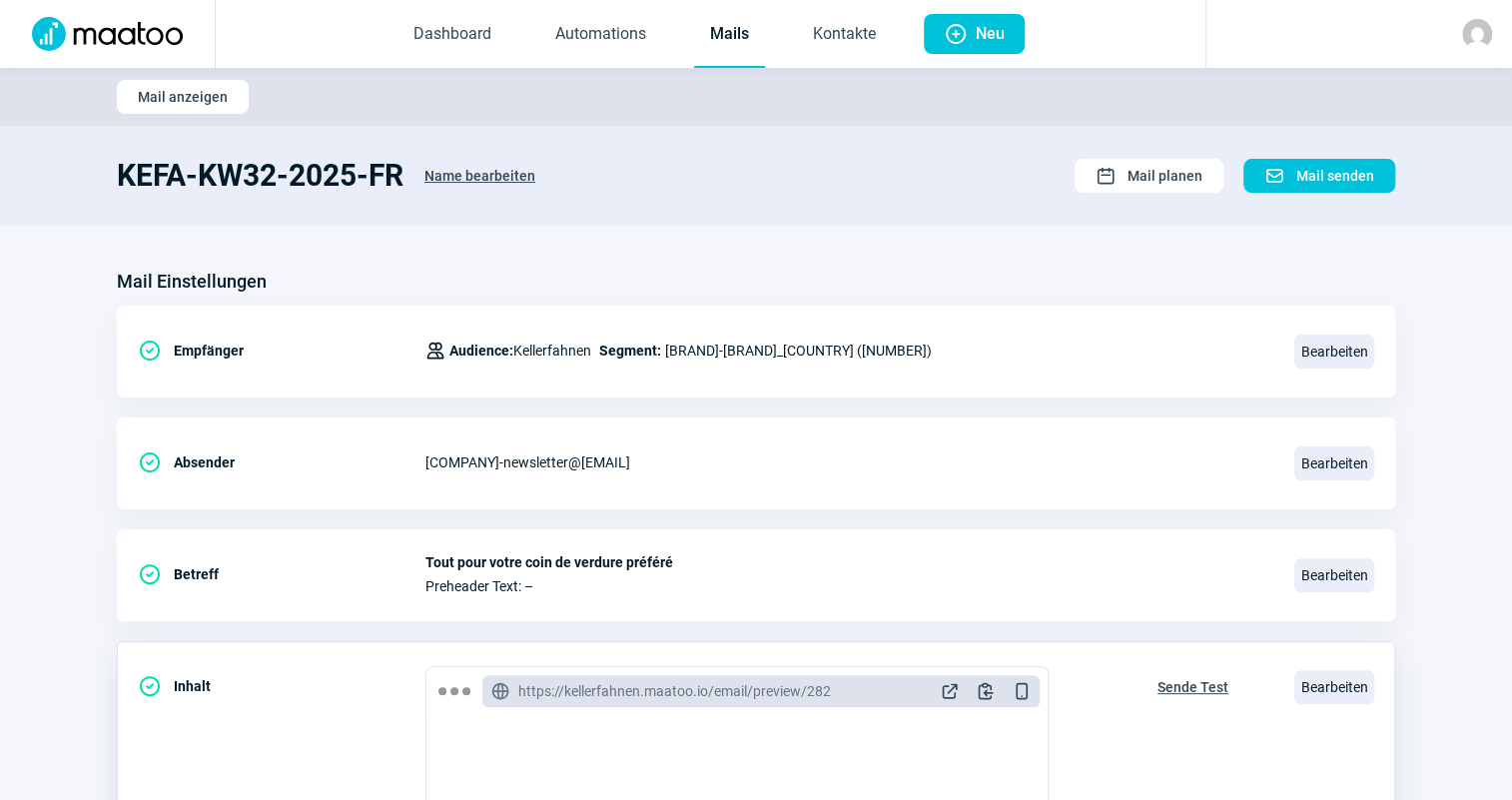 click on "Sende Test" 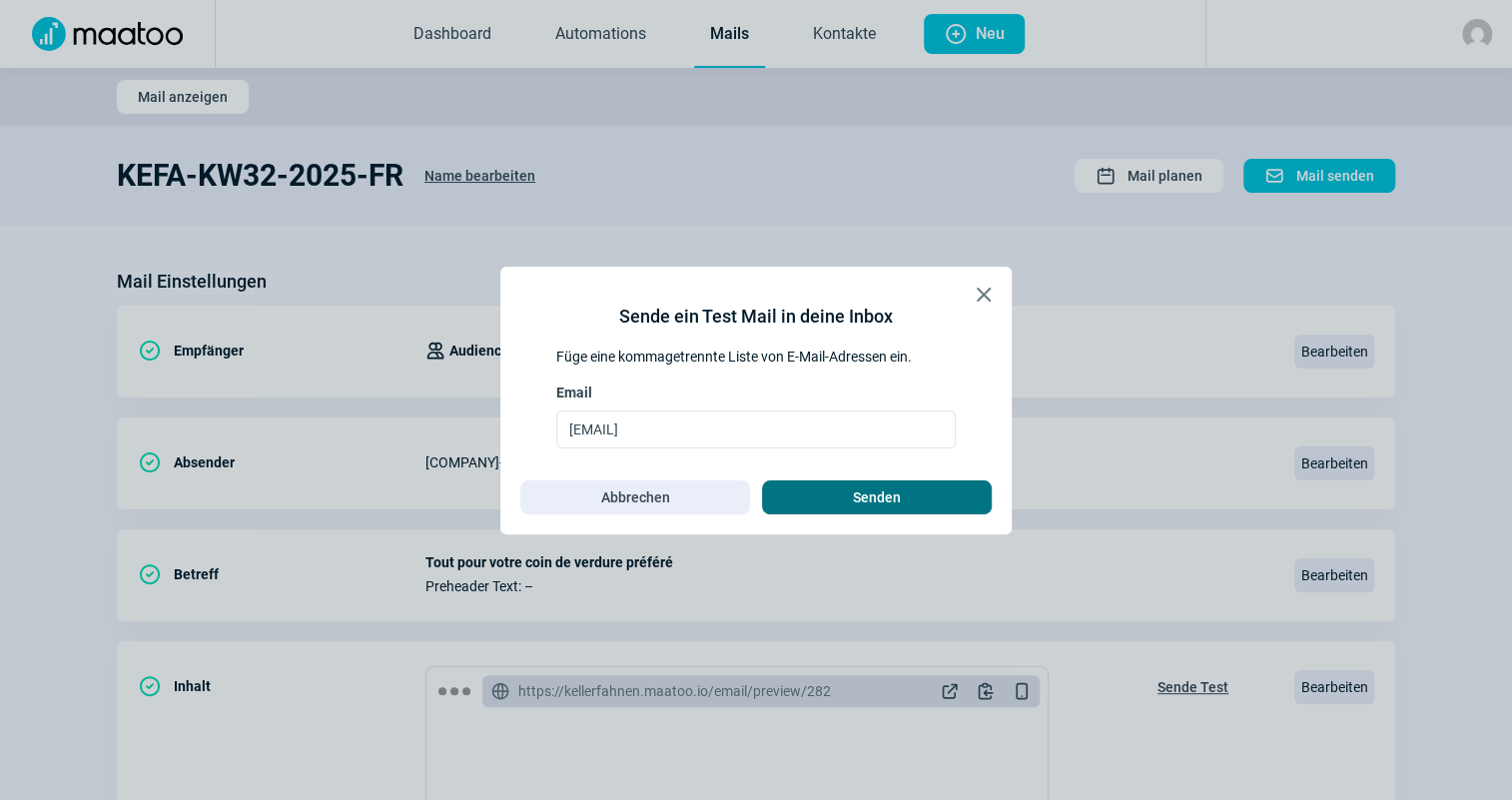 click on "Senden" at bounding box center (877, 497) 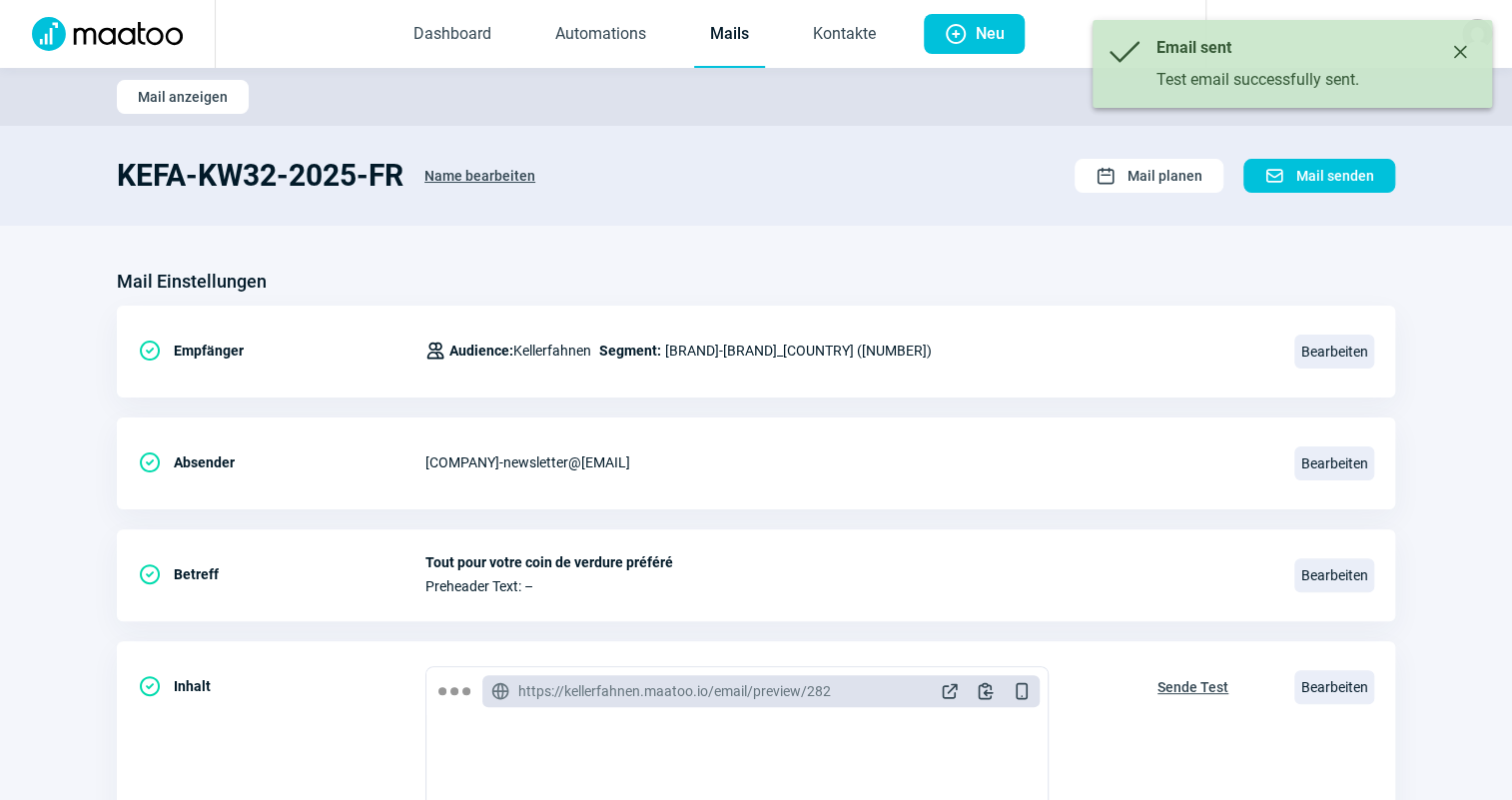 click on "Mails" 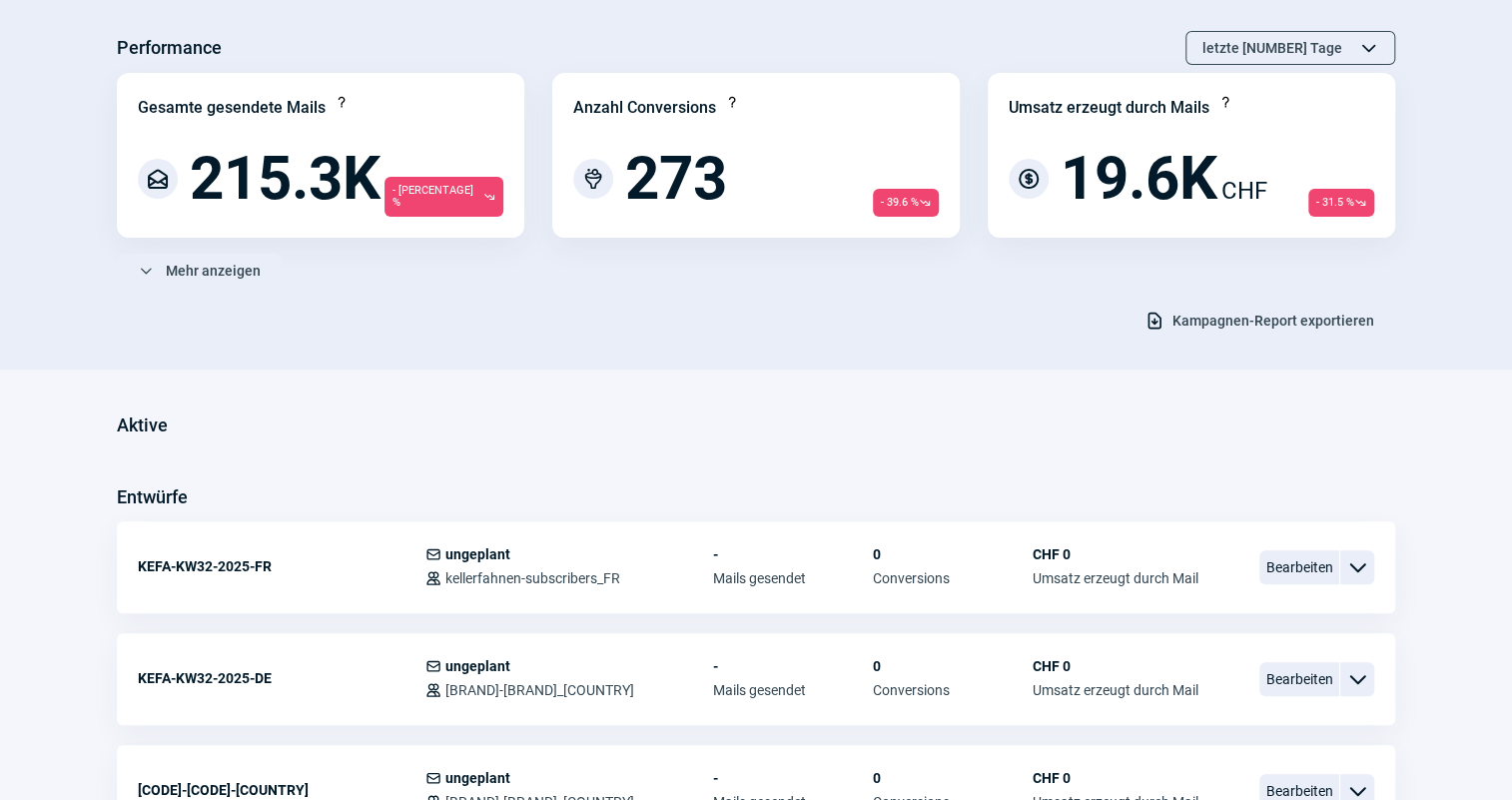 scroll, scrollTop: 0, scrollLeft: 0, axis: both 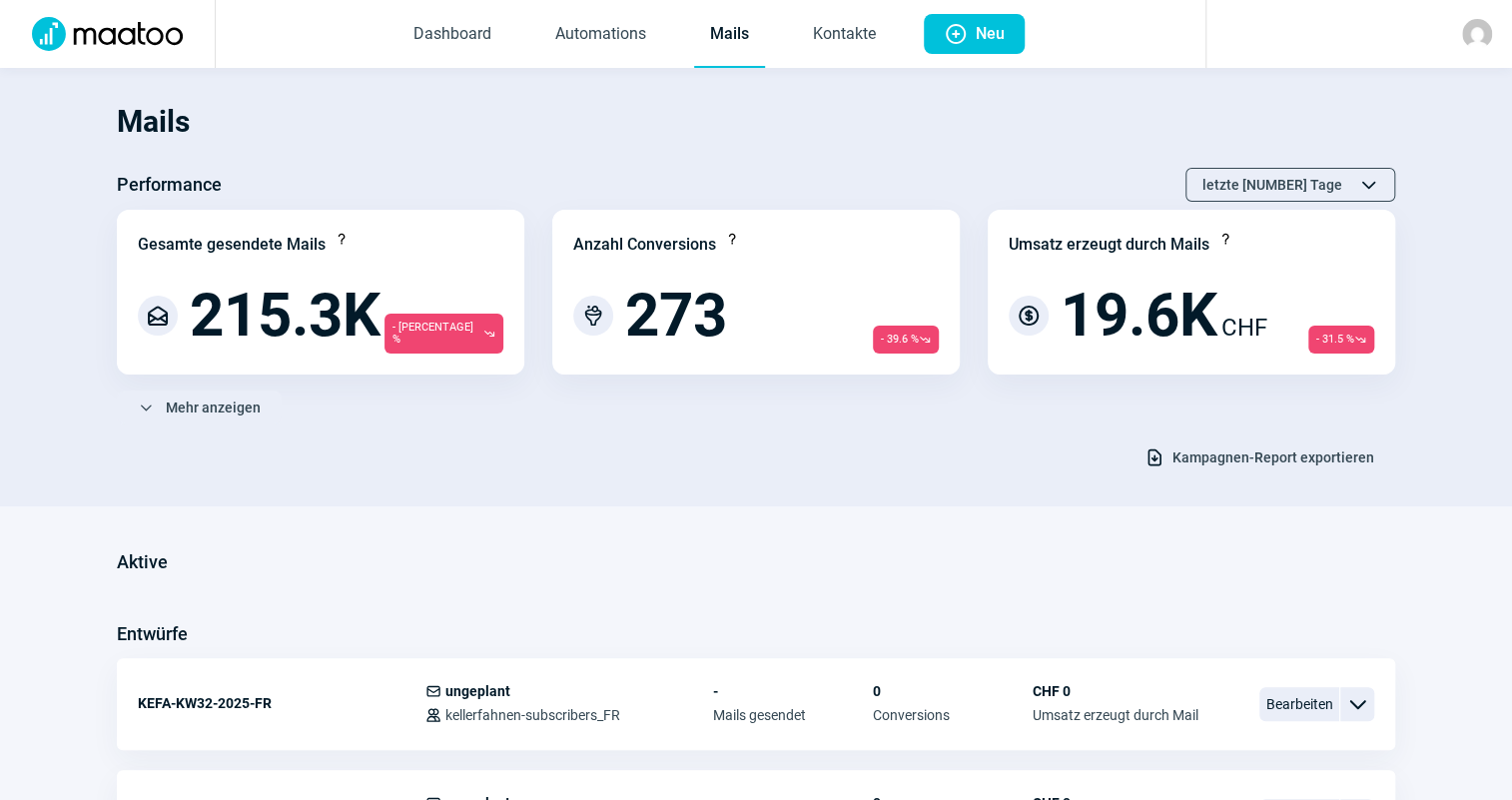 click on "Download icon  Kampagnen-Report exportieren" 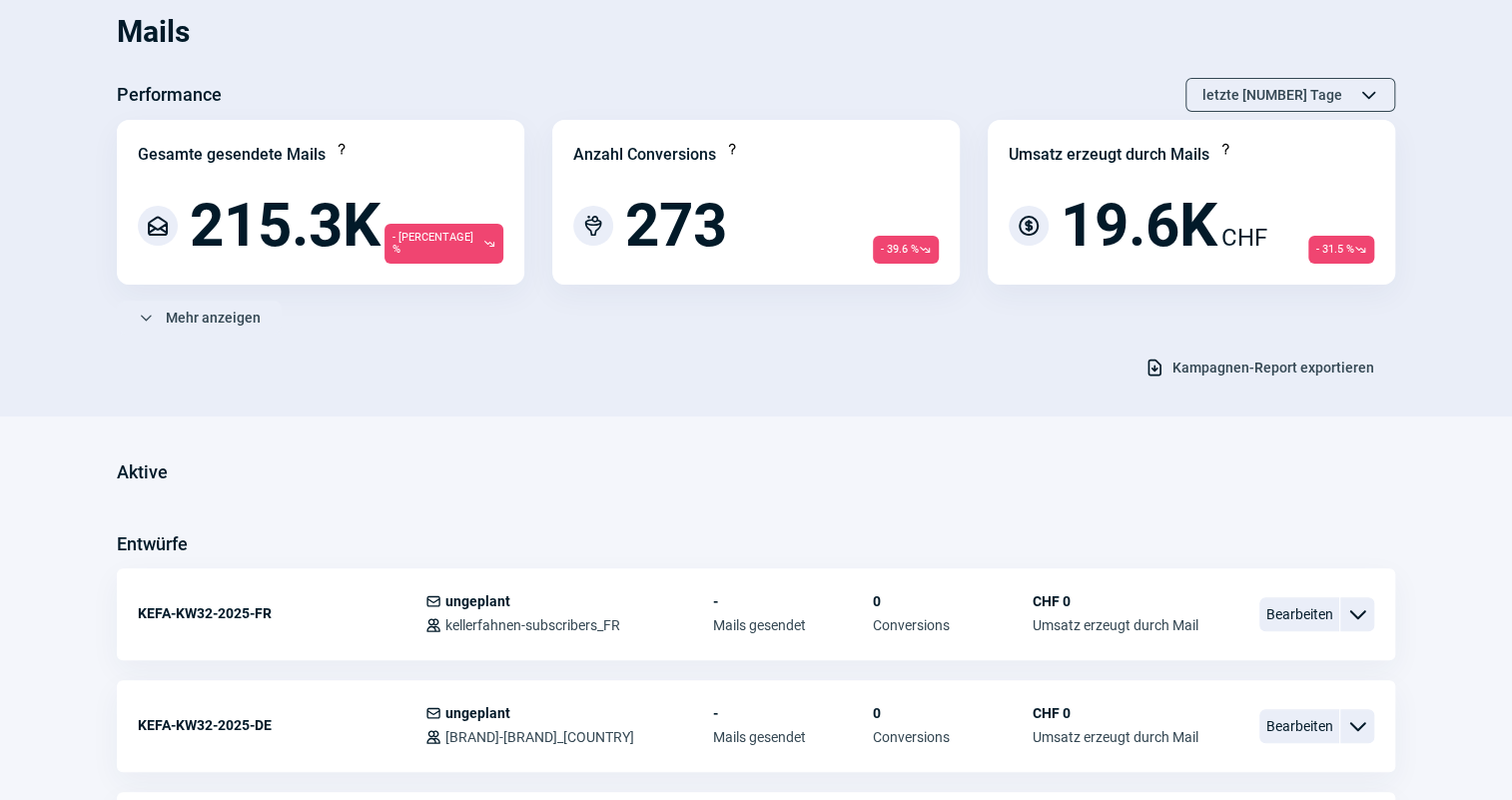 scroll, scrollTop: 0, scrollLeft: 0, axis: both 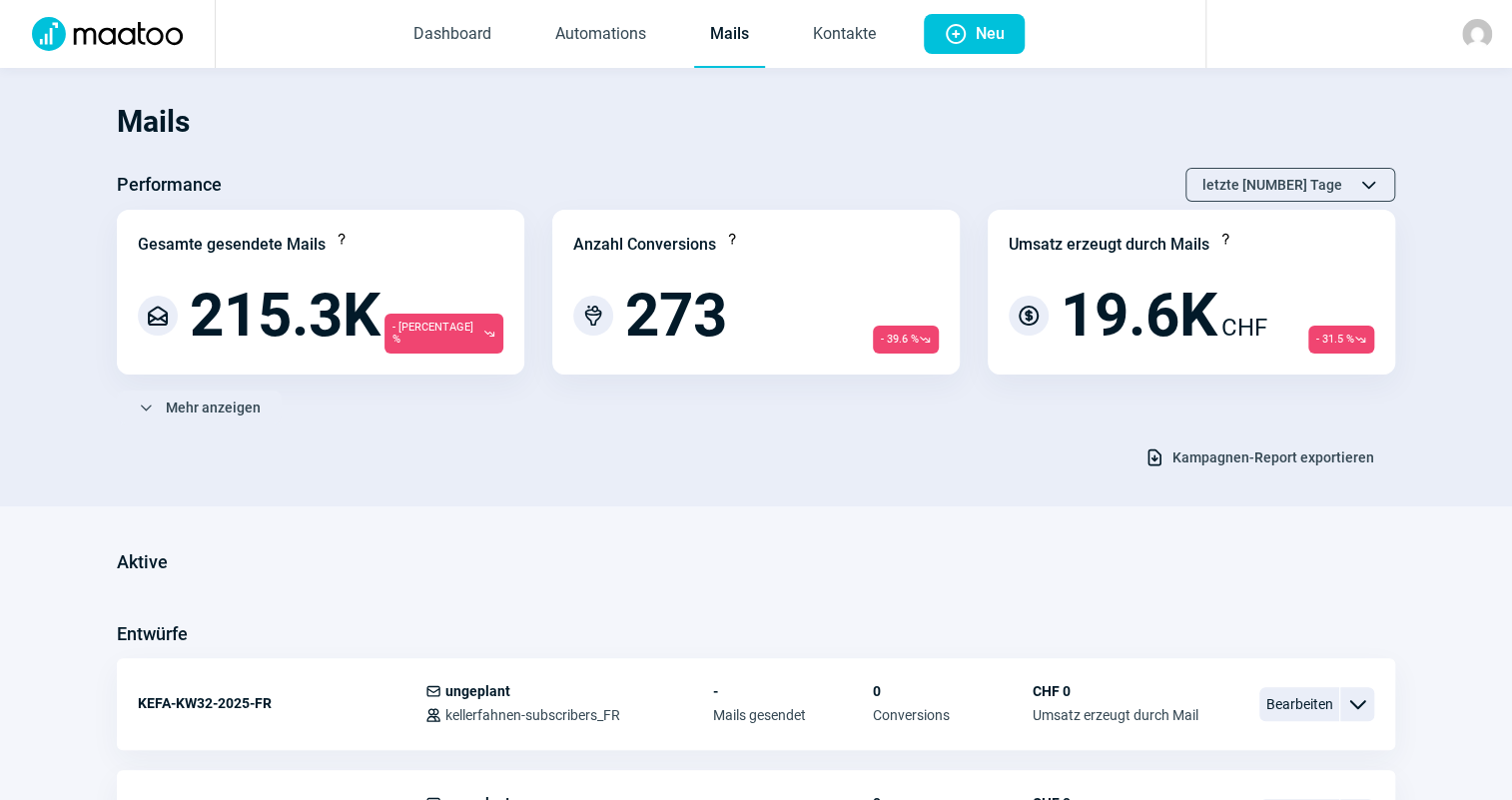 click on "Mails Performance letzte 30 Tage ChevronUp icon ChevronDown icon Gesamte gesendete Mails Question icon MailOpen icon 215.3K - 38.9 %  TrendingDown icon Anzahl Conversions Question icon Conversion icon 273 - 39.6 %  TrendingDown icon Umsatz erzeugt durch Mails Question icon CurrencyDollar icon 19.6K CHF - 31.5 %  TrendingDown icon ChevronDown icon  Mehr anzeigen Bounce-Analyse Reputation Score Question icon CheckCircle icon 100 Hard Bounce Rate Question icon PencilAlt icon 0.0% Soft Bounce Rate Question icon PencilAlt icon 0.0% Beschwerdenrate Question icon PencilAlt icon 0.0% Problem-Kontakte Question icon Users icon 0 Deine Bounce-Raten liegen innerhalb akzeptabler Grenzen. Download icon  Kampagnen-Report exportieren" 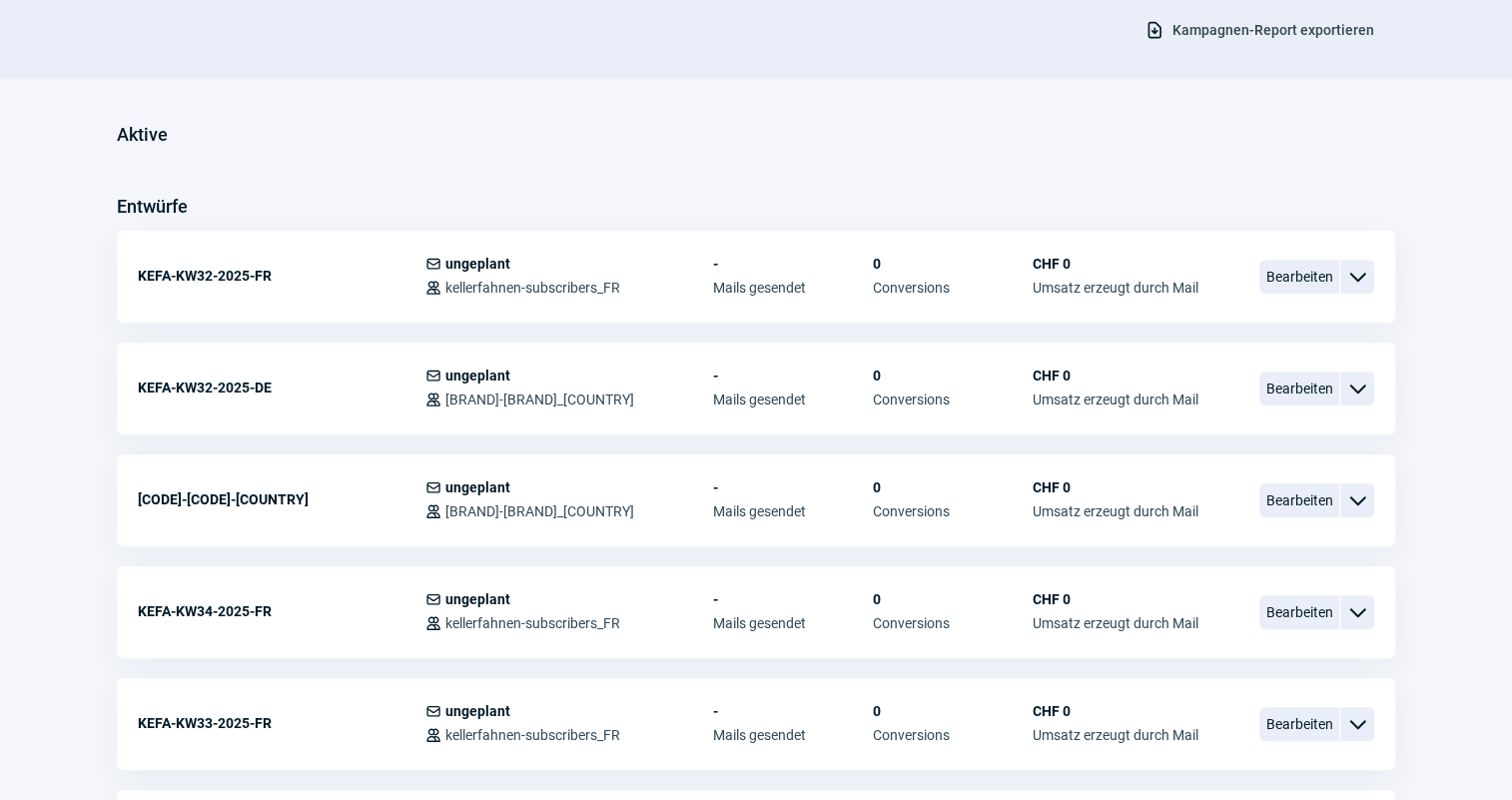 scroll, scrollTop: 453, scrollLeft: 0, axis: vertical 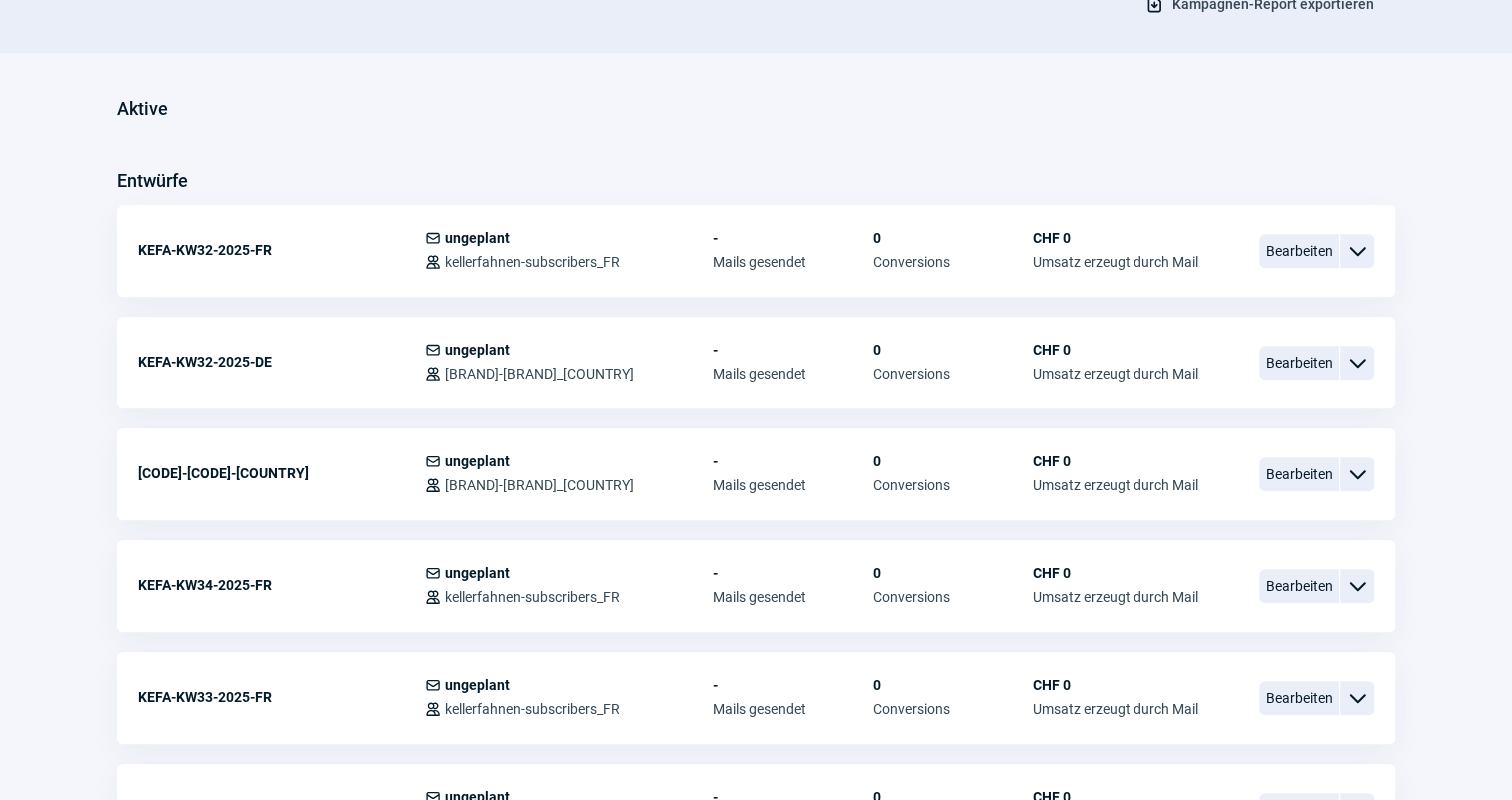 click on "Aktive" at bounding box center [756, 109] 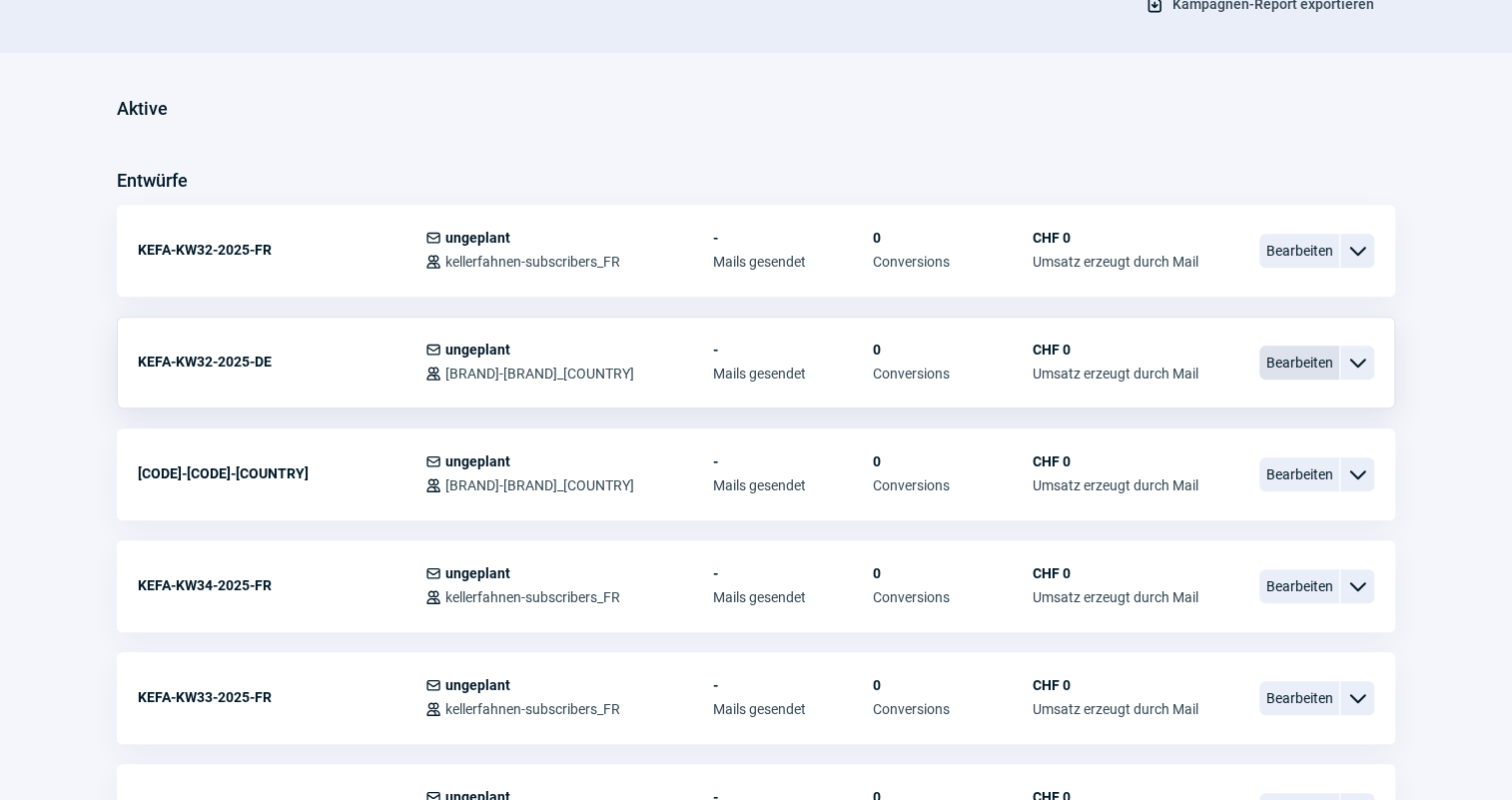 click on "Bearbeiten" at bounding box center [1299, 363] 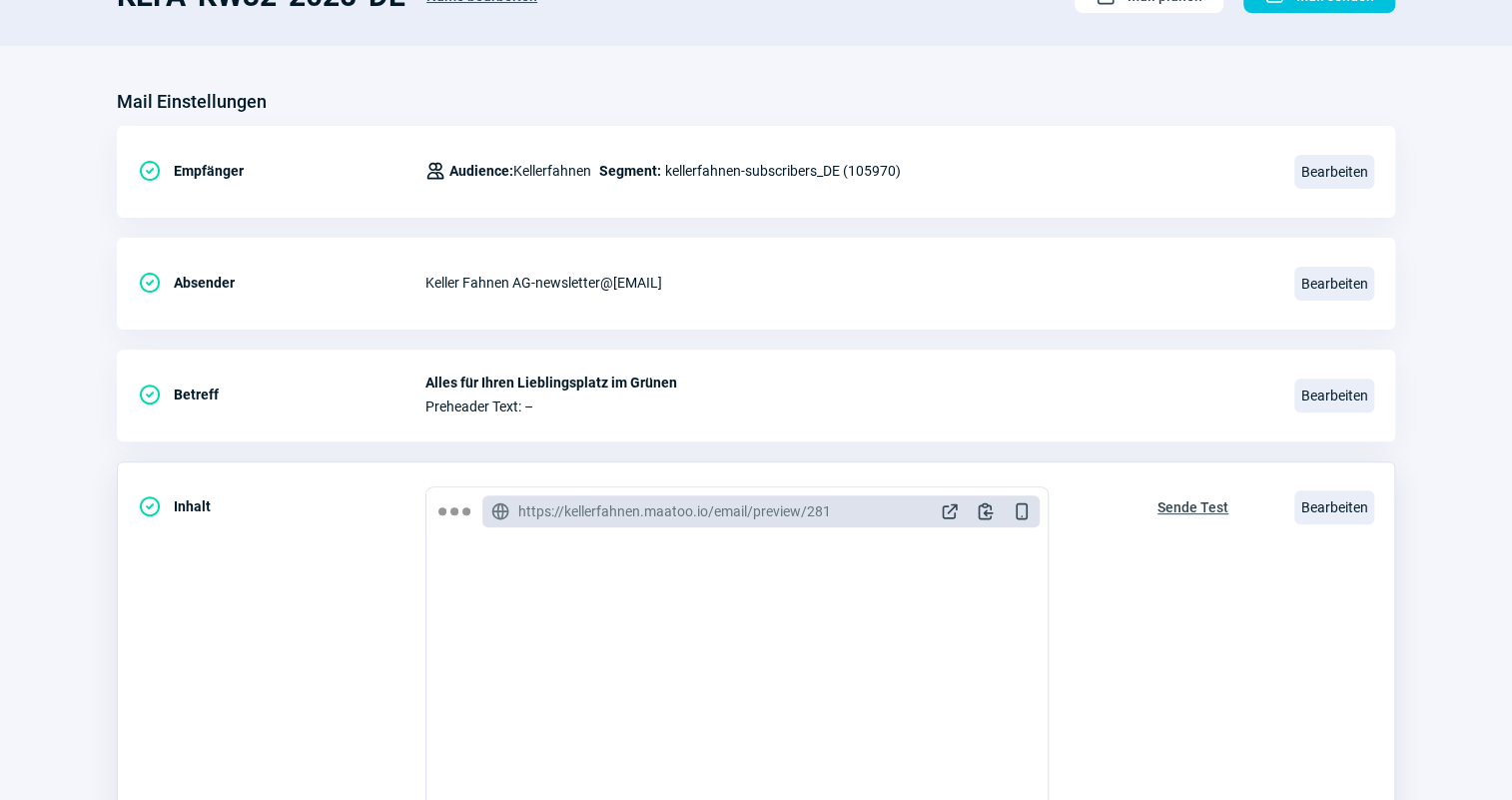 scroll, scrollTop: 181, scrollLeft: 0, axis: vertical 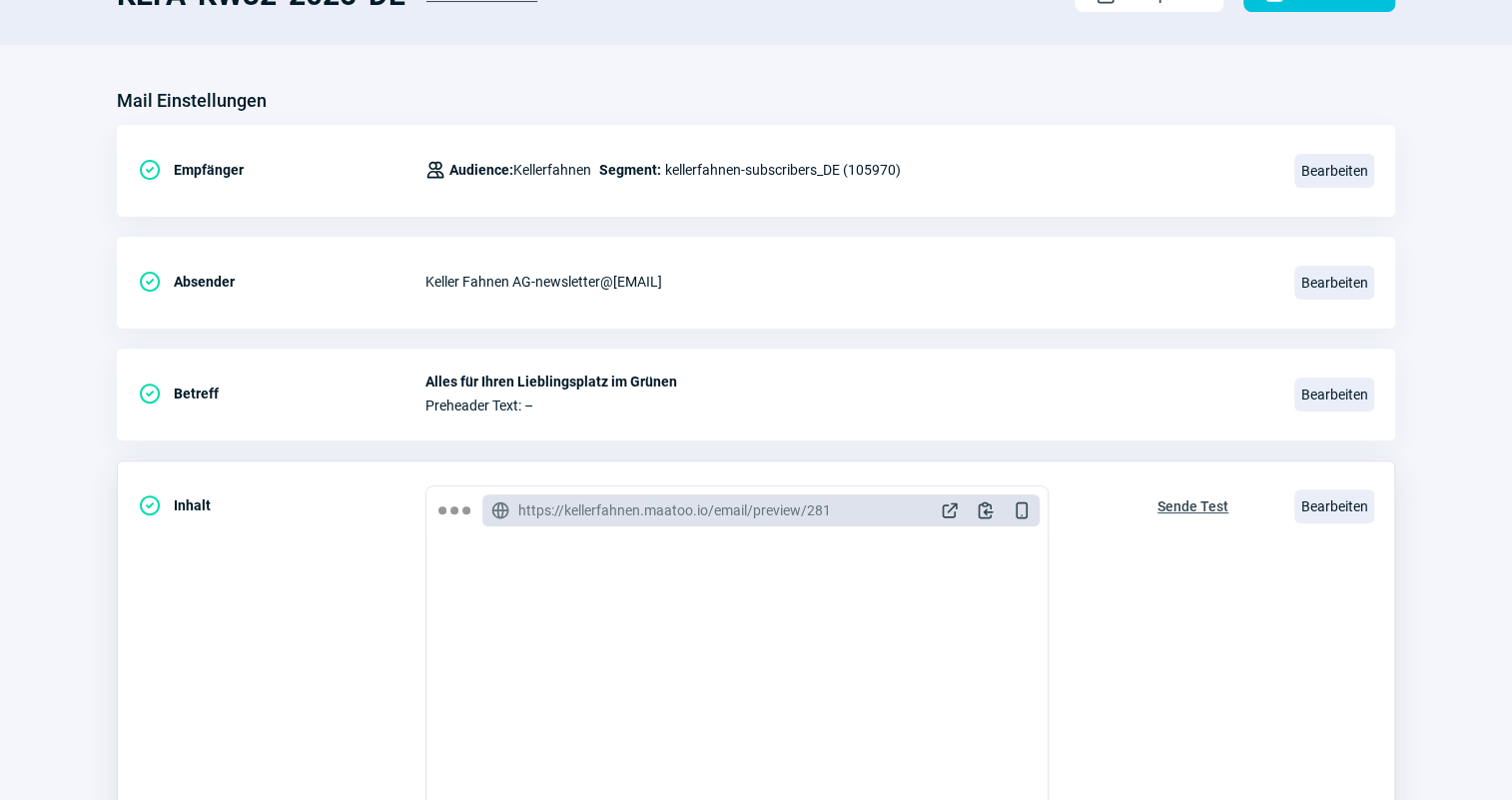 click on "Sende Test" 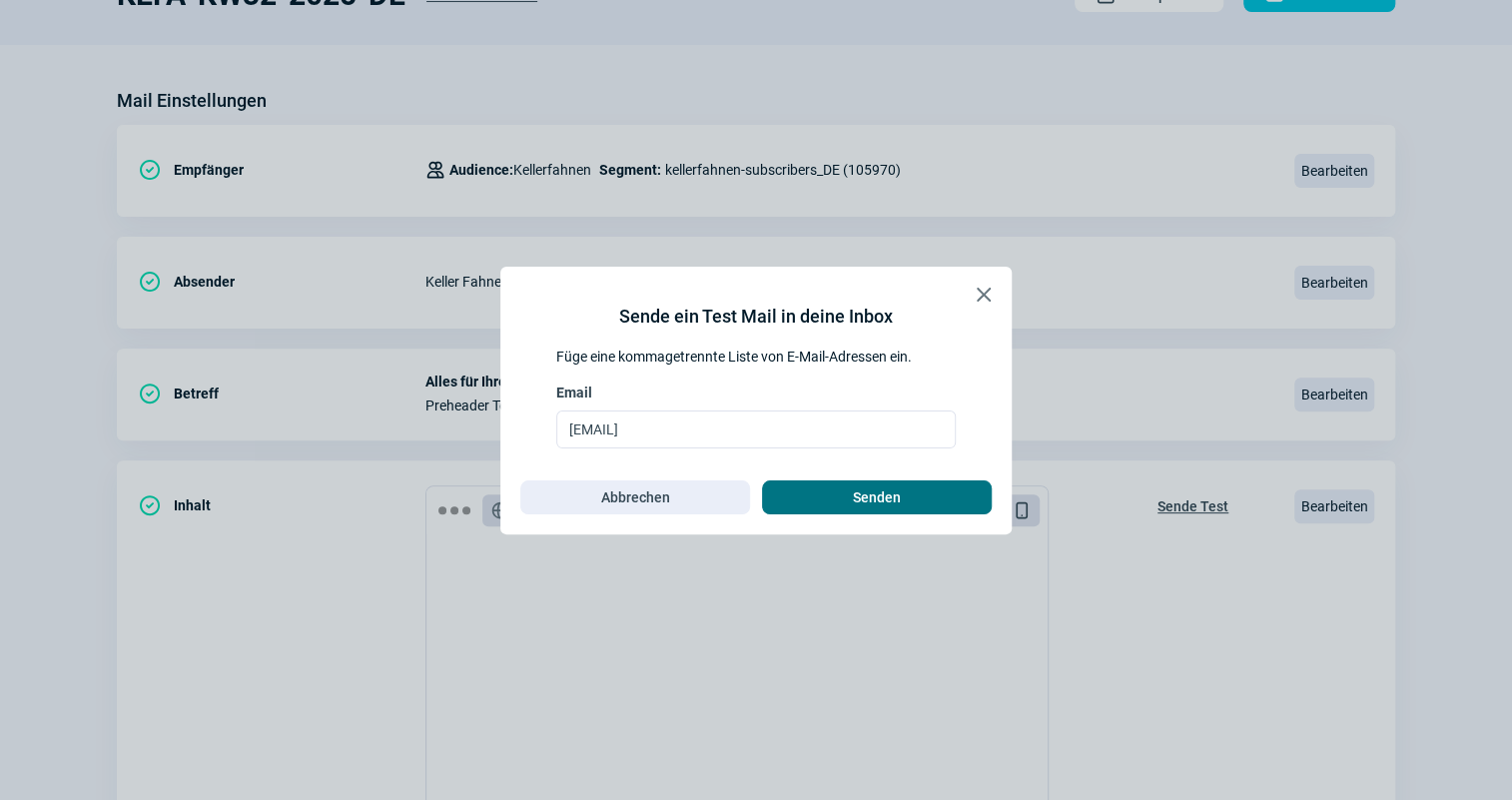 click on "Senden" at bounding box center (877, 497) 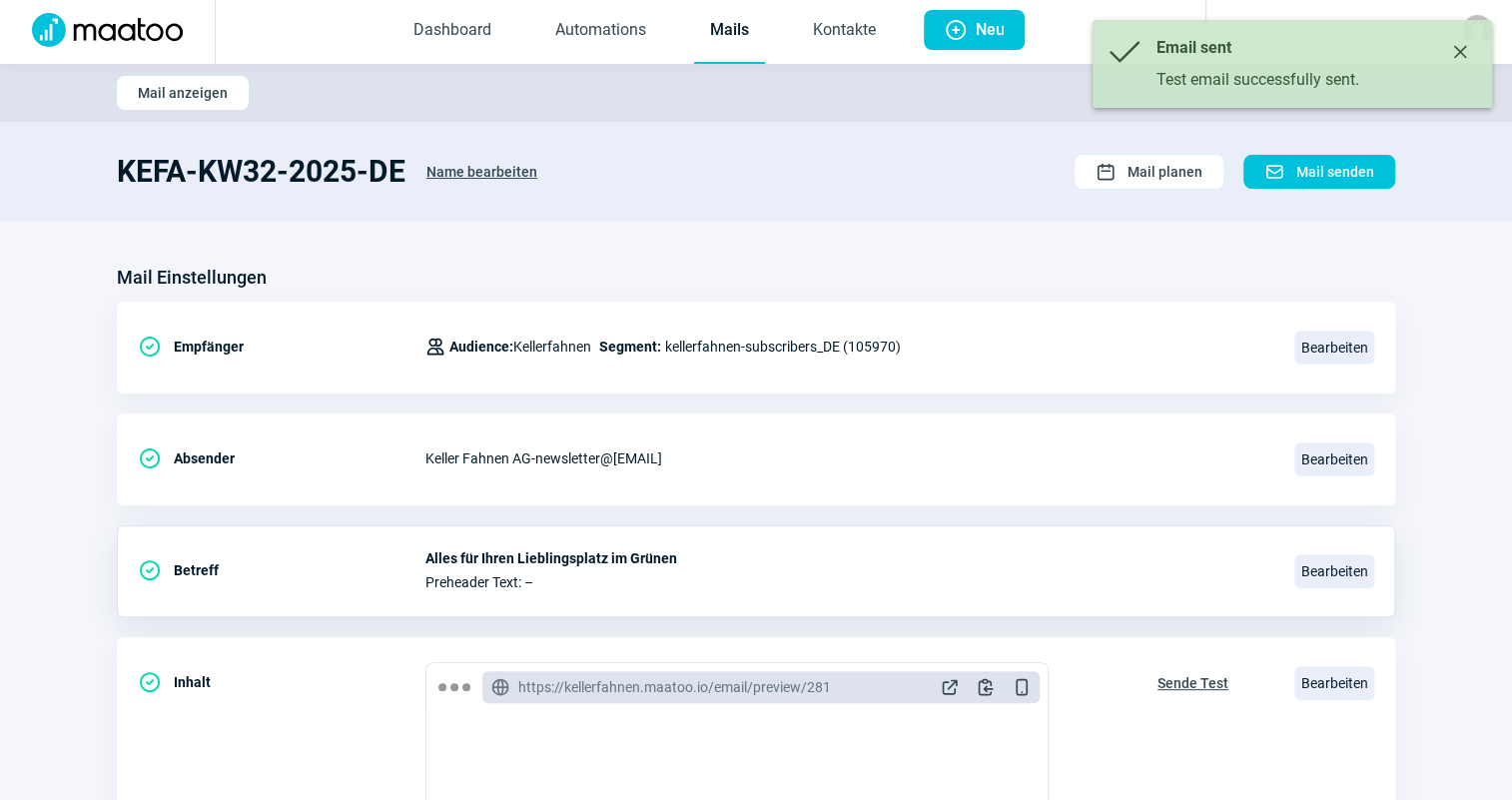 scroll, scrollTop: 0, scrollLeft: 0, axis: both 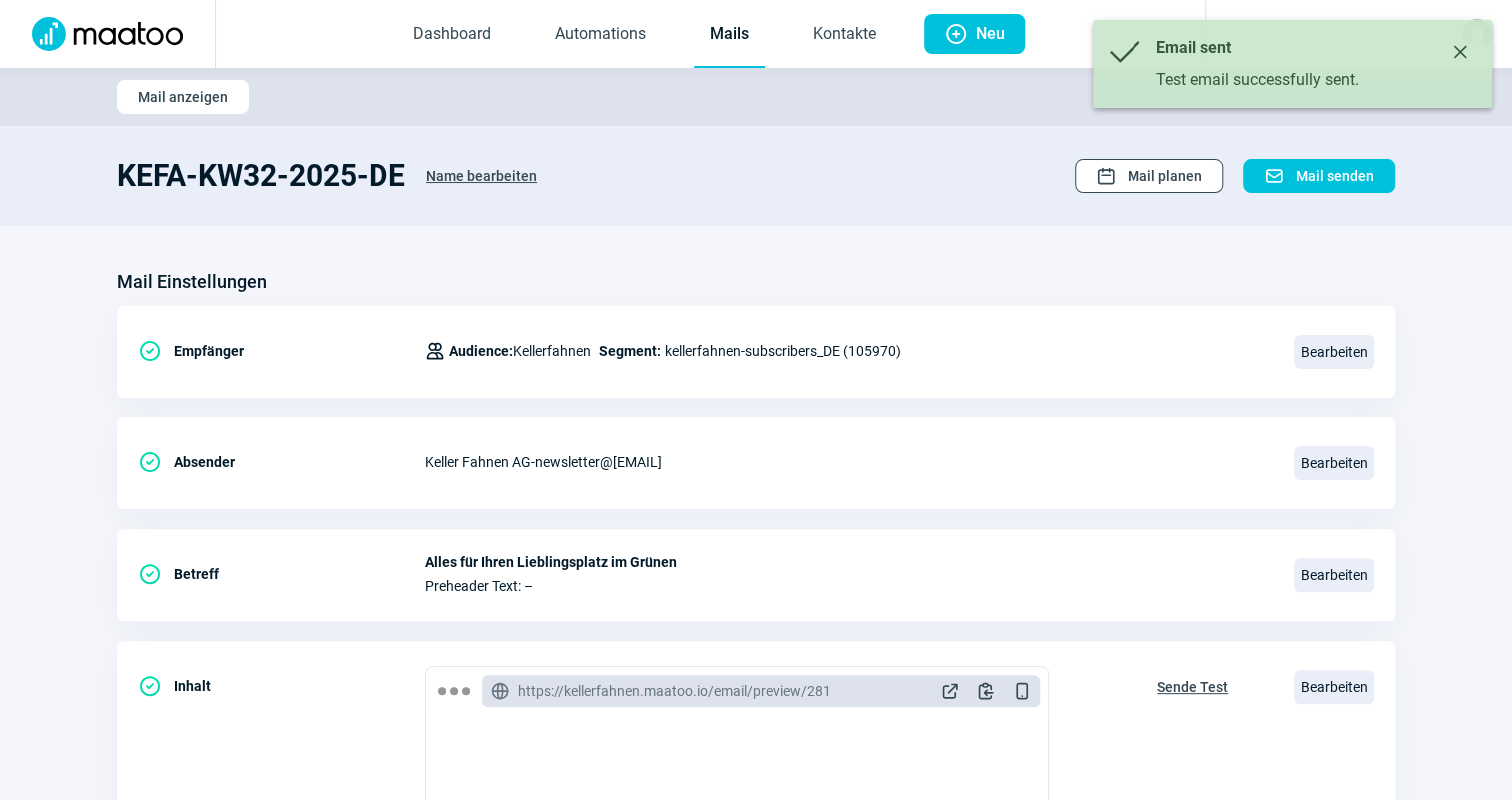 click on "Calendar icon Mail planen" at bounding box center (1148, 176) 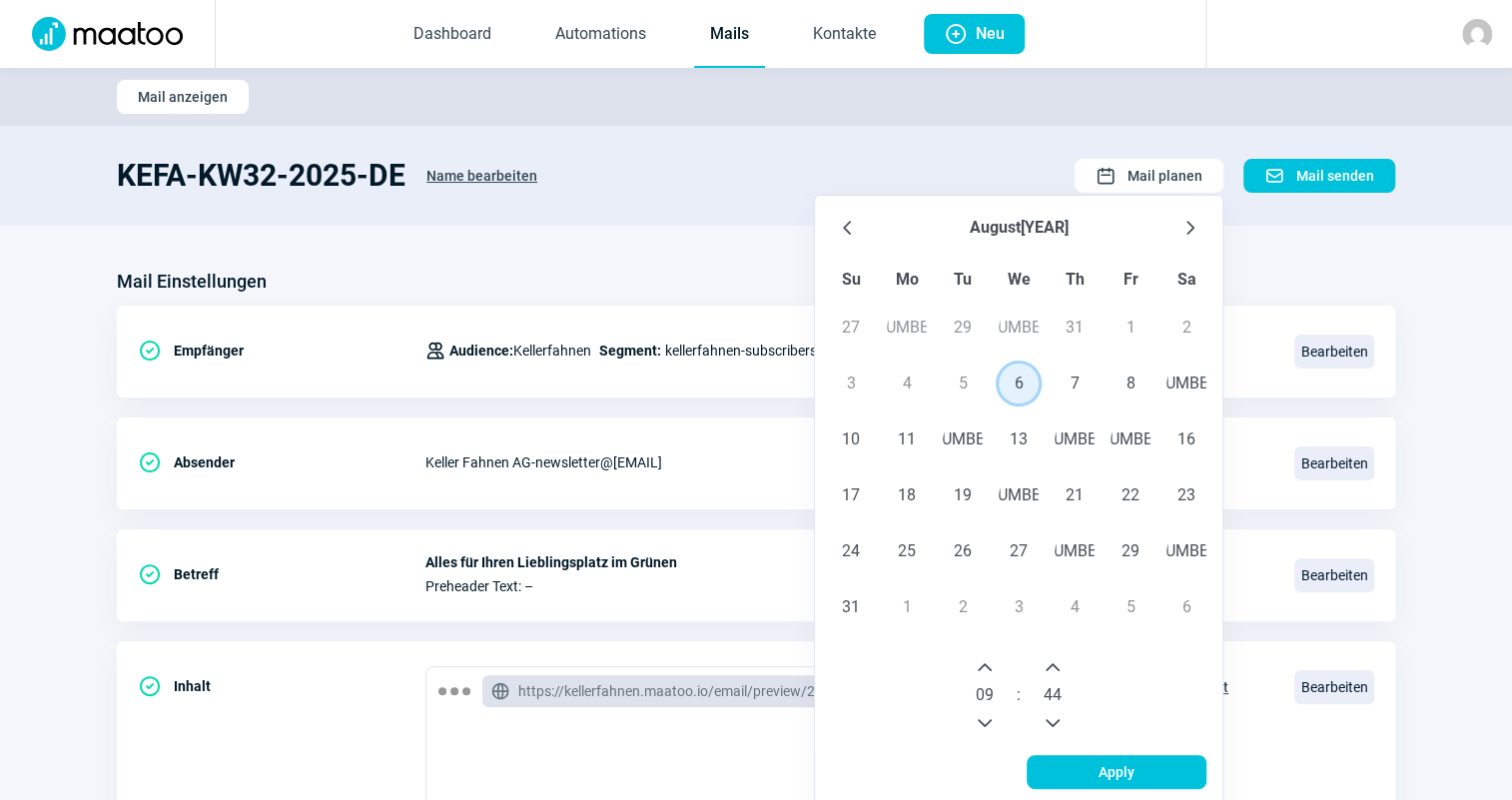 click on "6" at bounding box center [1019, 384] 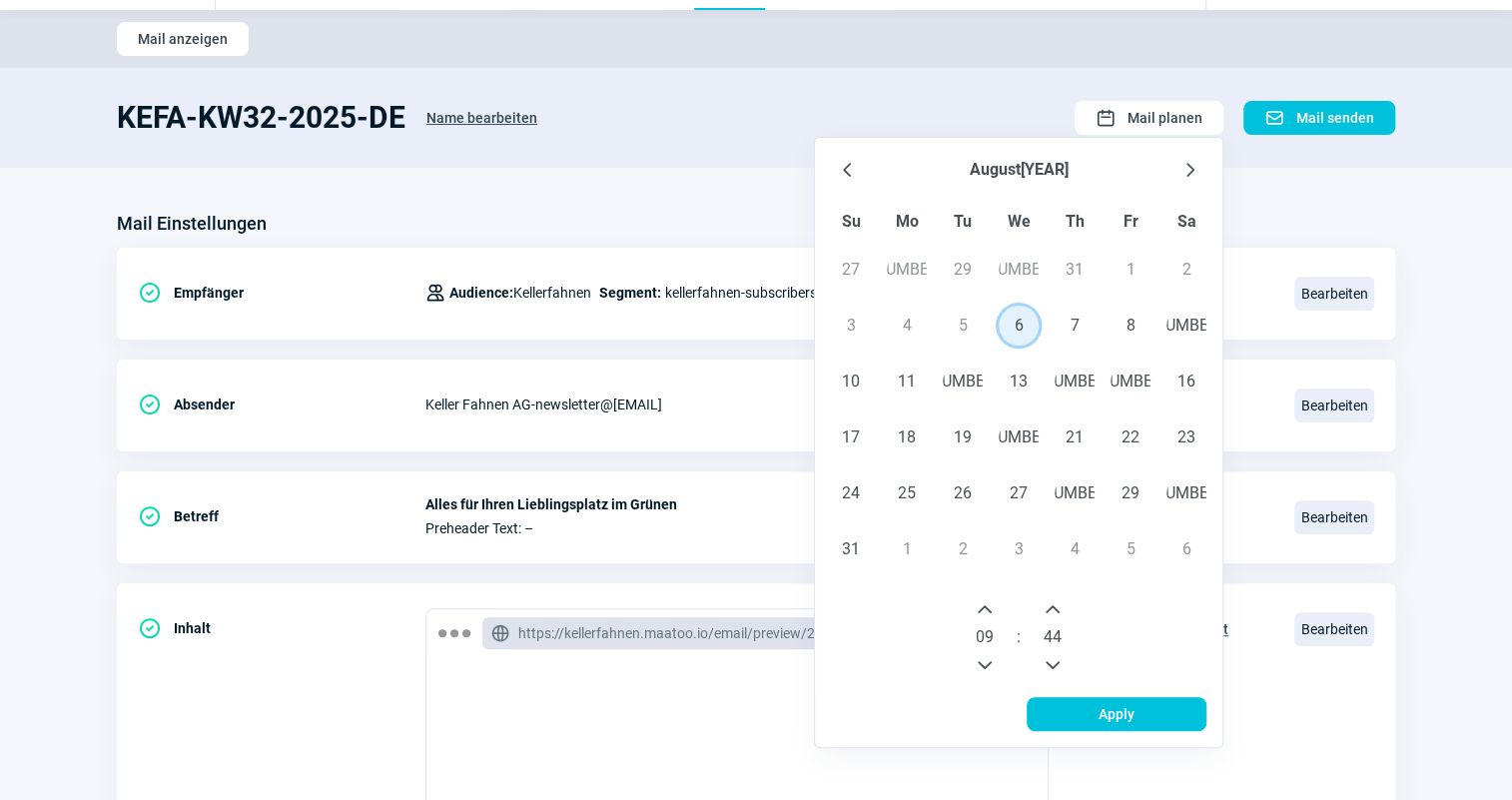 scroll, scrollTop: 90, scrollLeft: 0, axis: vertical 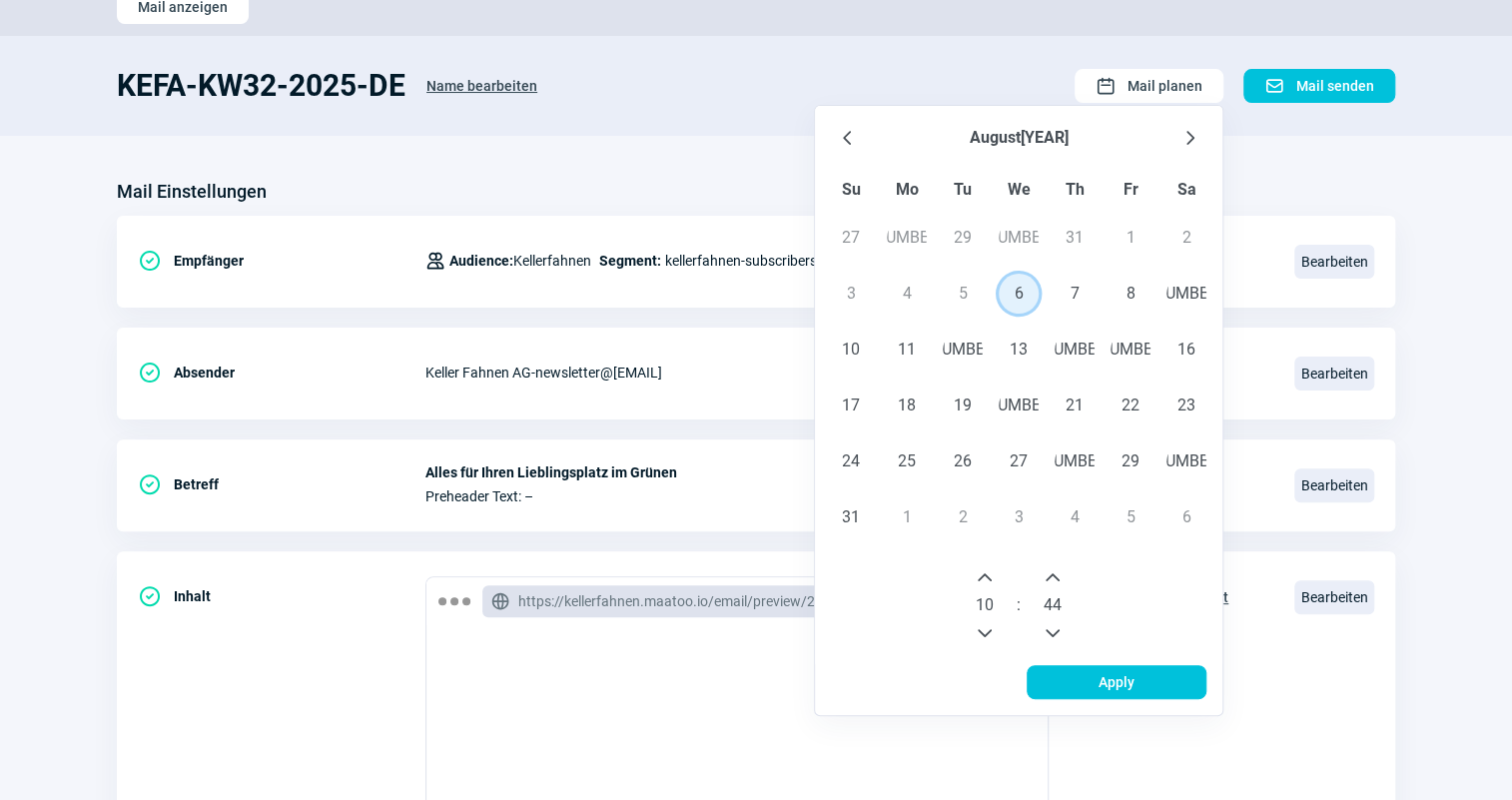click 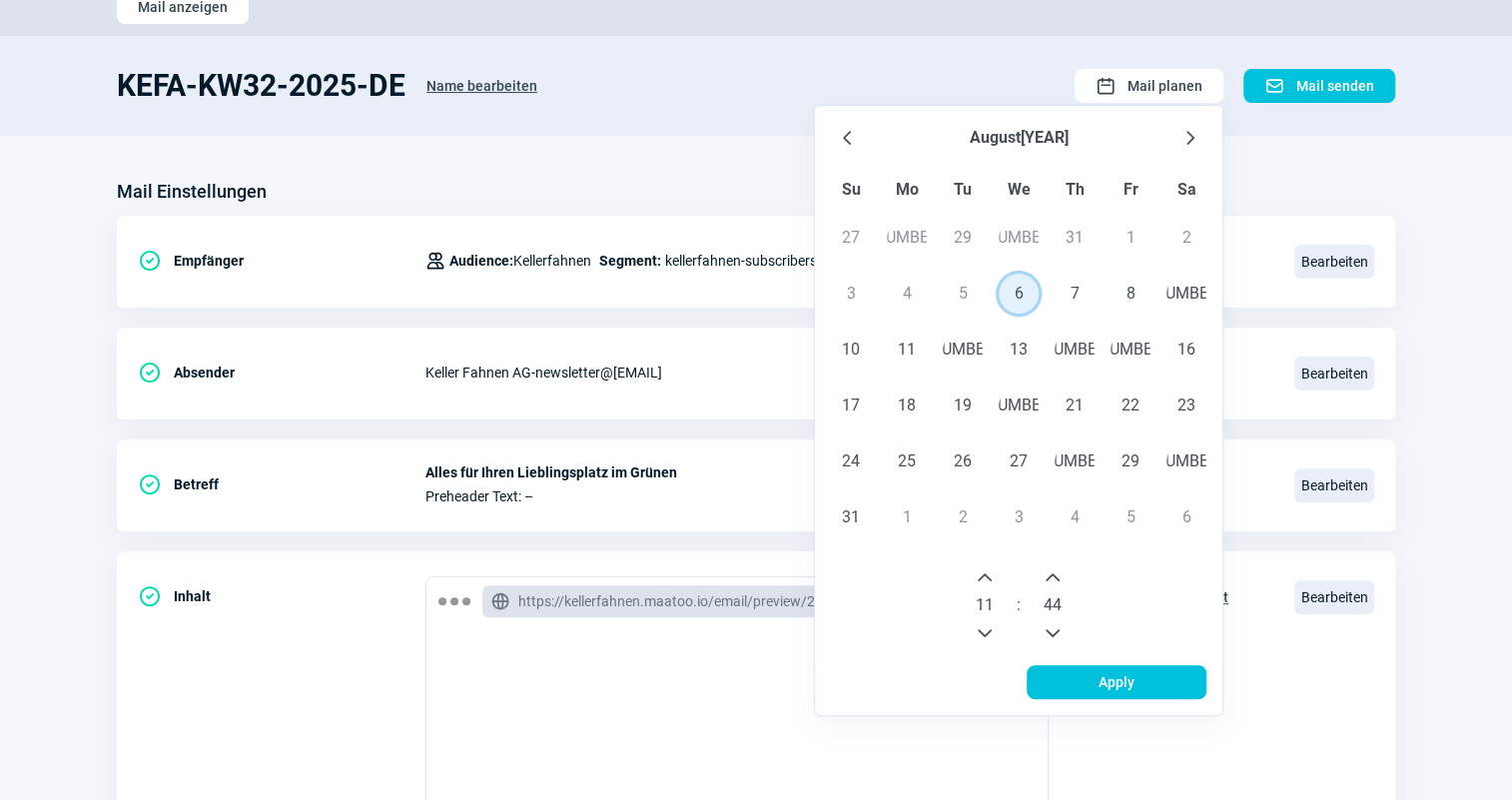 click 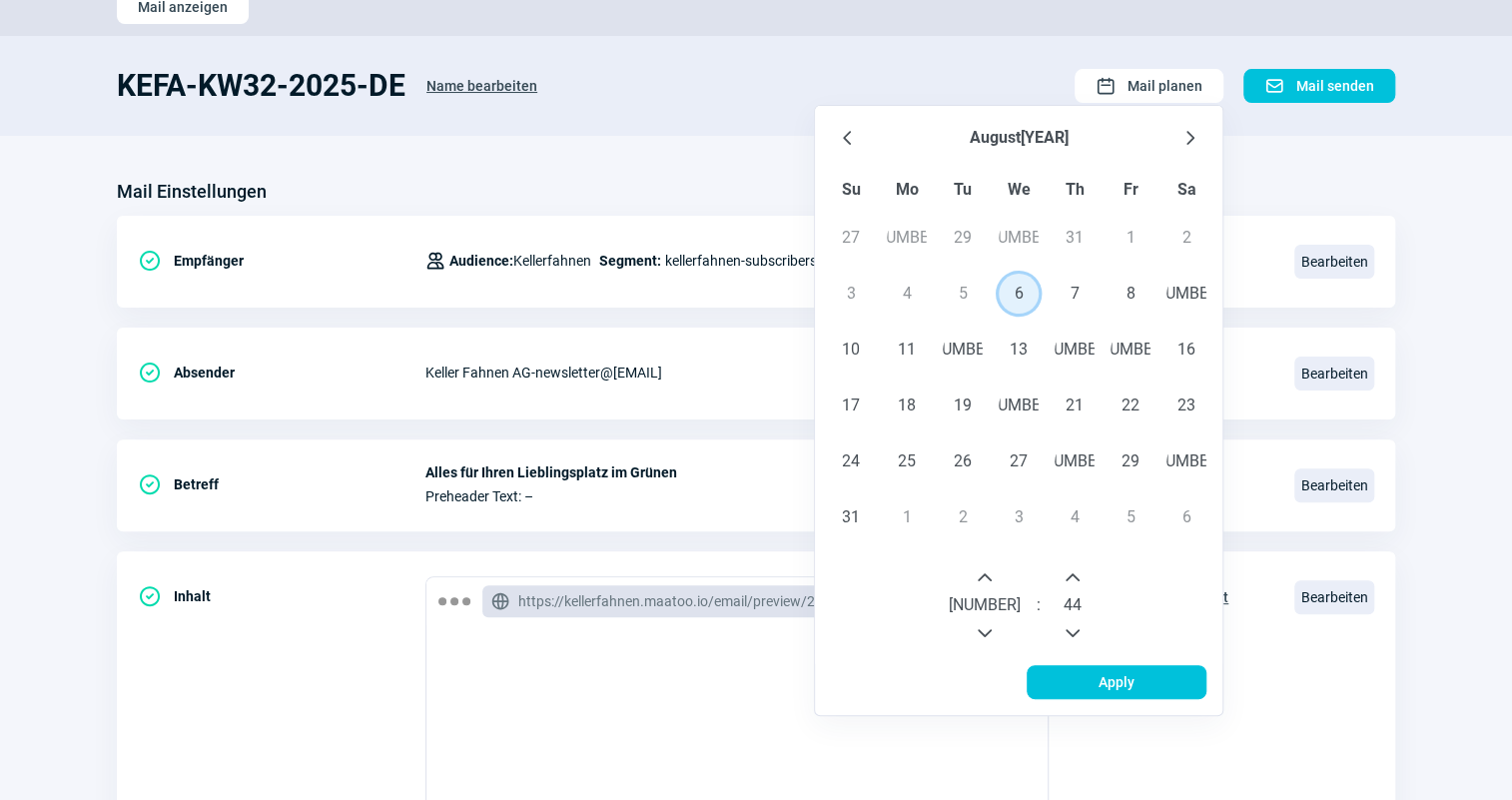 click 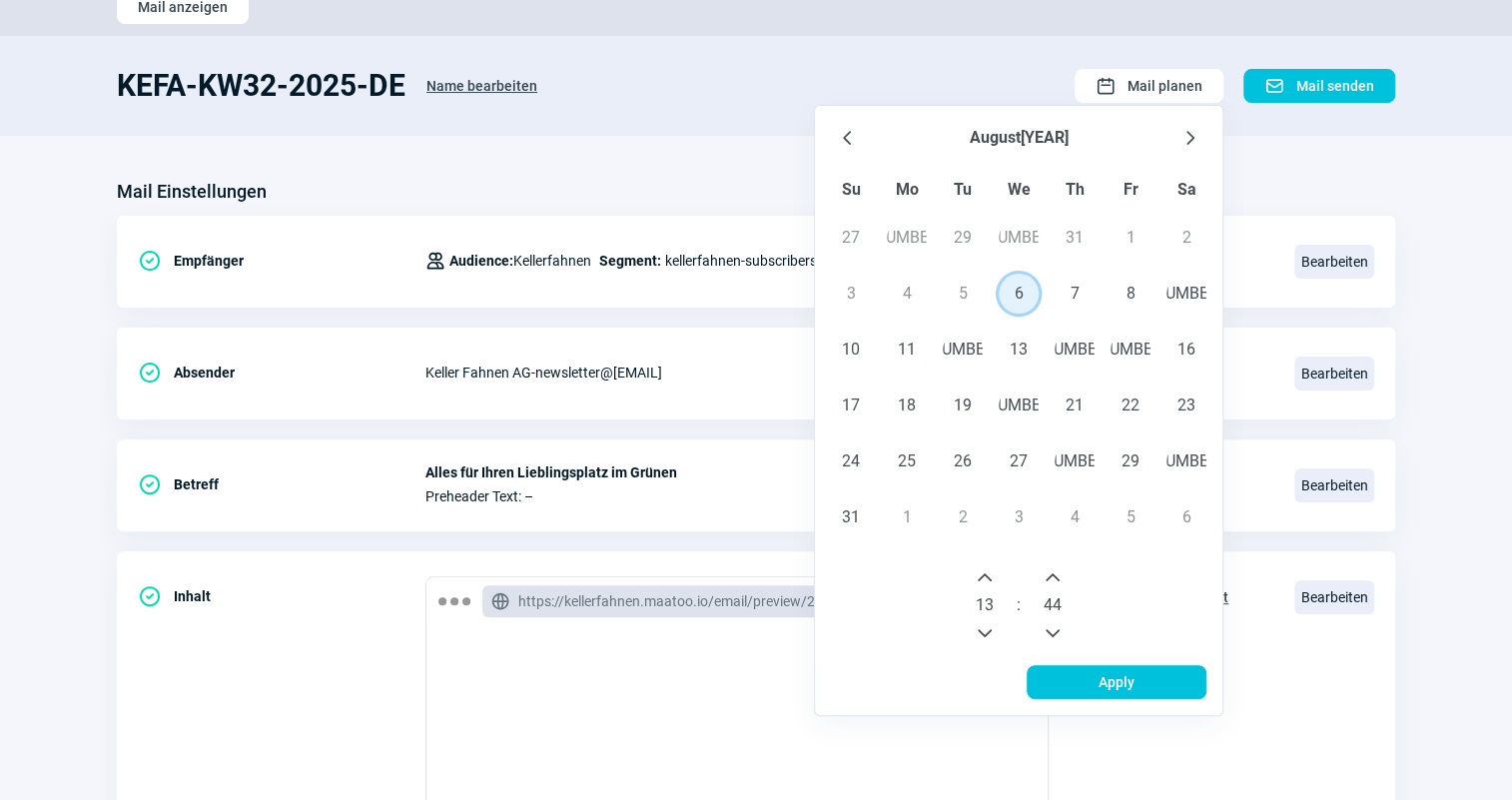 click 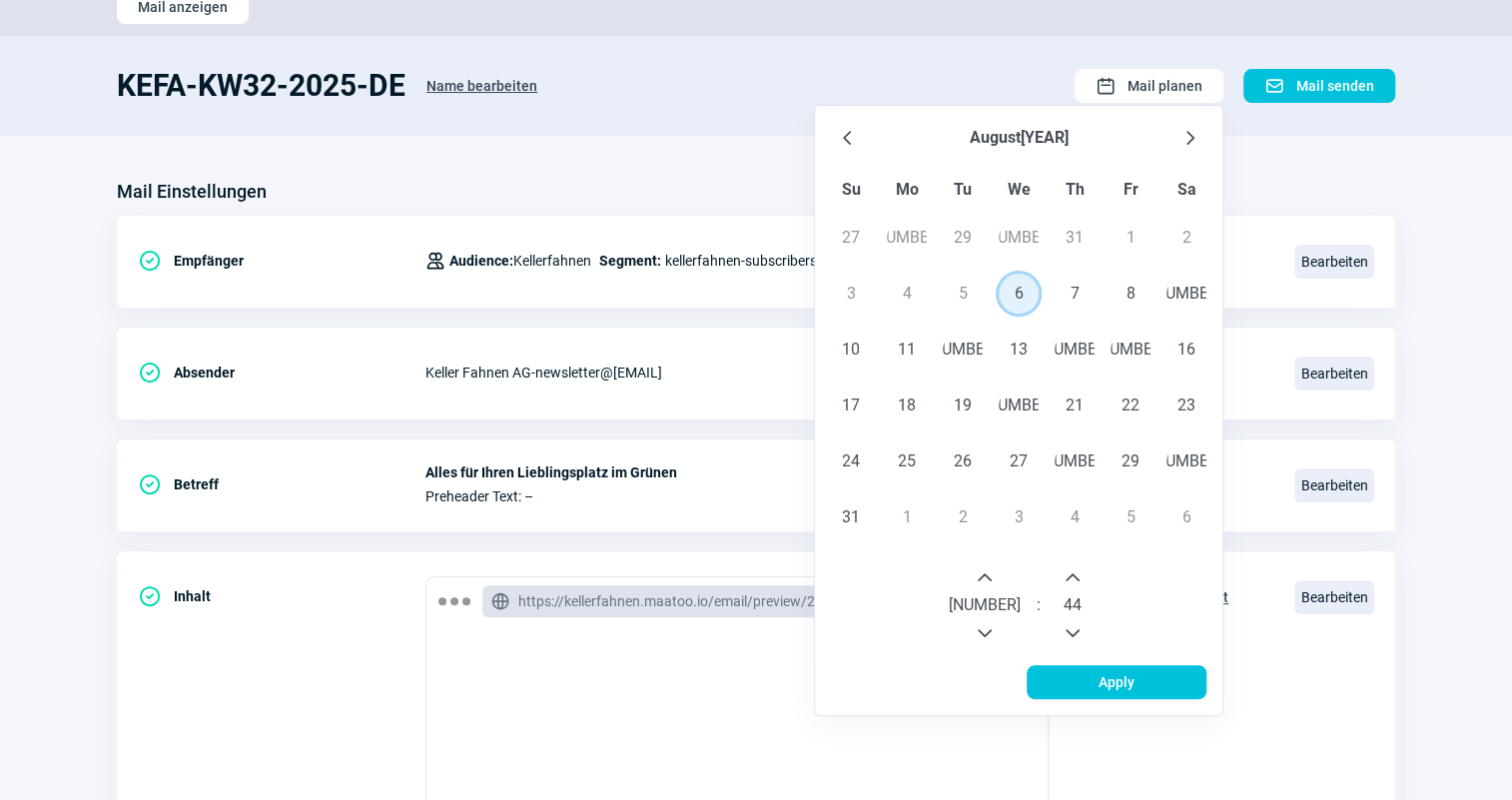 click 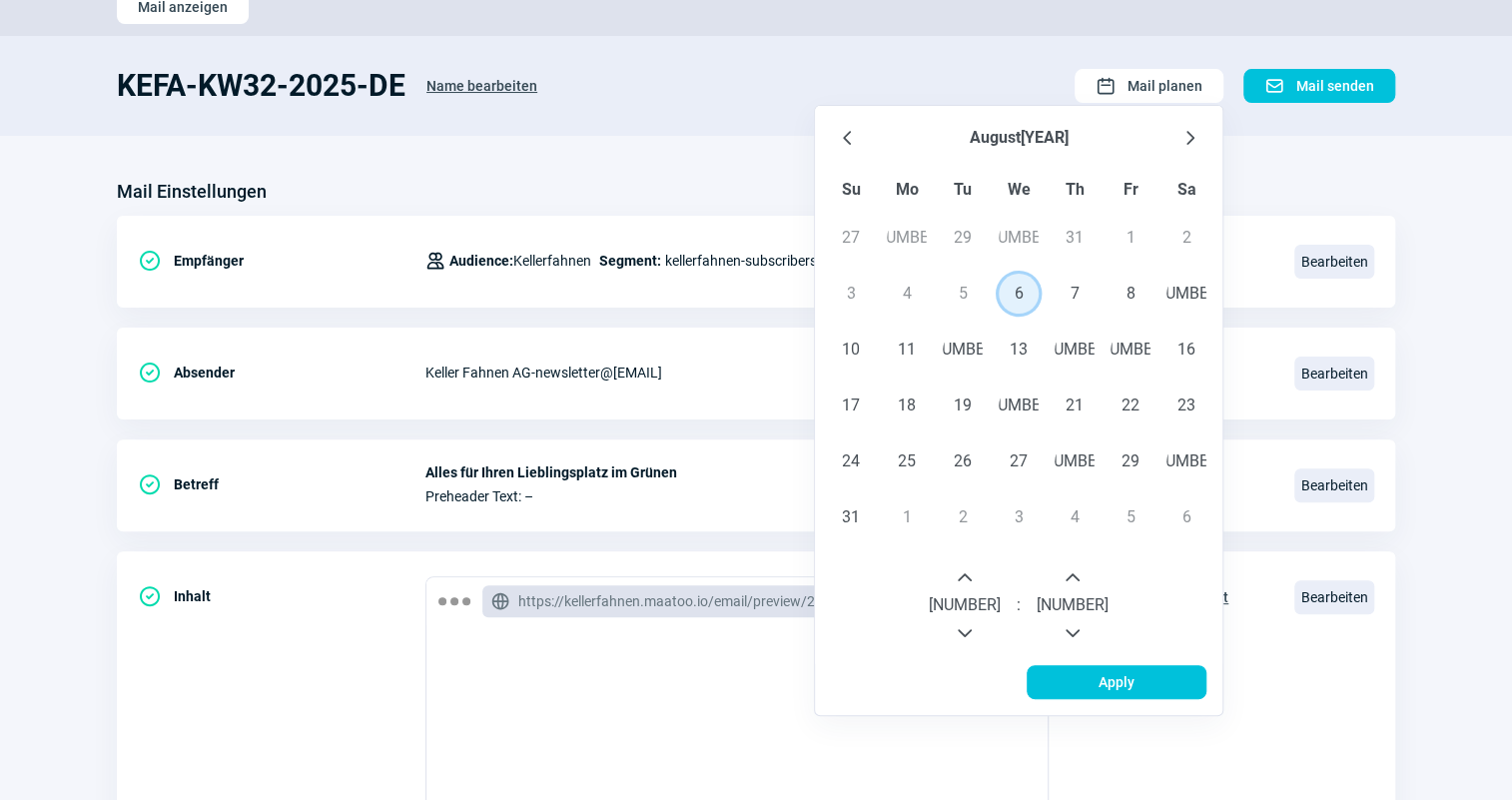 click 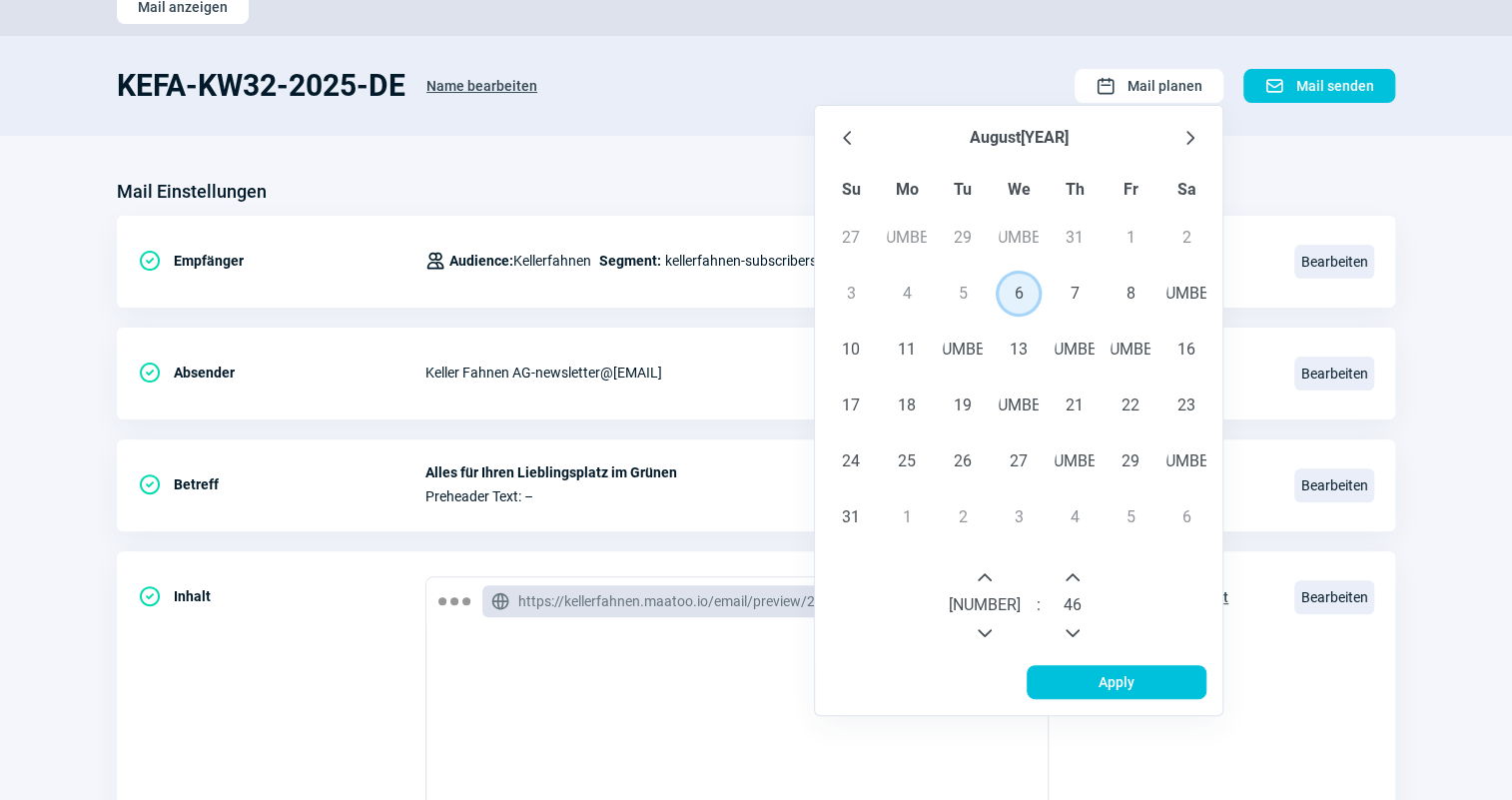 click 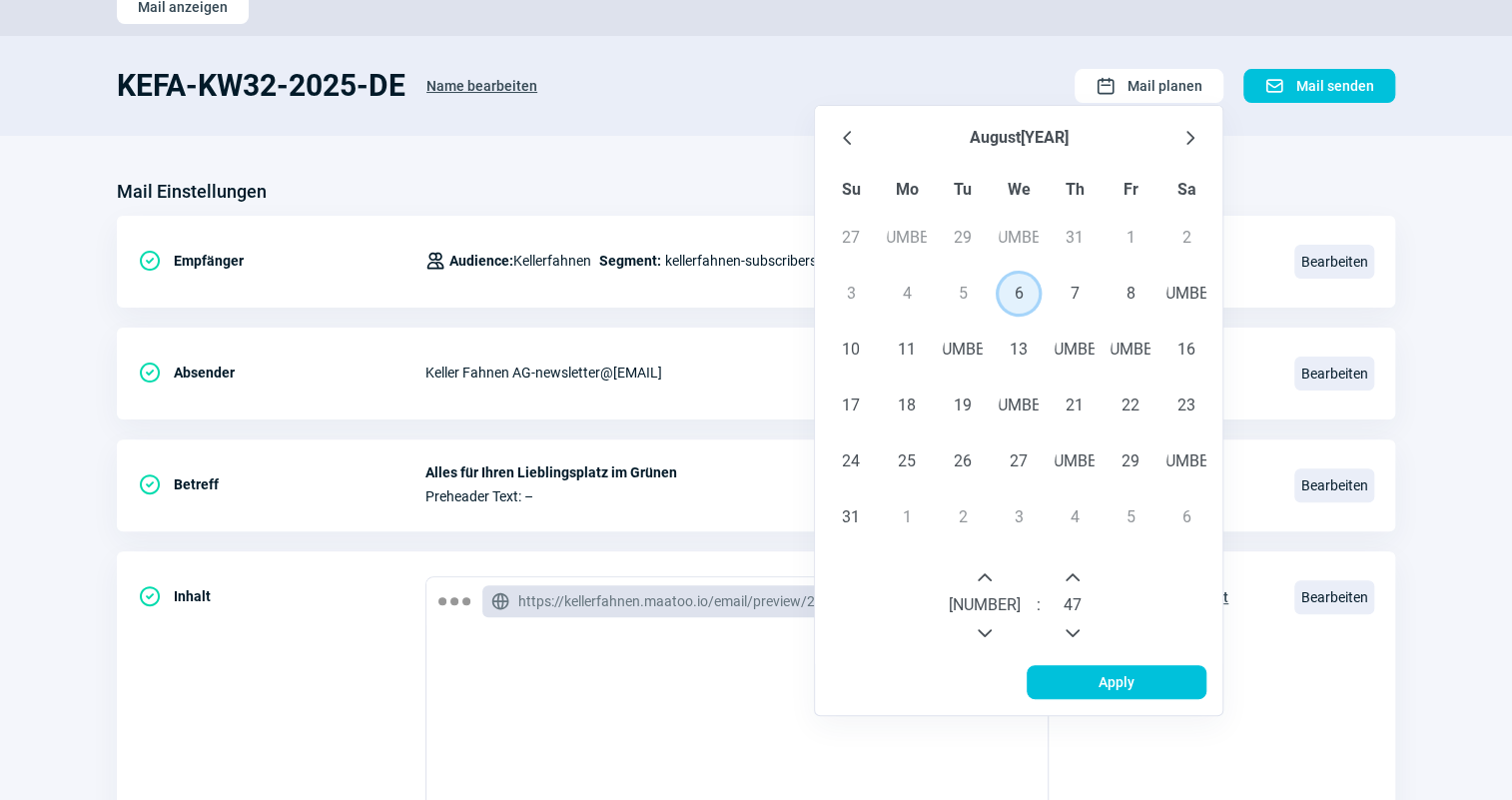 click 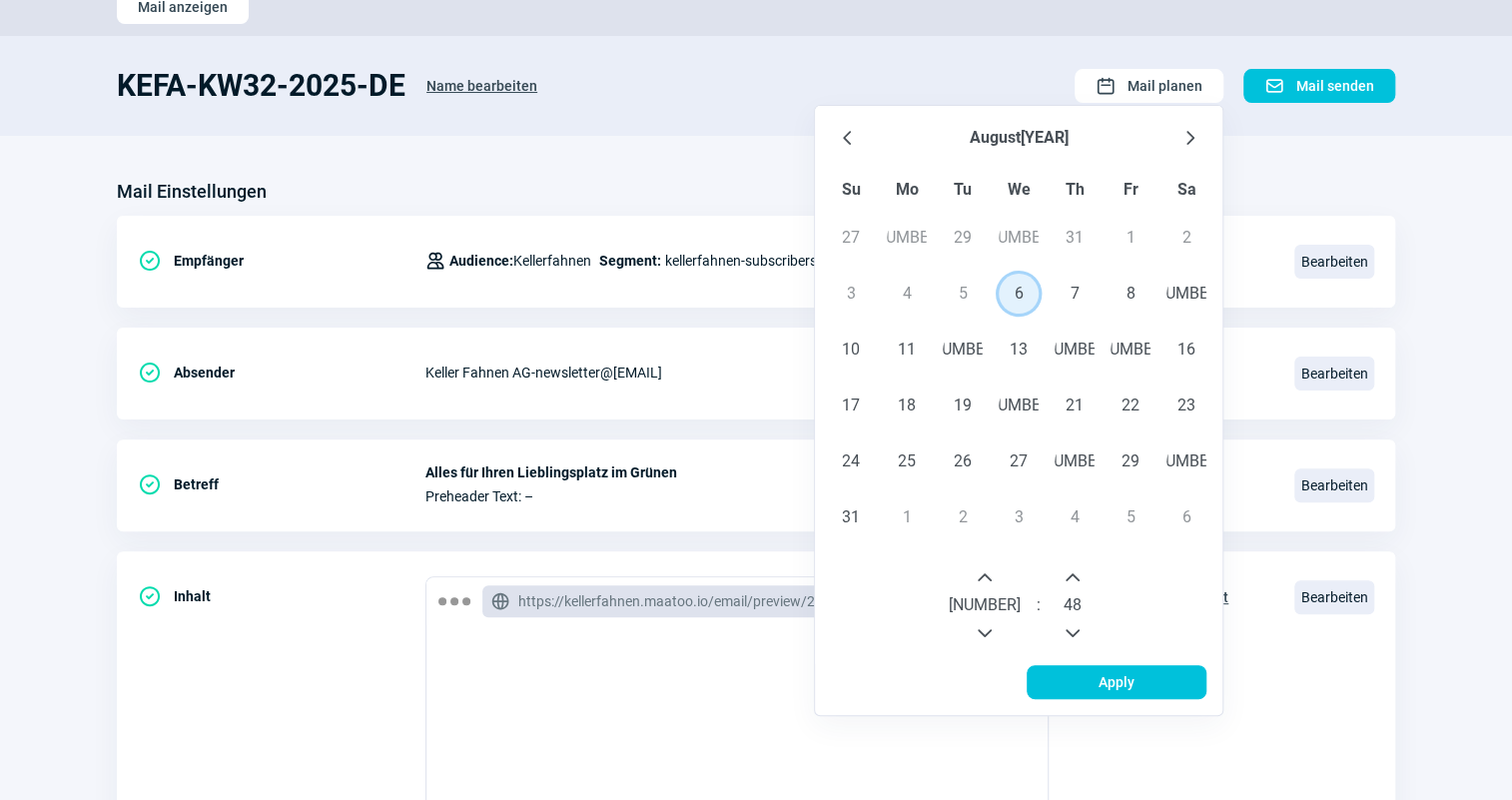 click 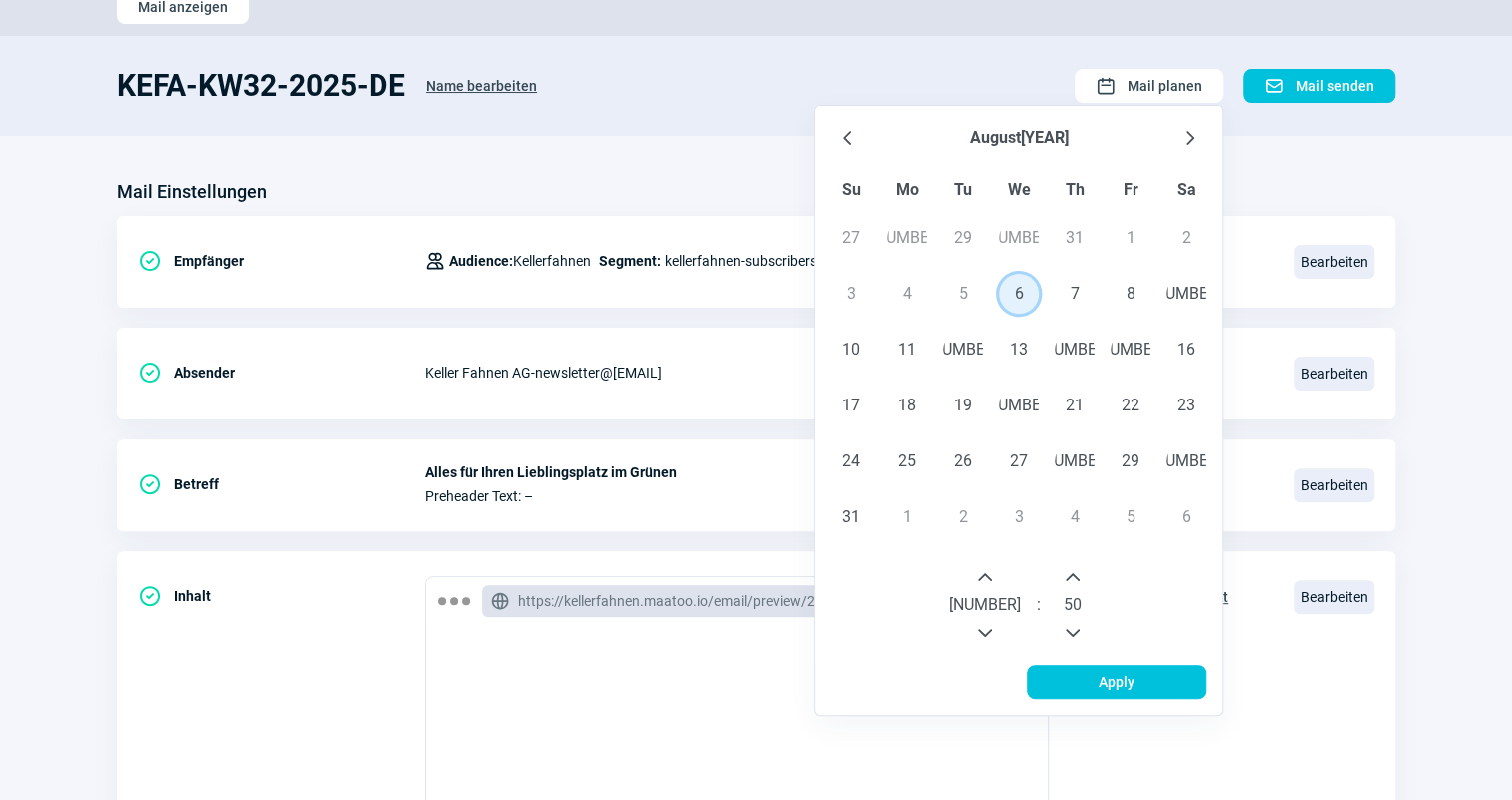 click 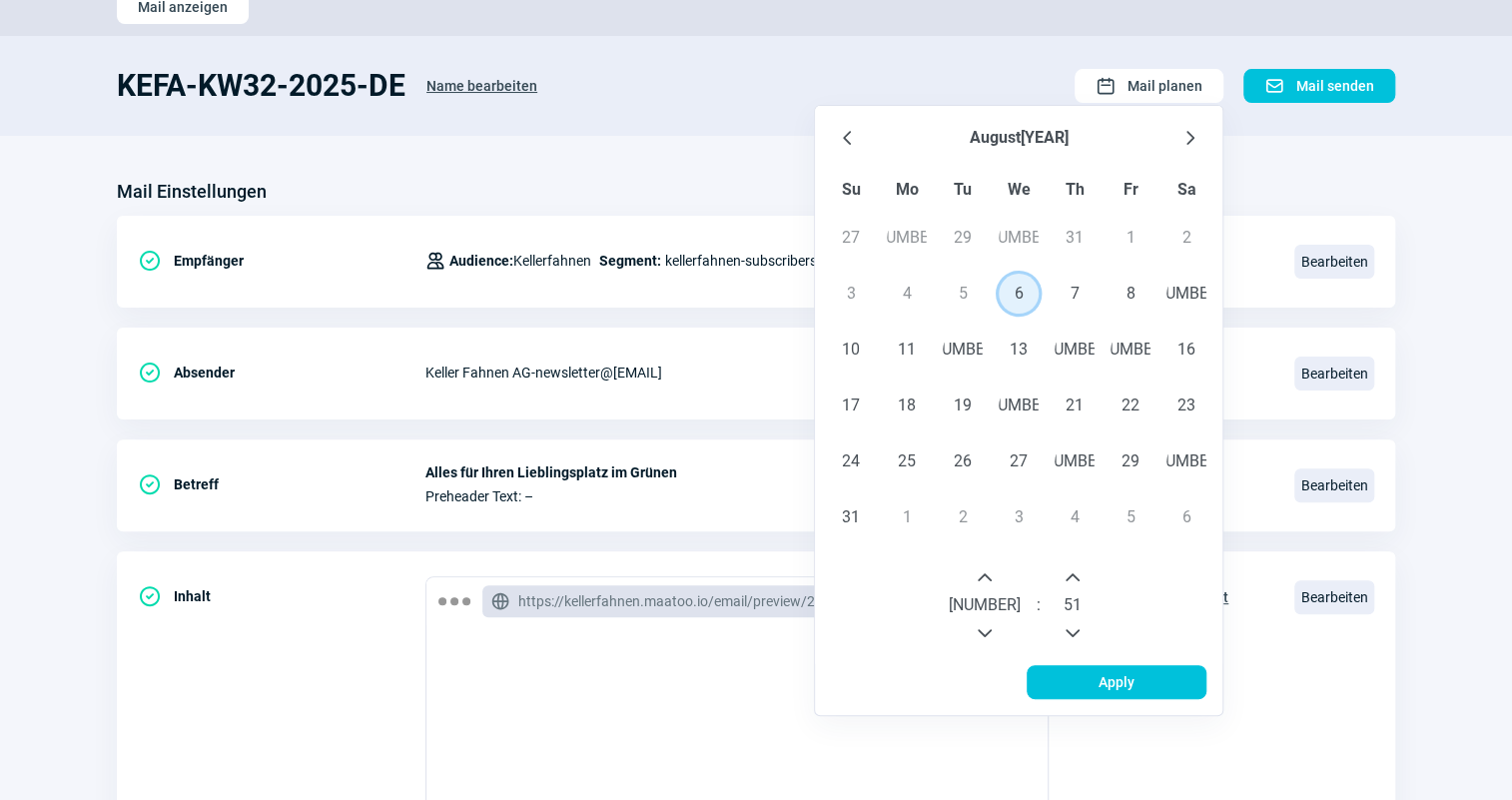 click 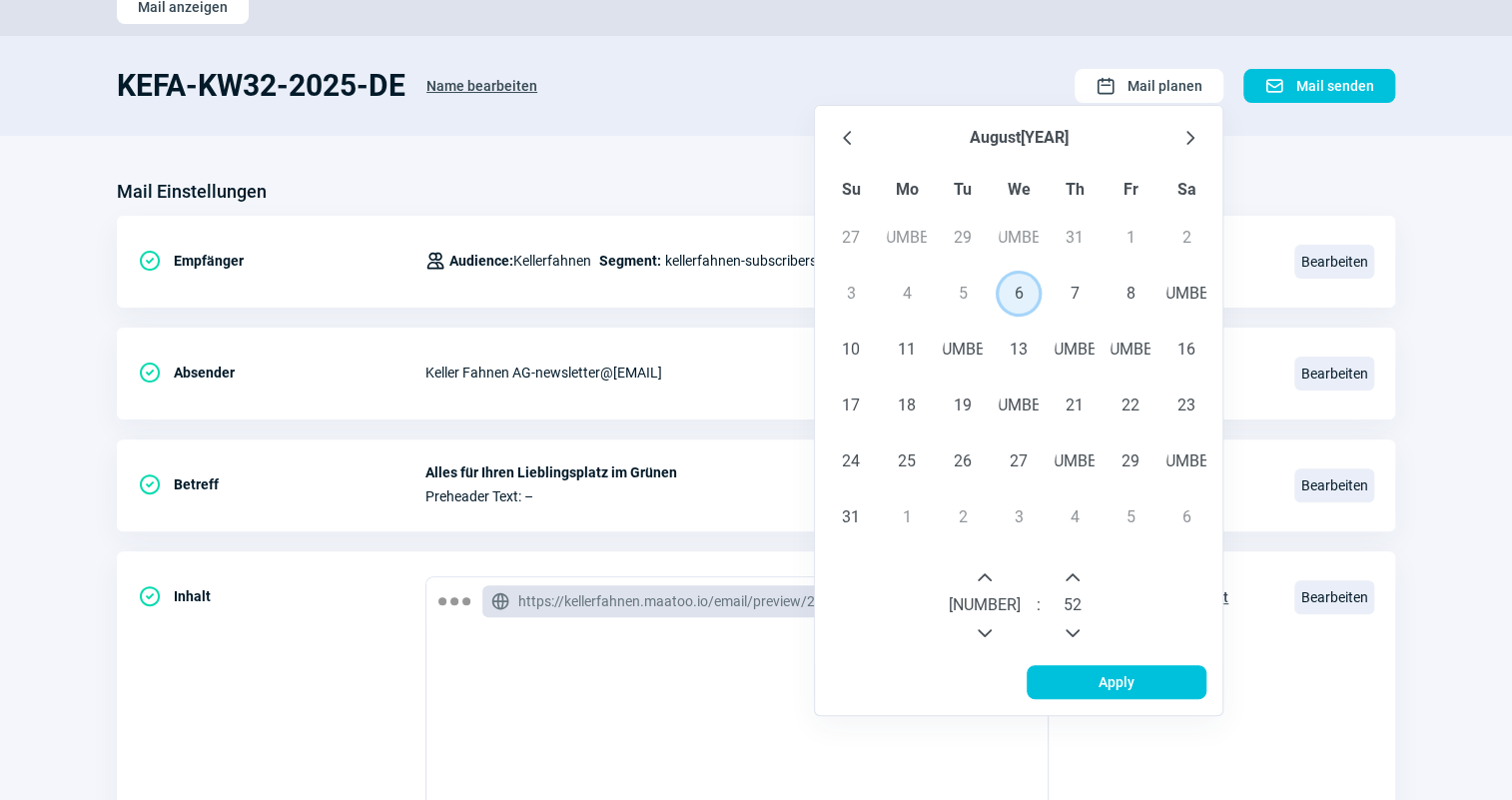 click 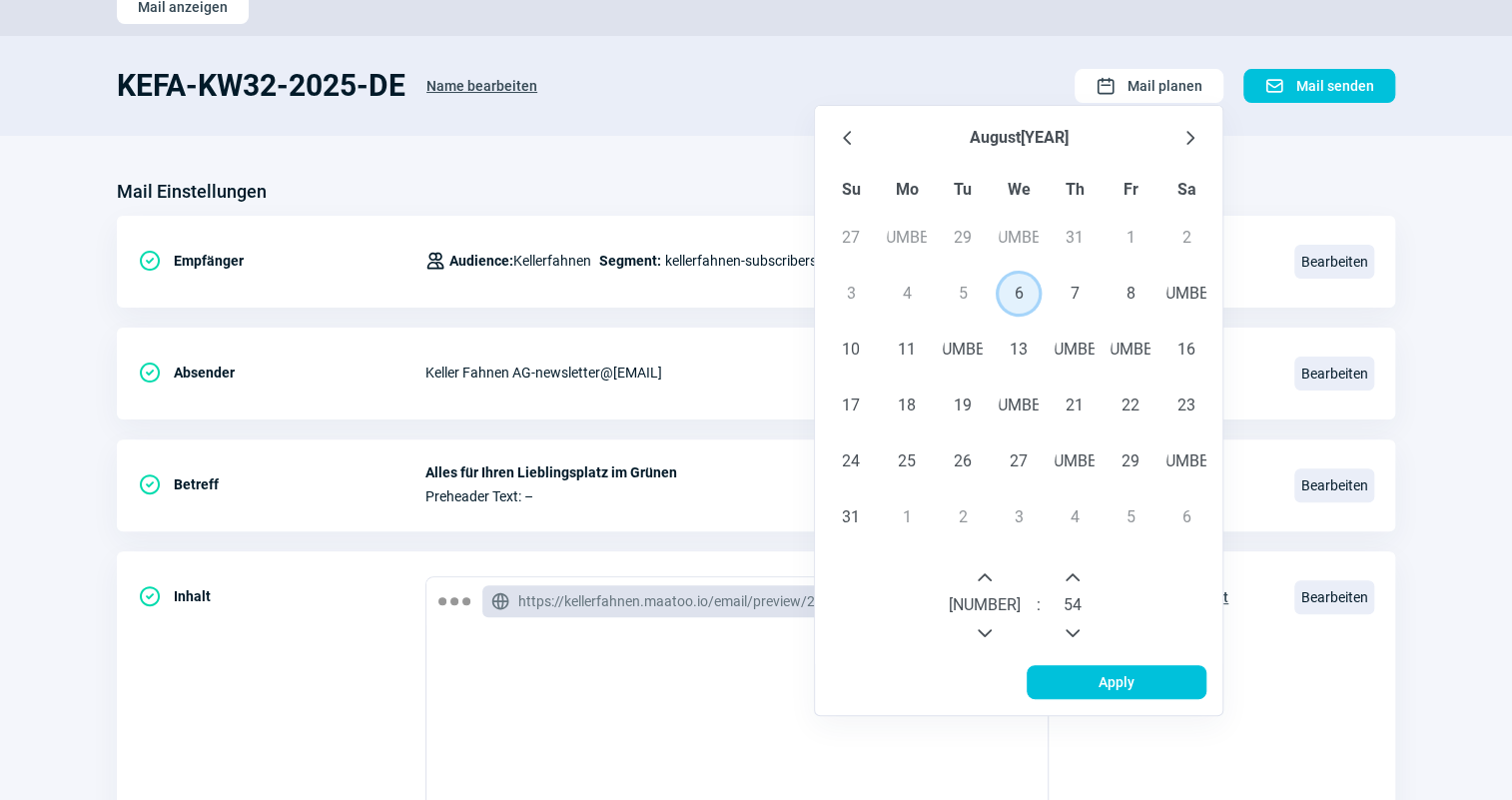 click 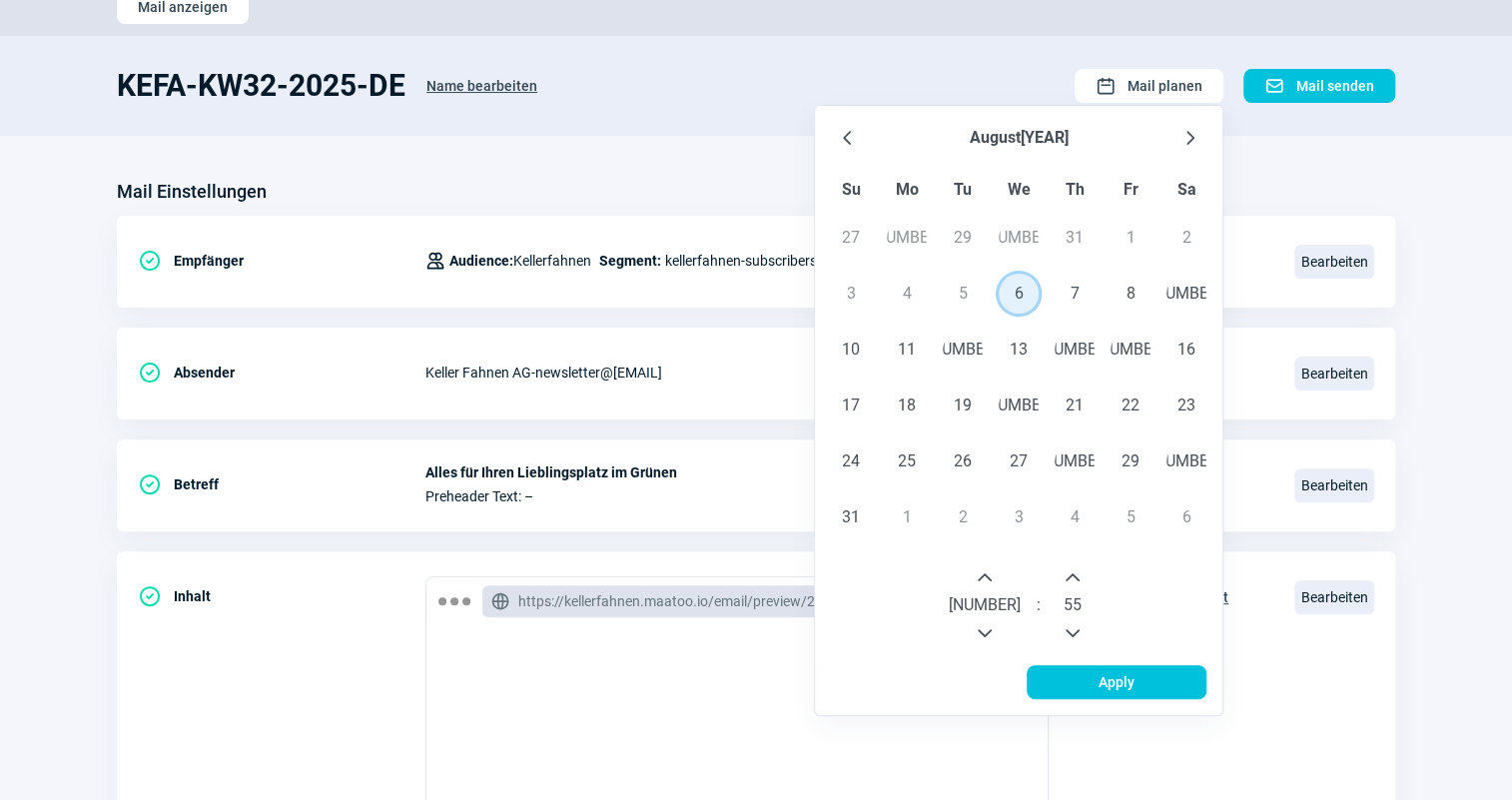 click 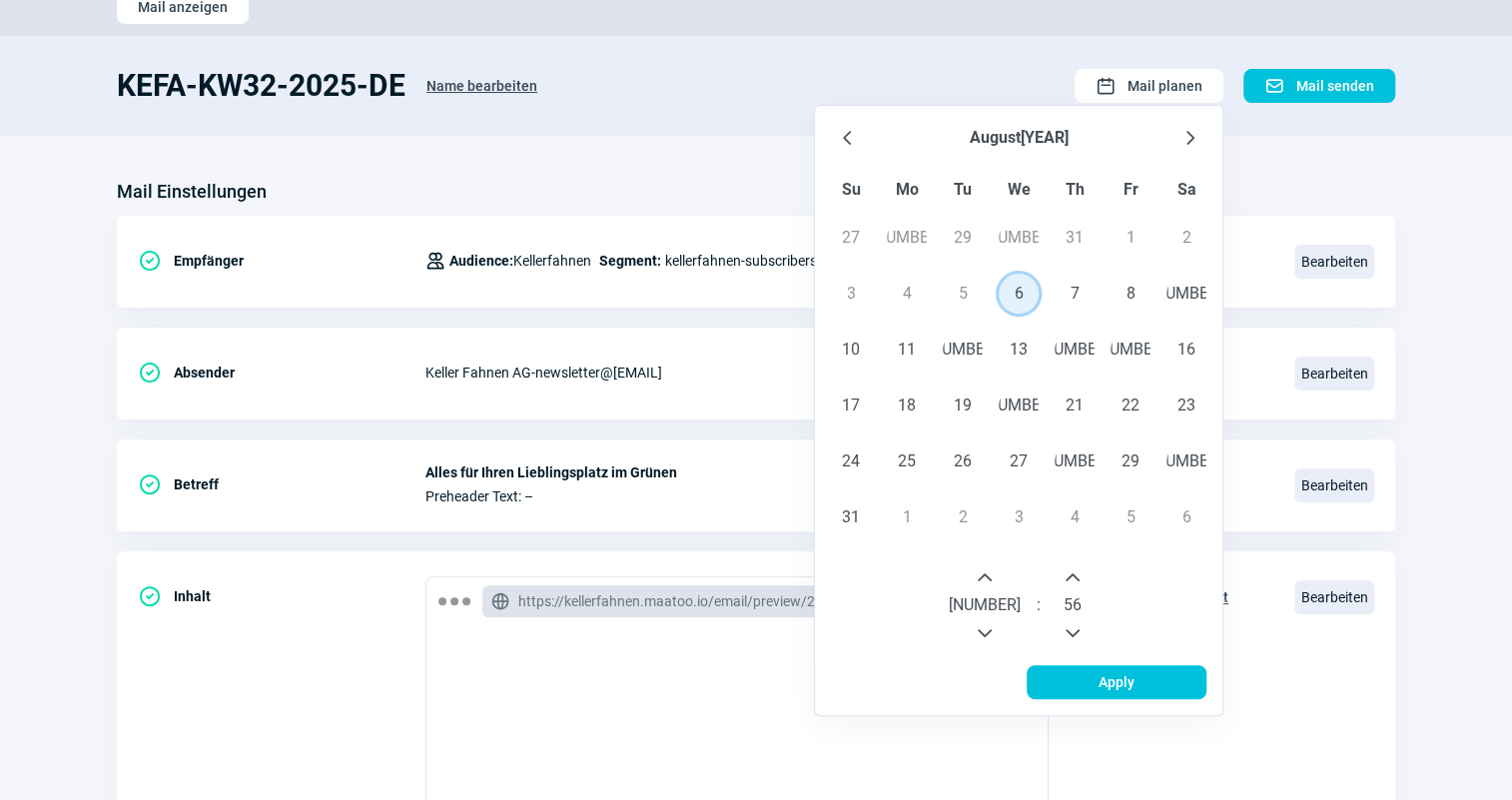 click 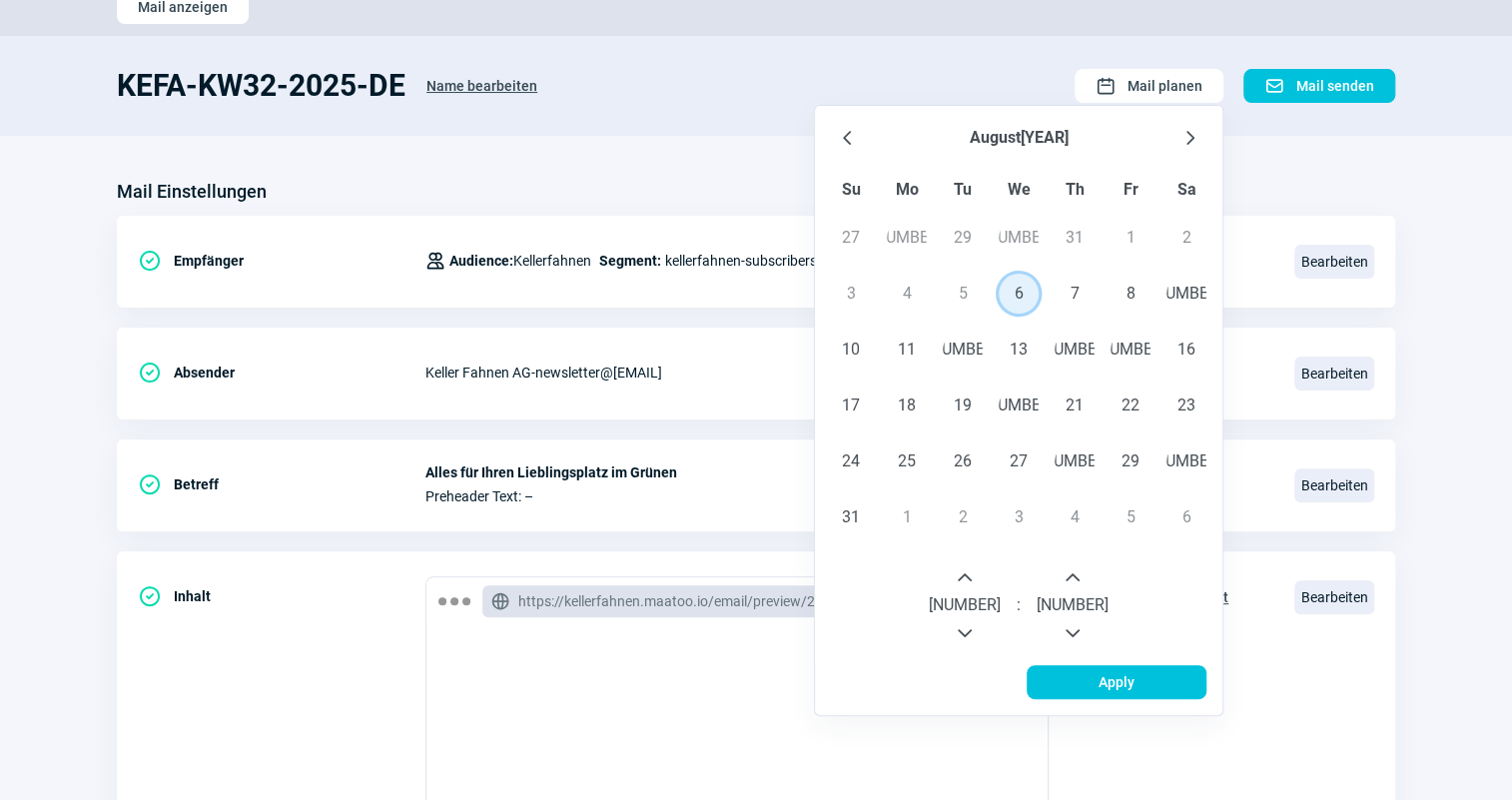 click at bounding box center [1073, 577] 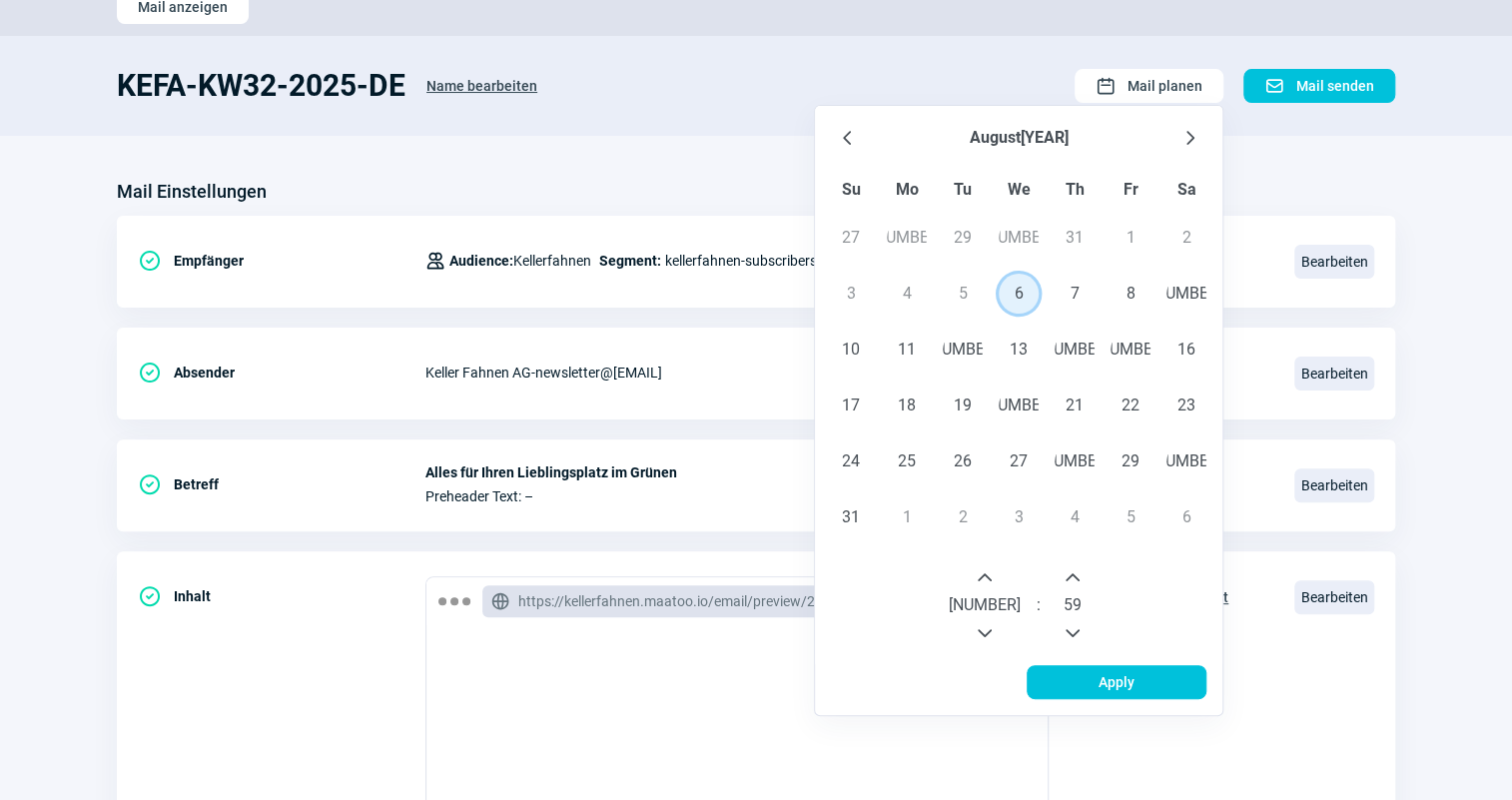 click at bounding box center (1073, 577) 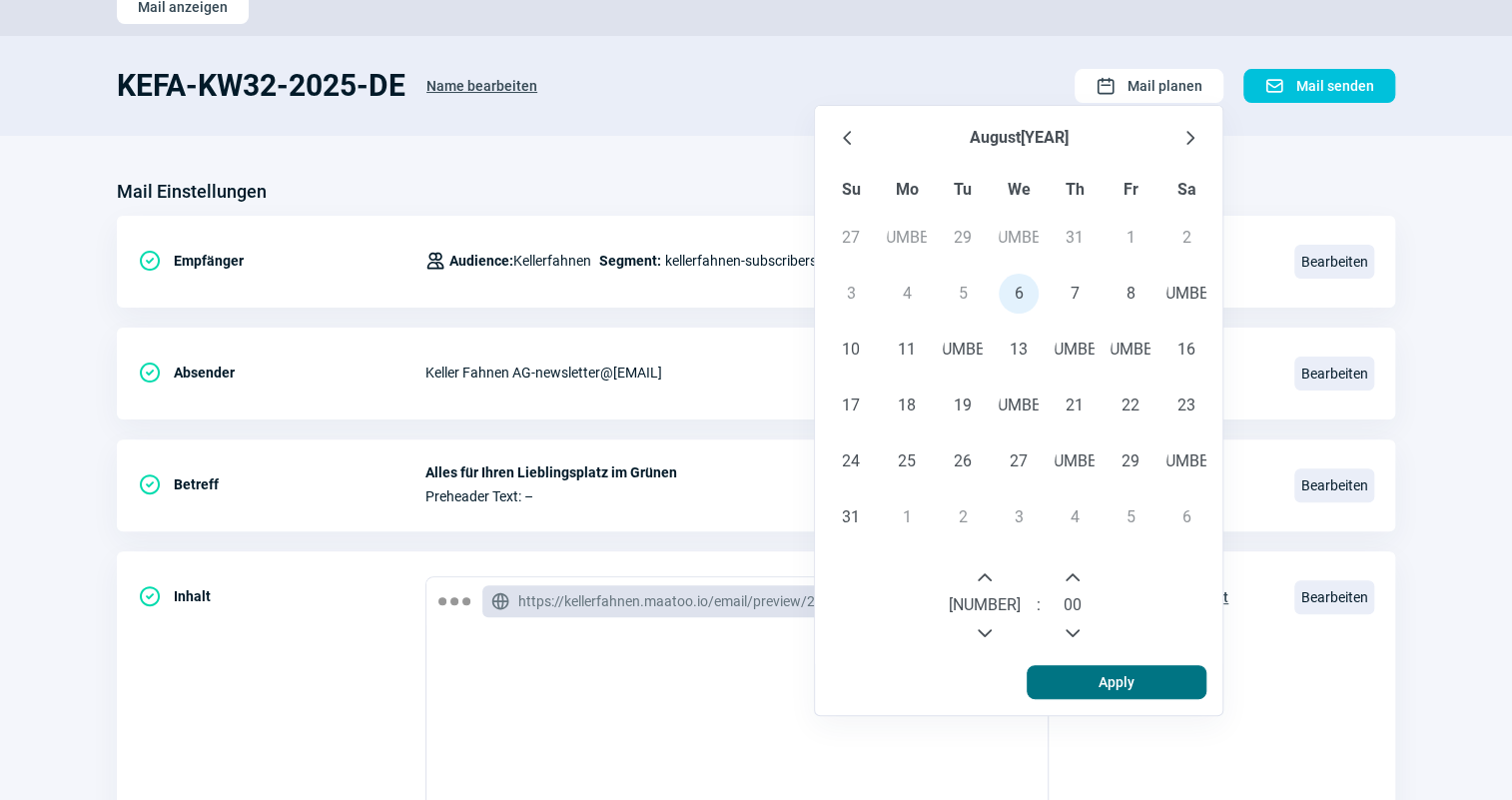 click on "Apply" 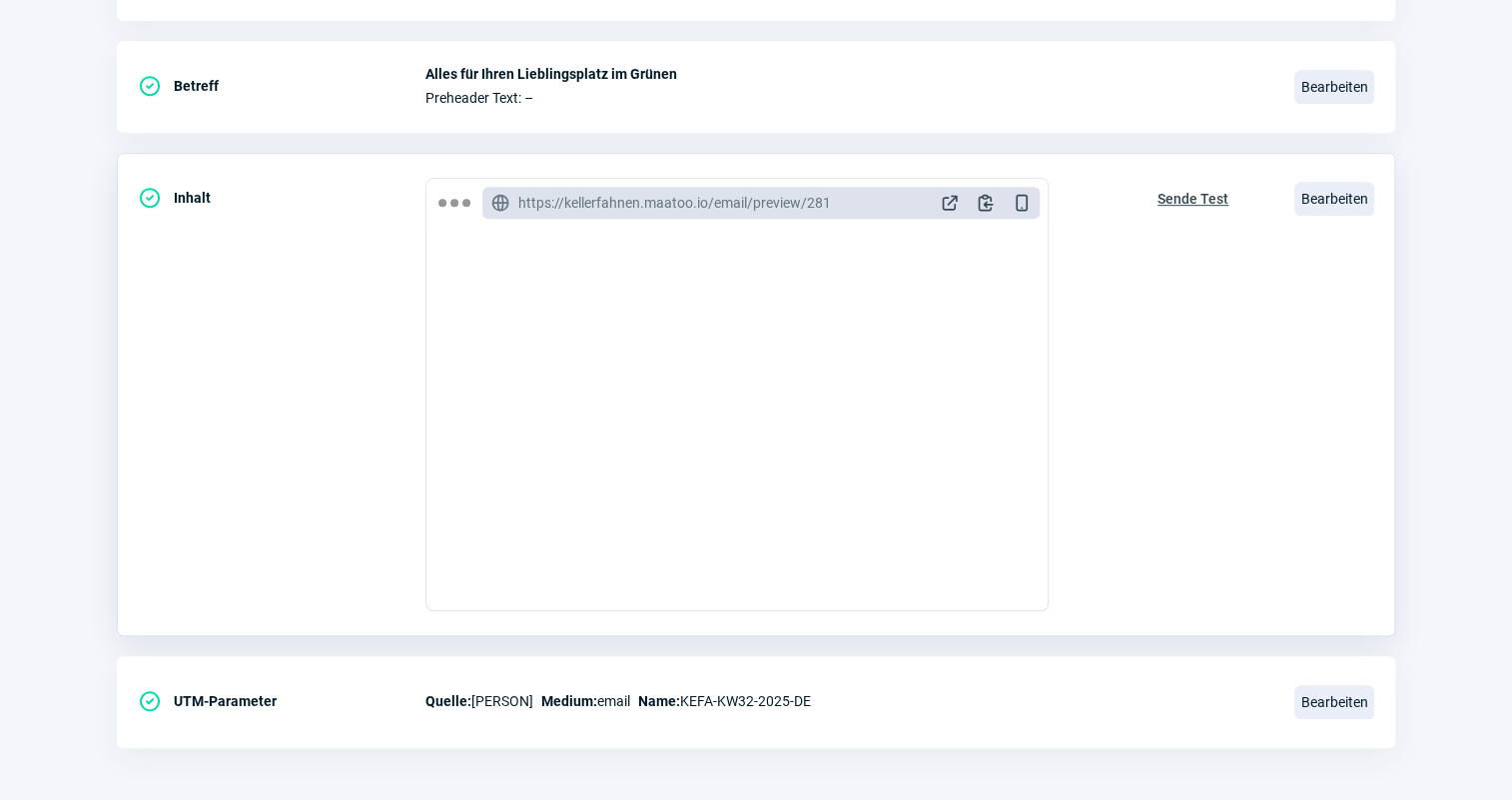 scroll, scrollTop: 493, scrollLeft: 0, axis: vertical 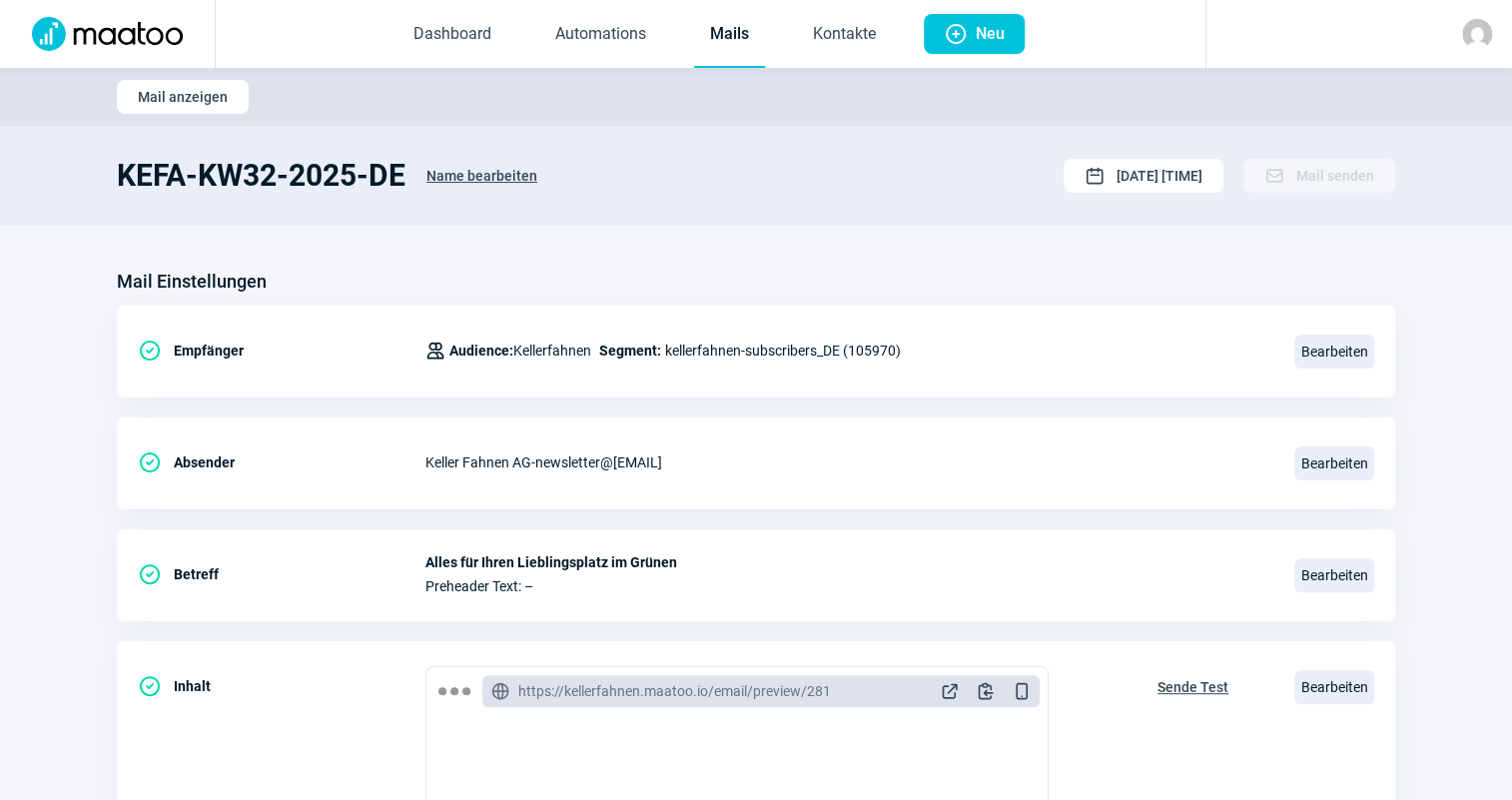 click on "Mails" 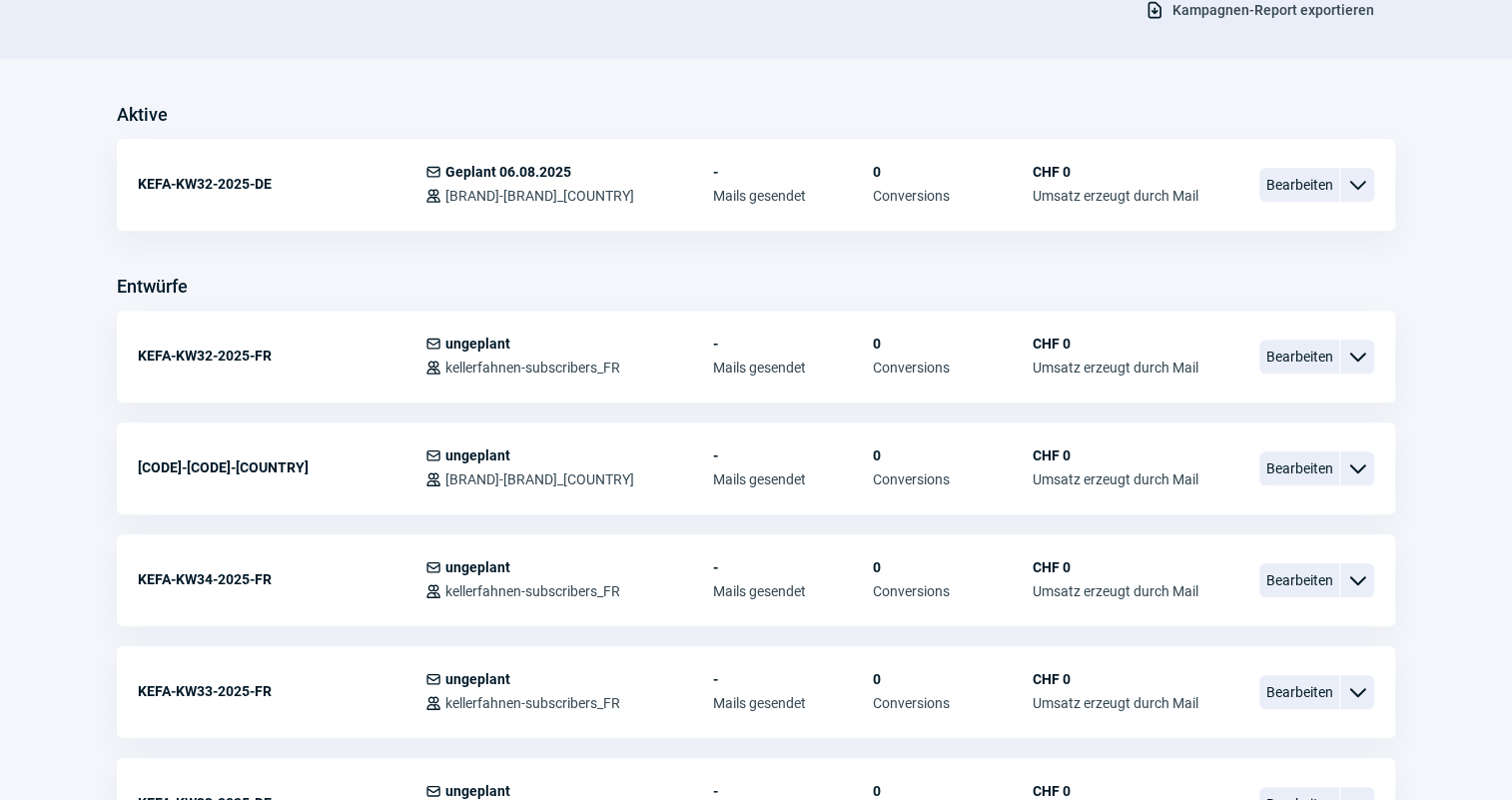 scroll, scrollTop: 453, scrollLeft: 0, axis: vertical 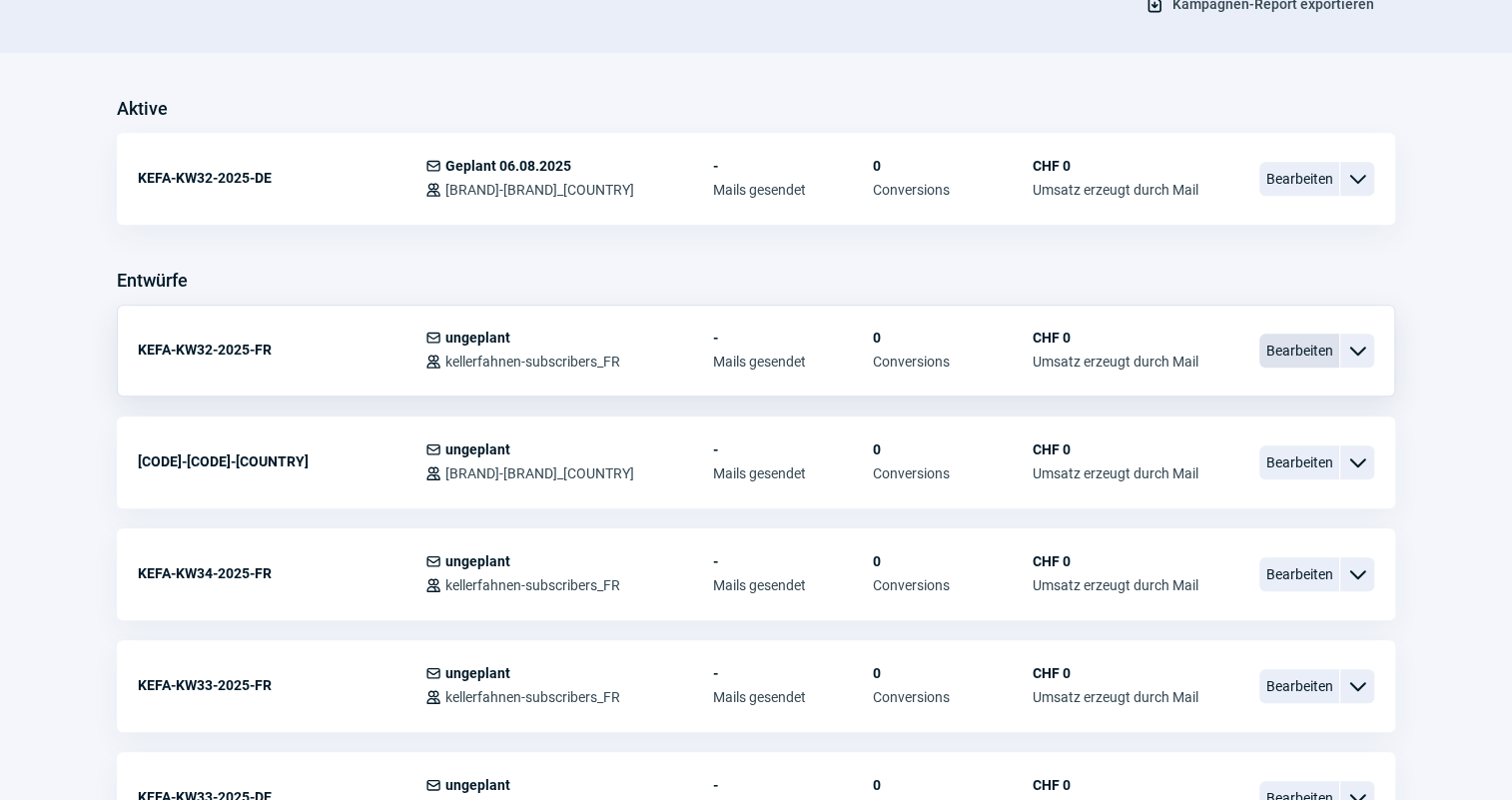 click on "Bearbeiten" at bounding box center [1299, 351] 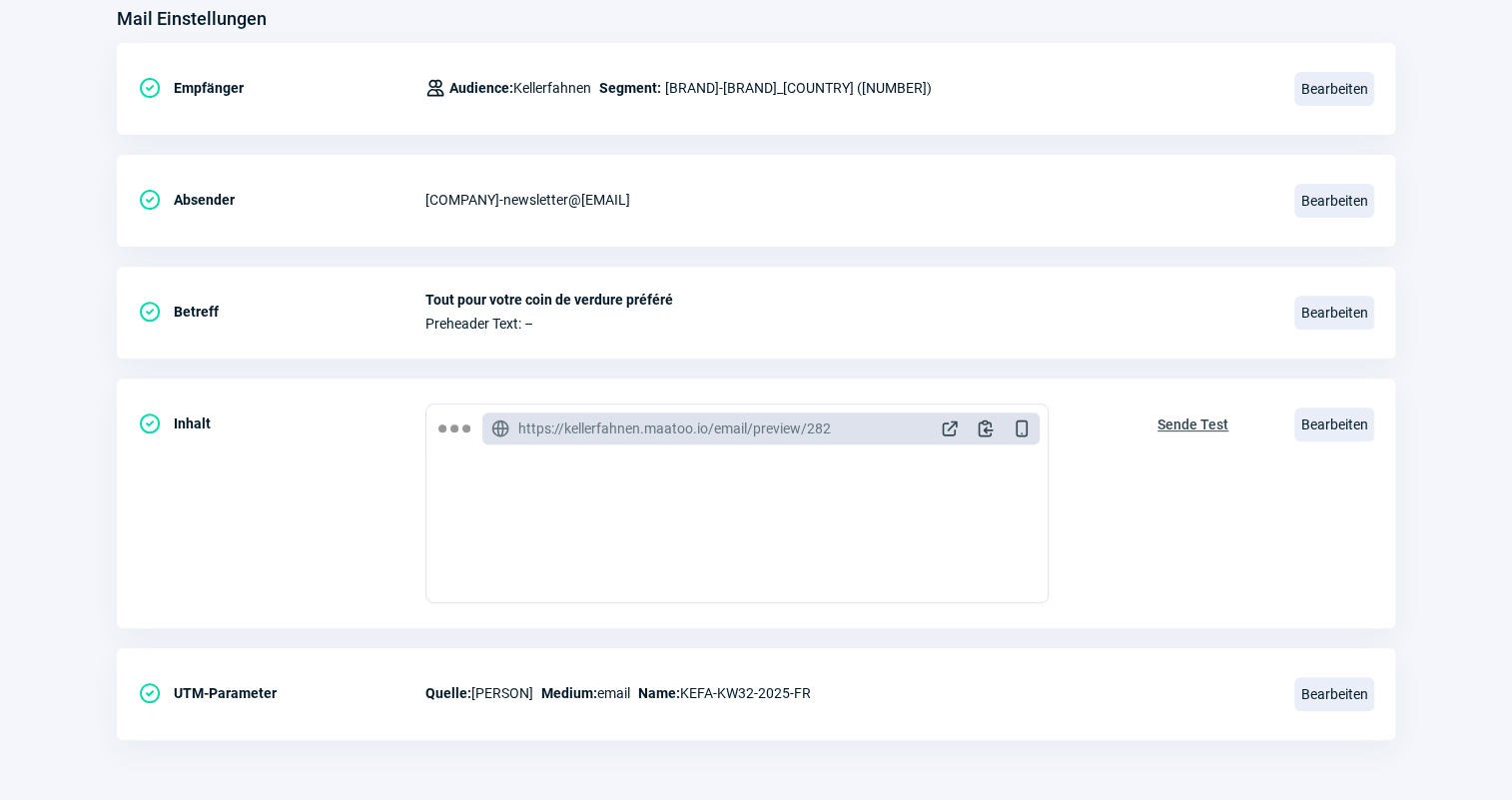 scroll, scrollTop: 0, scrollLeft: 0, axis: both 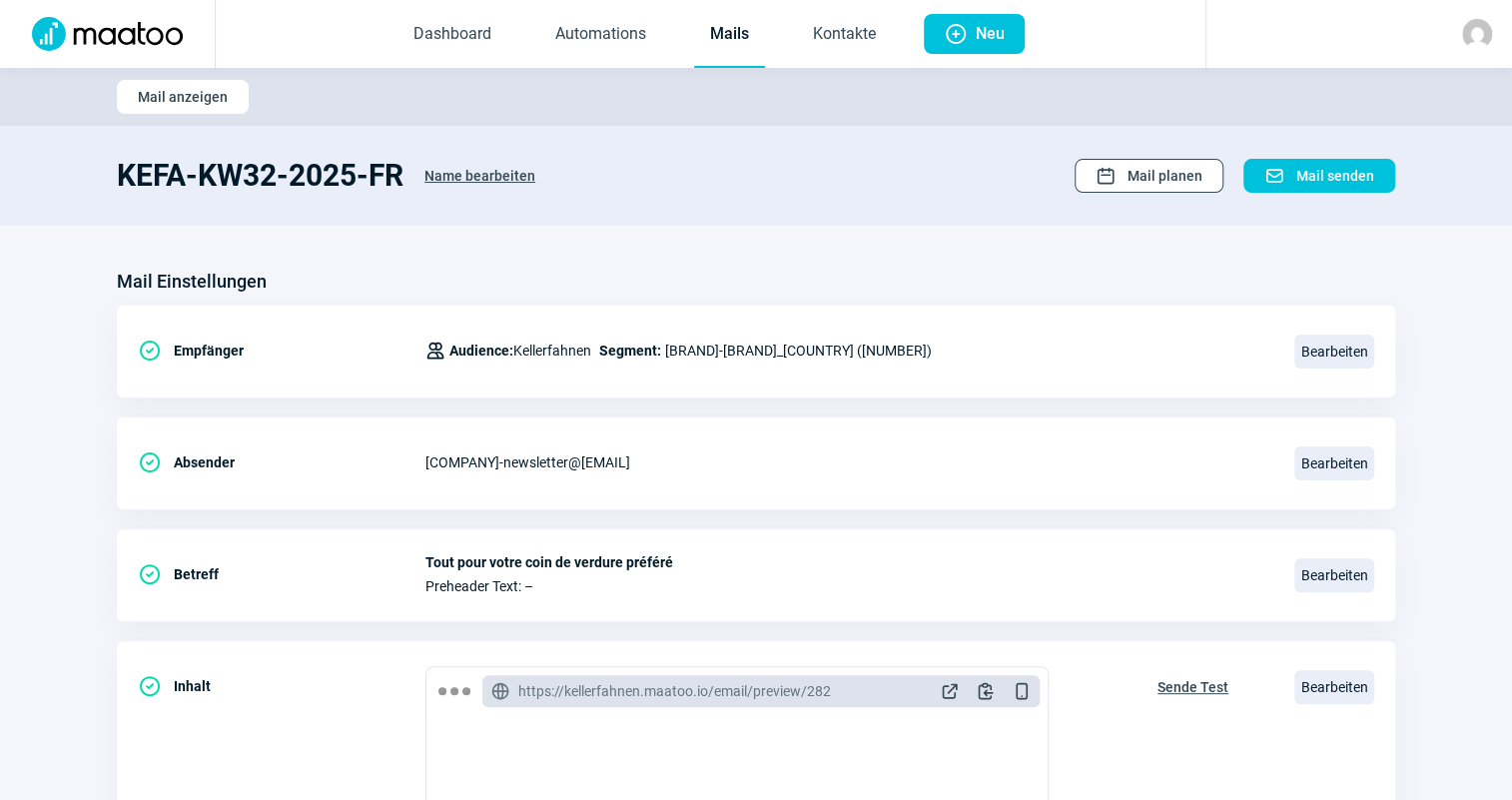 click on "Mail planen" 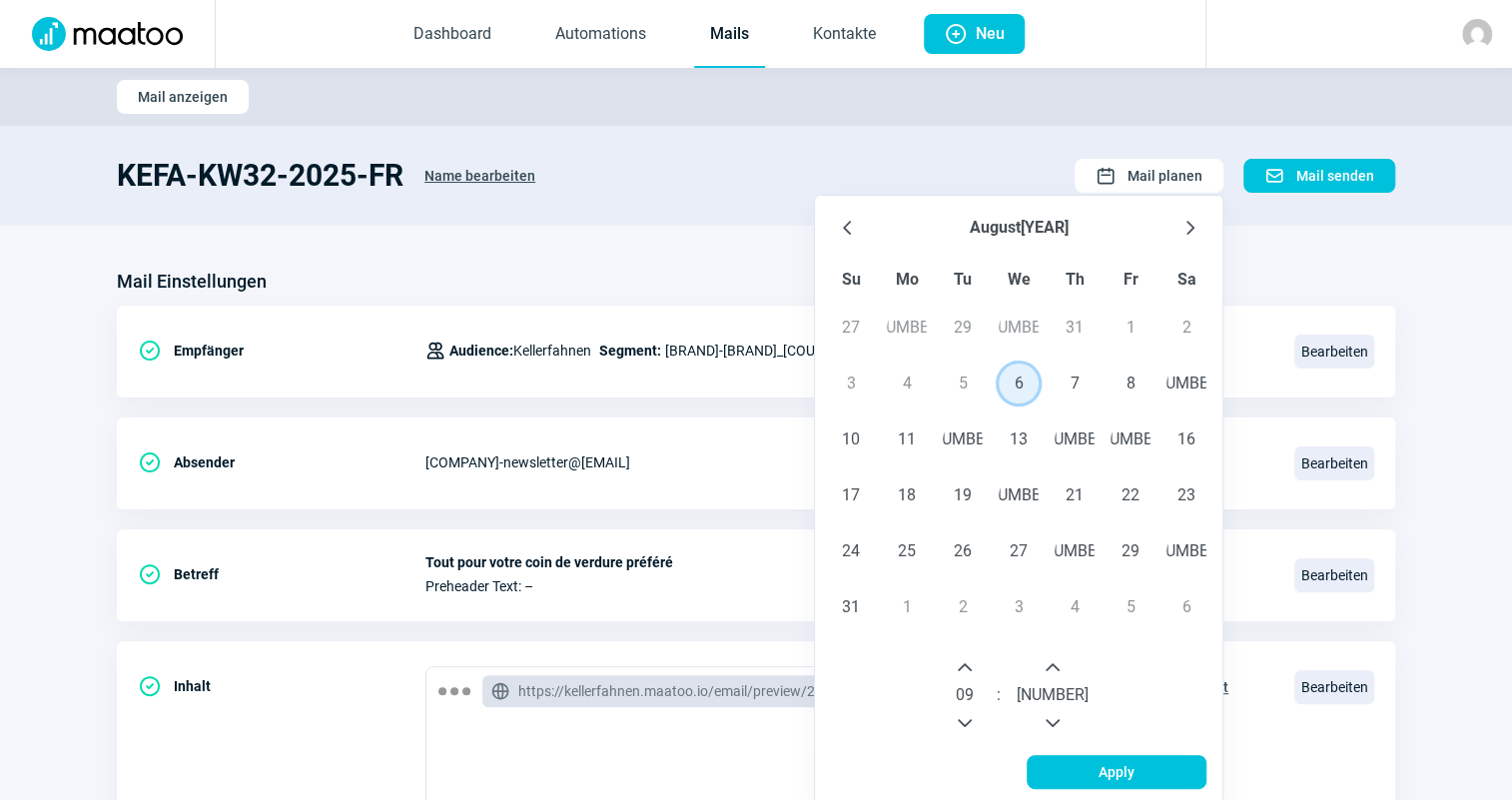 click on "6" at bounding box center [1019, 384] 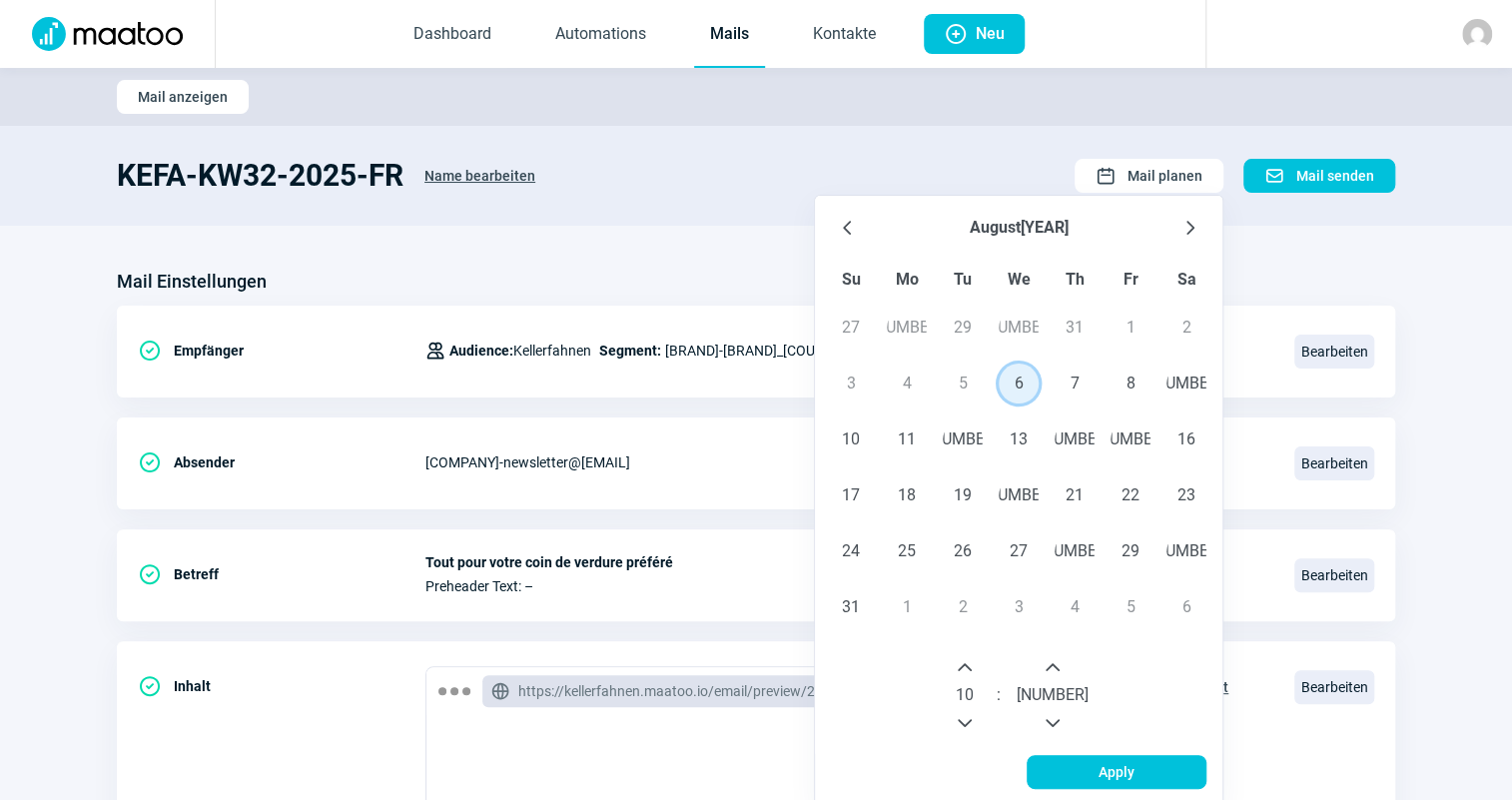click 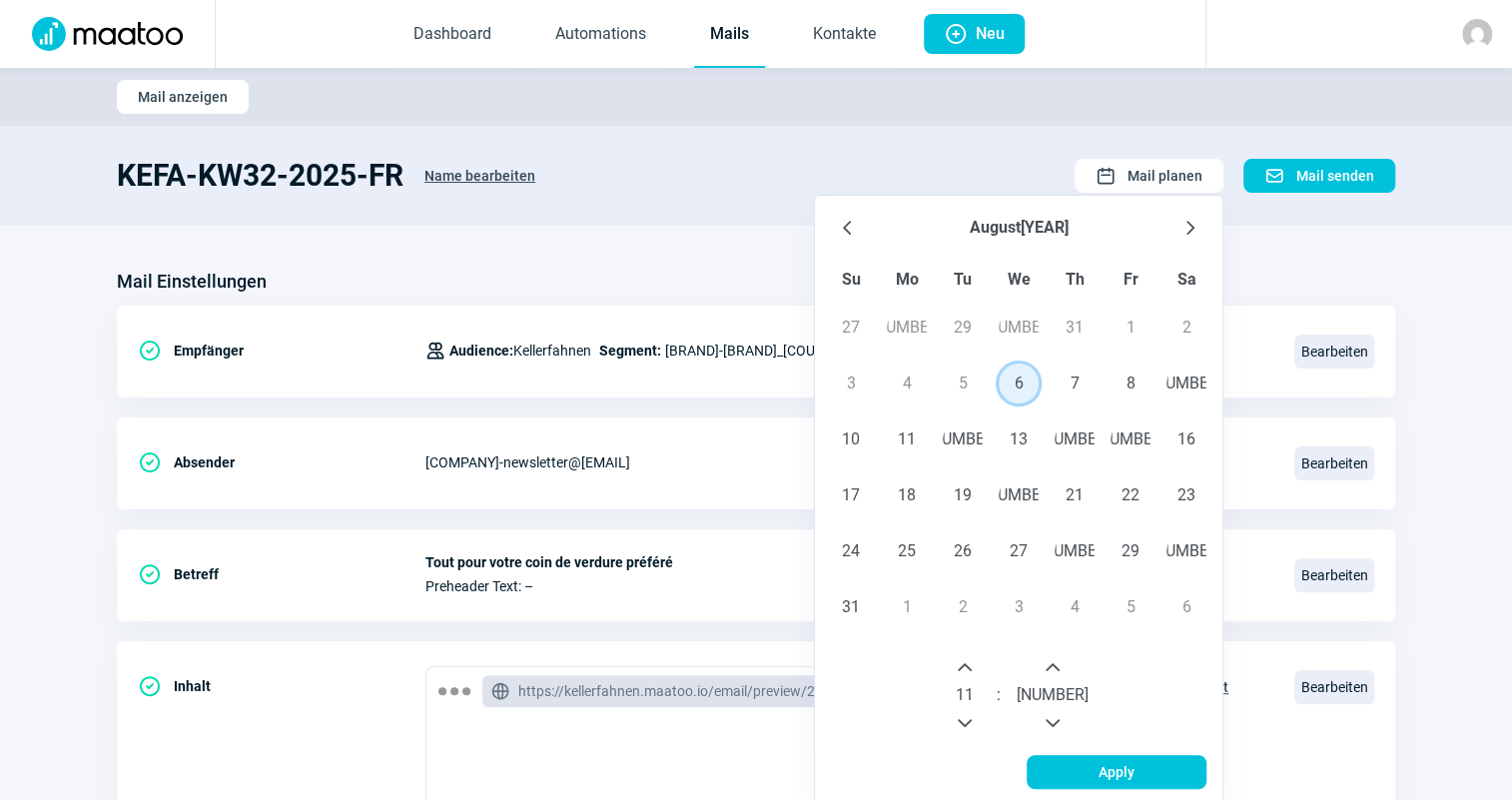 click 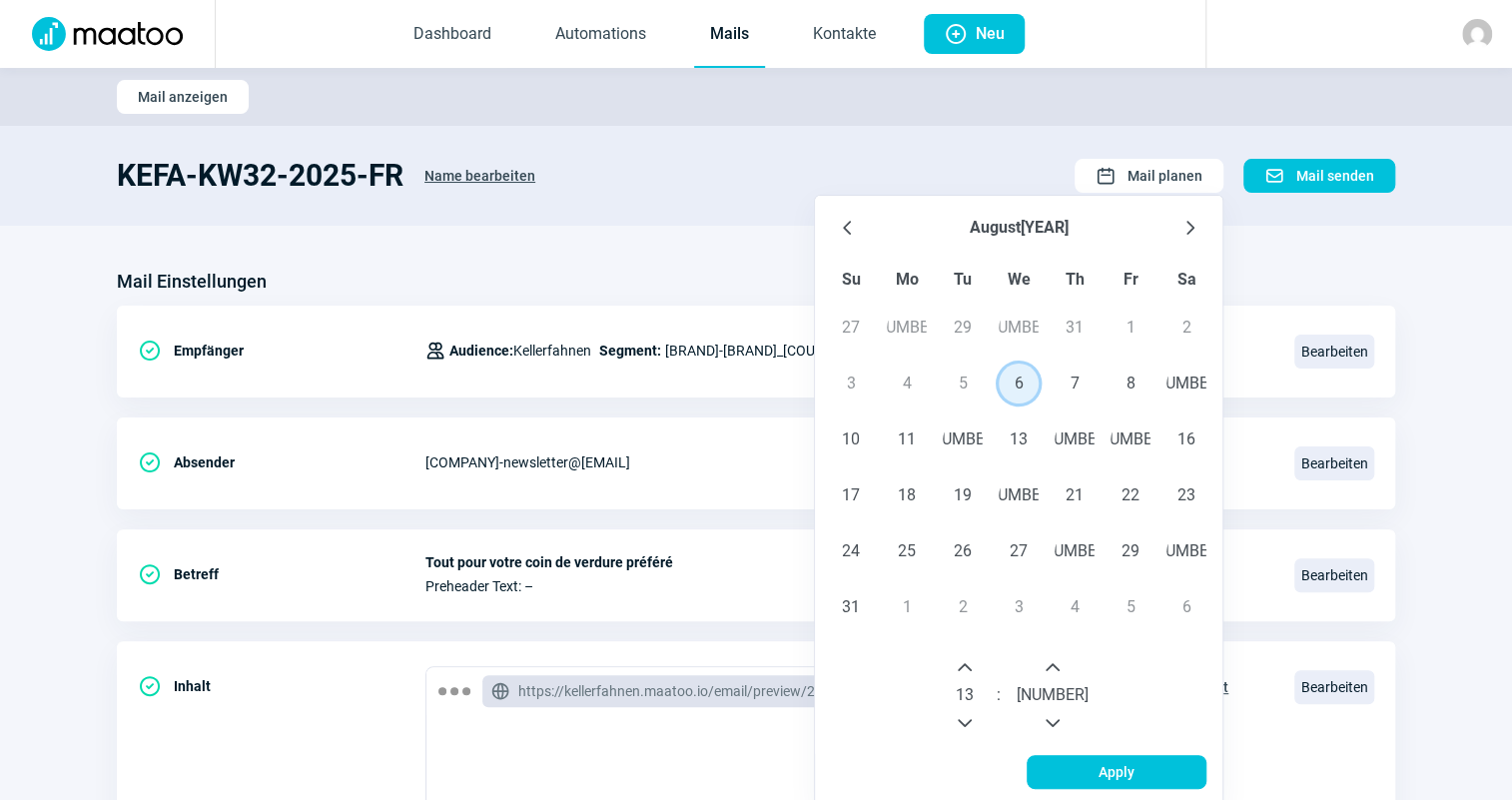 click 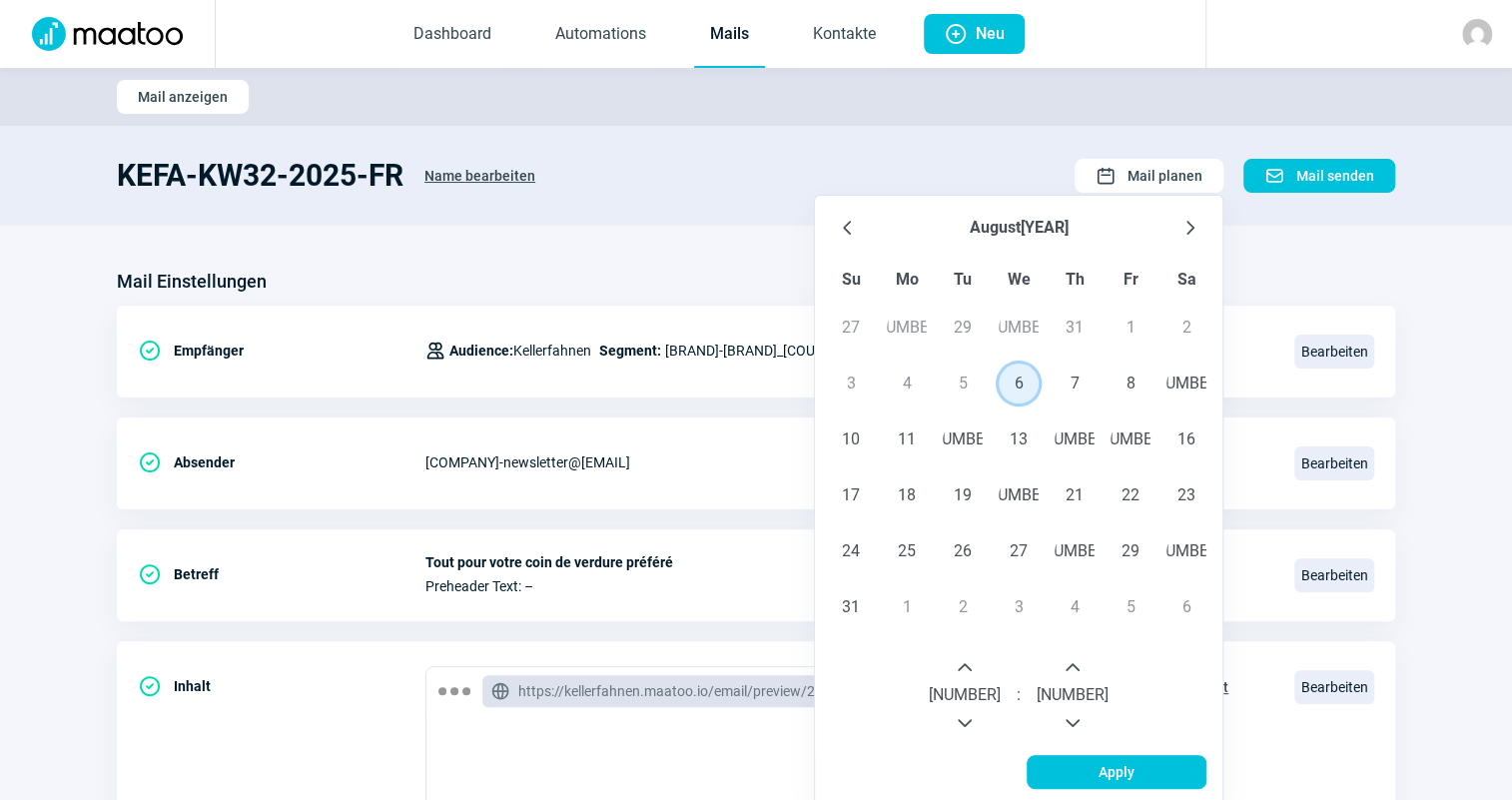 click 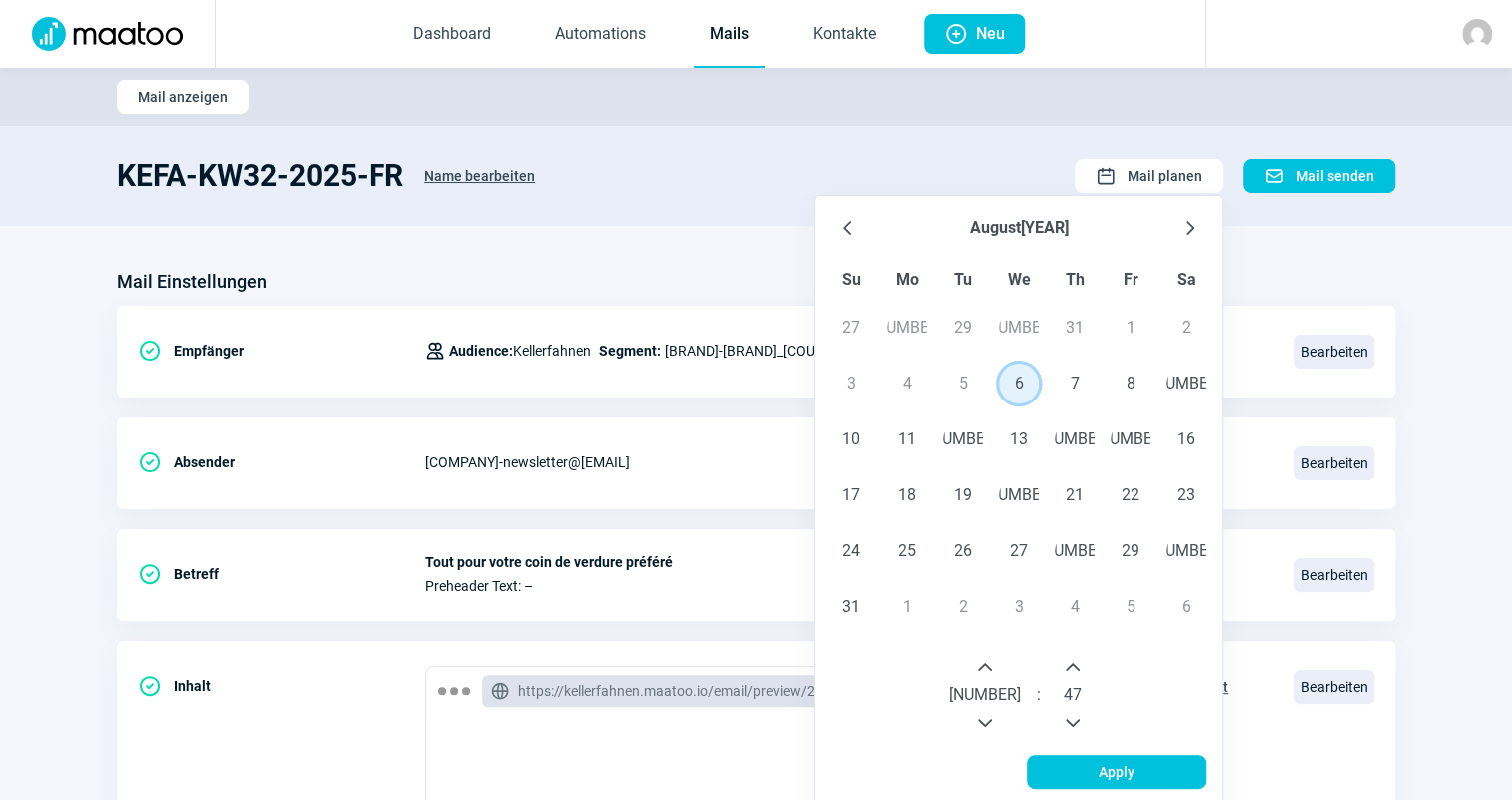 click 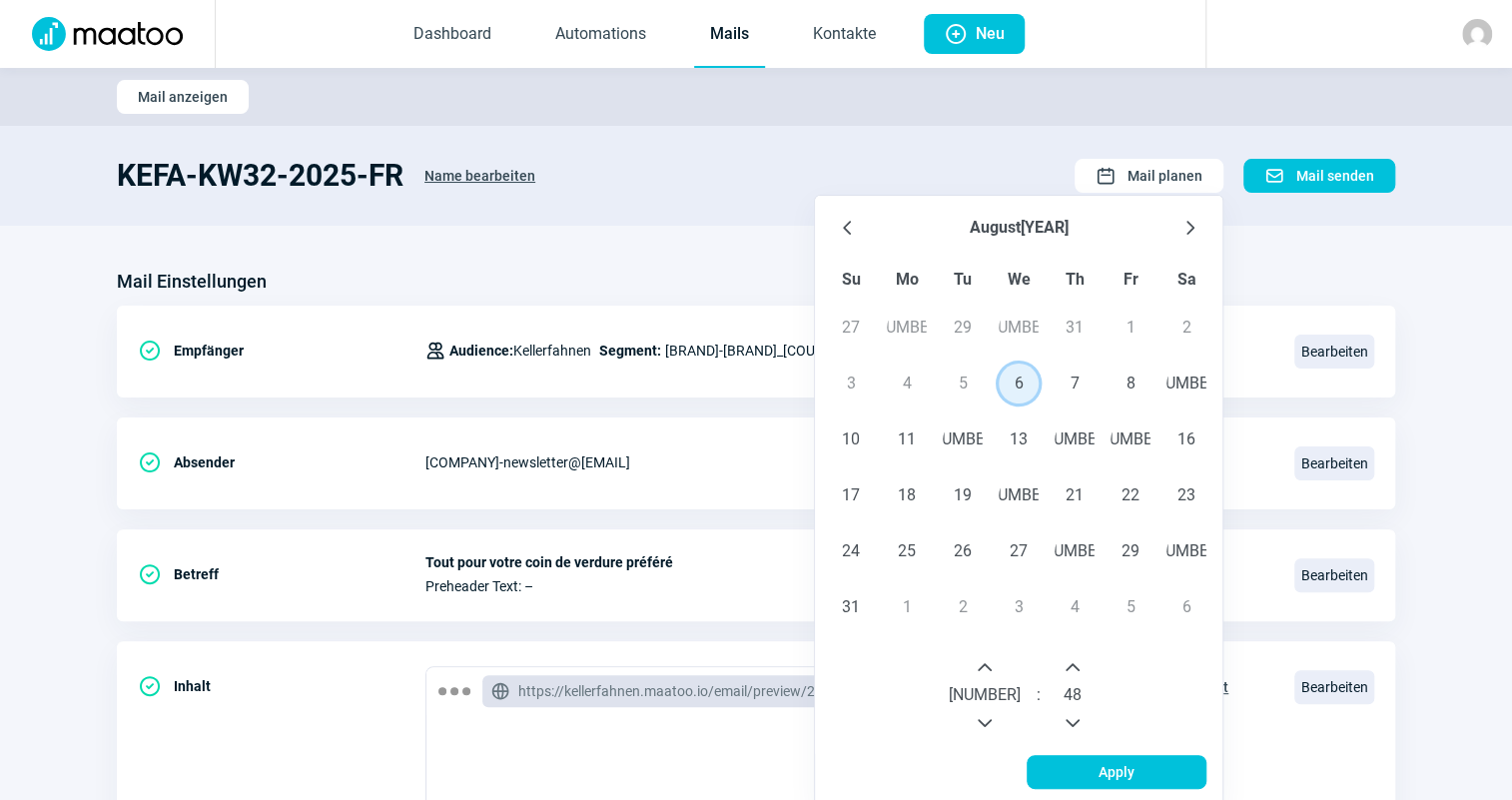 click 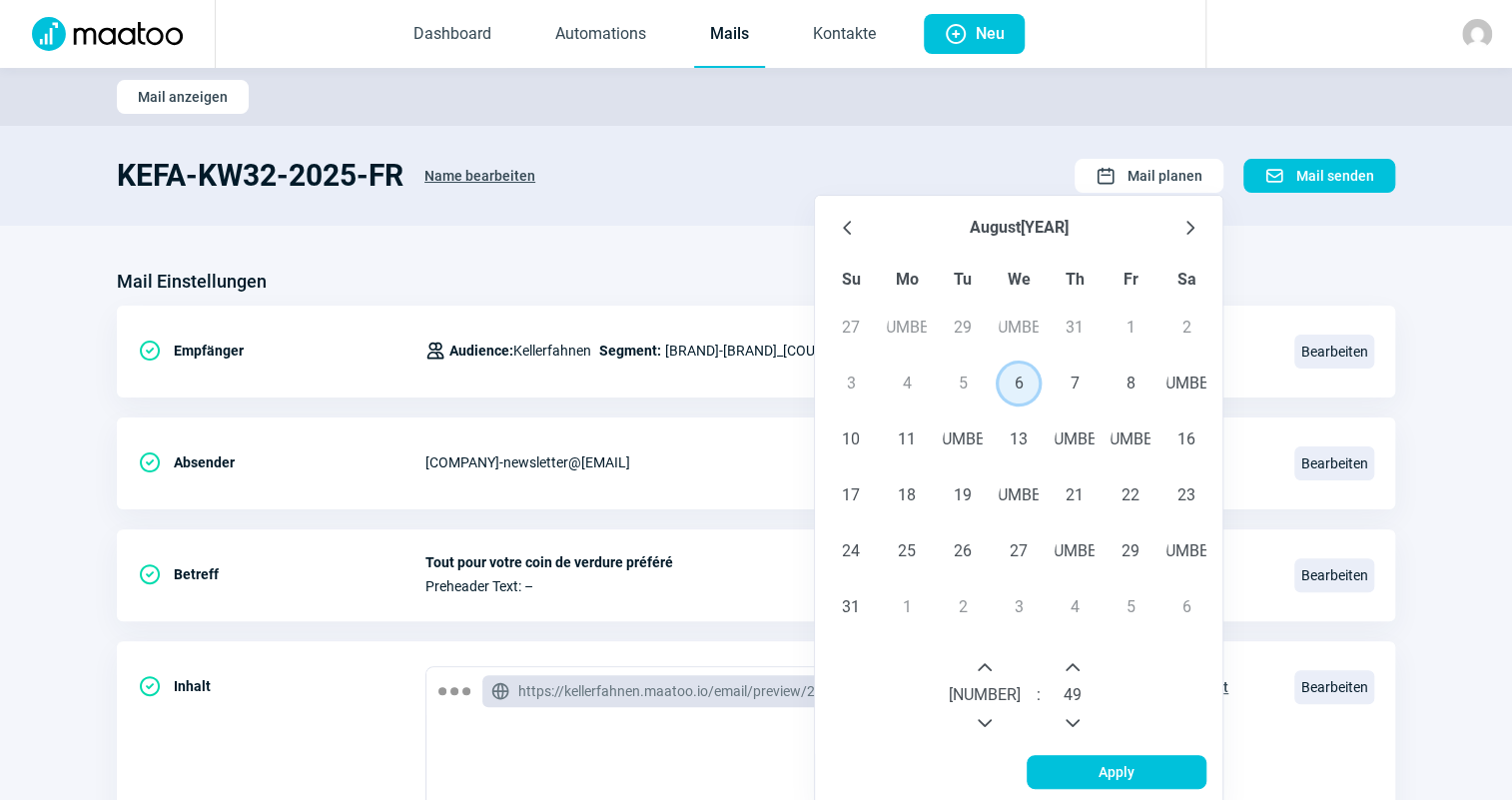 click 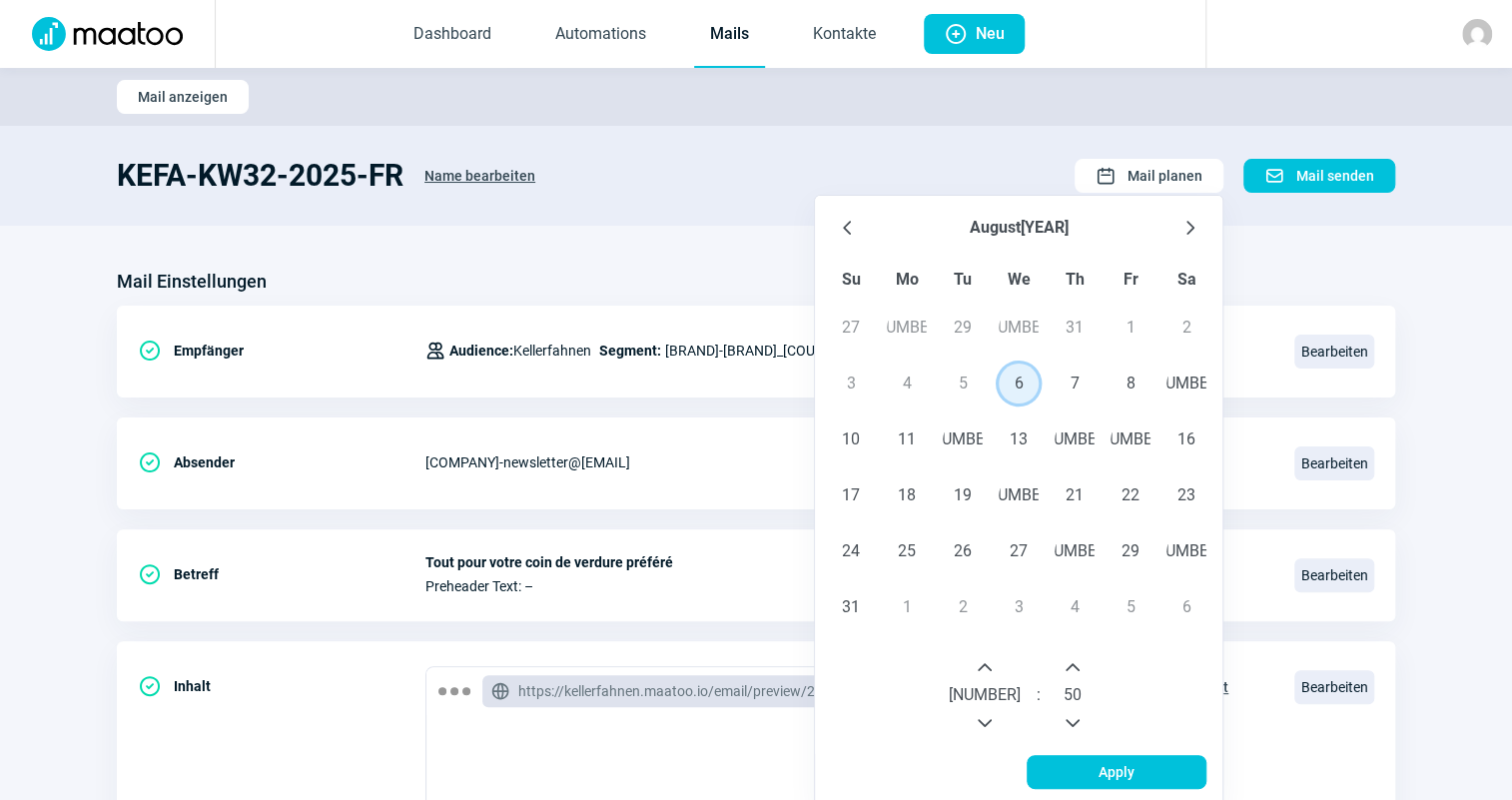 click 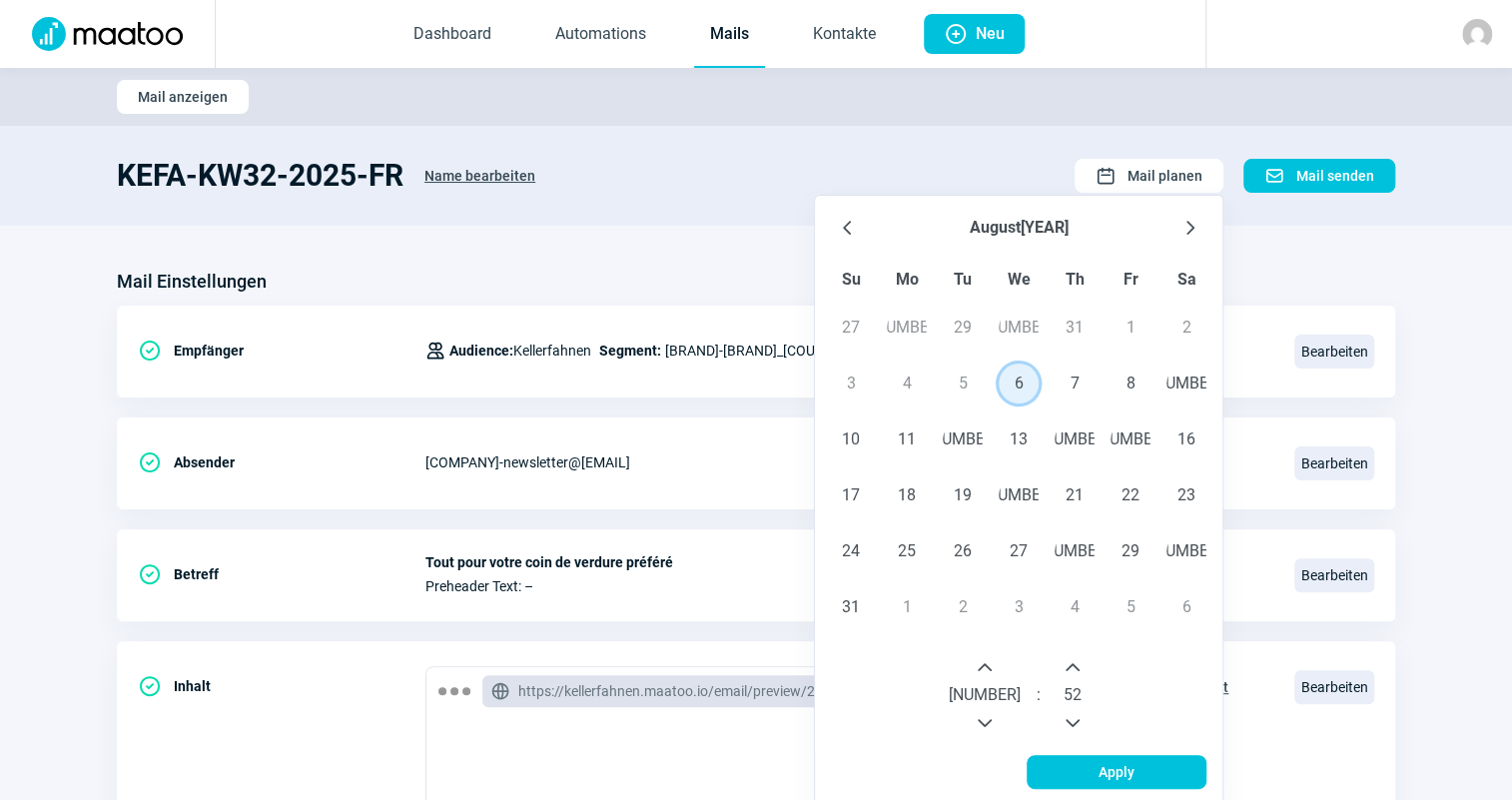 click 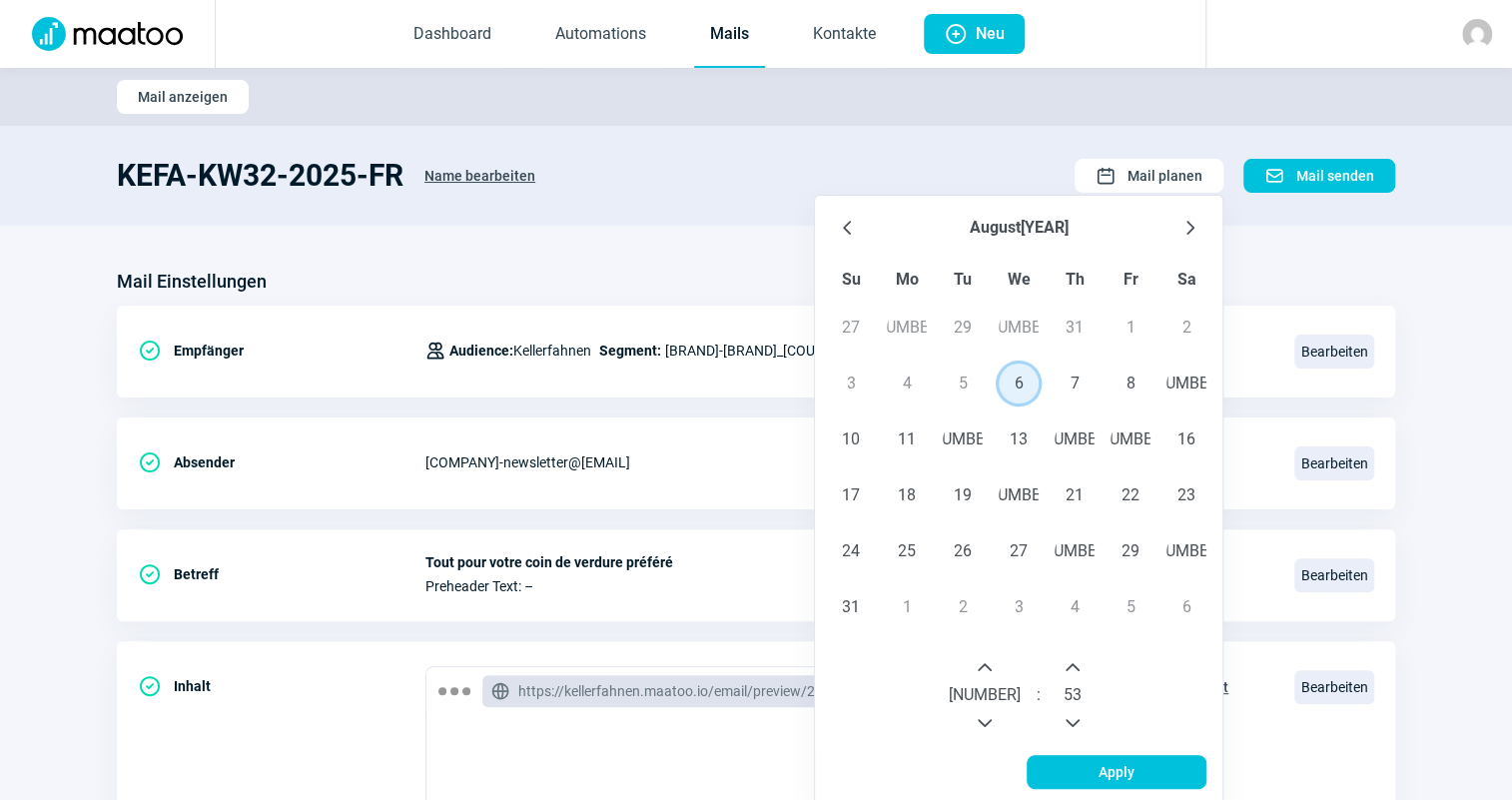click 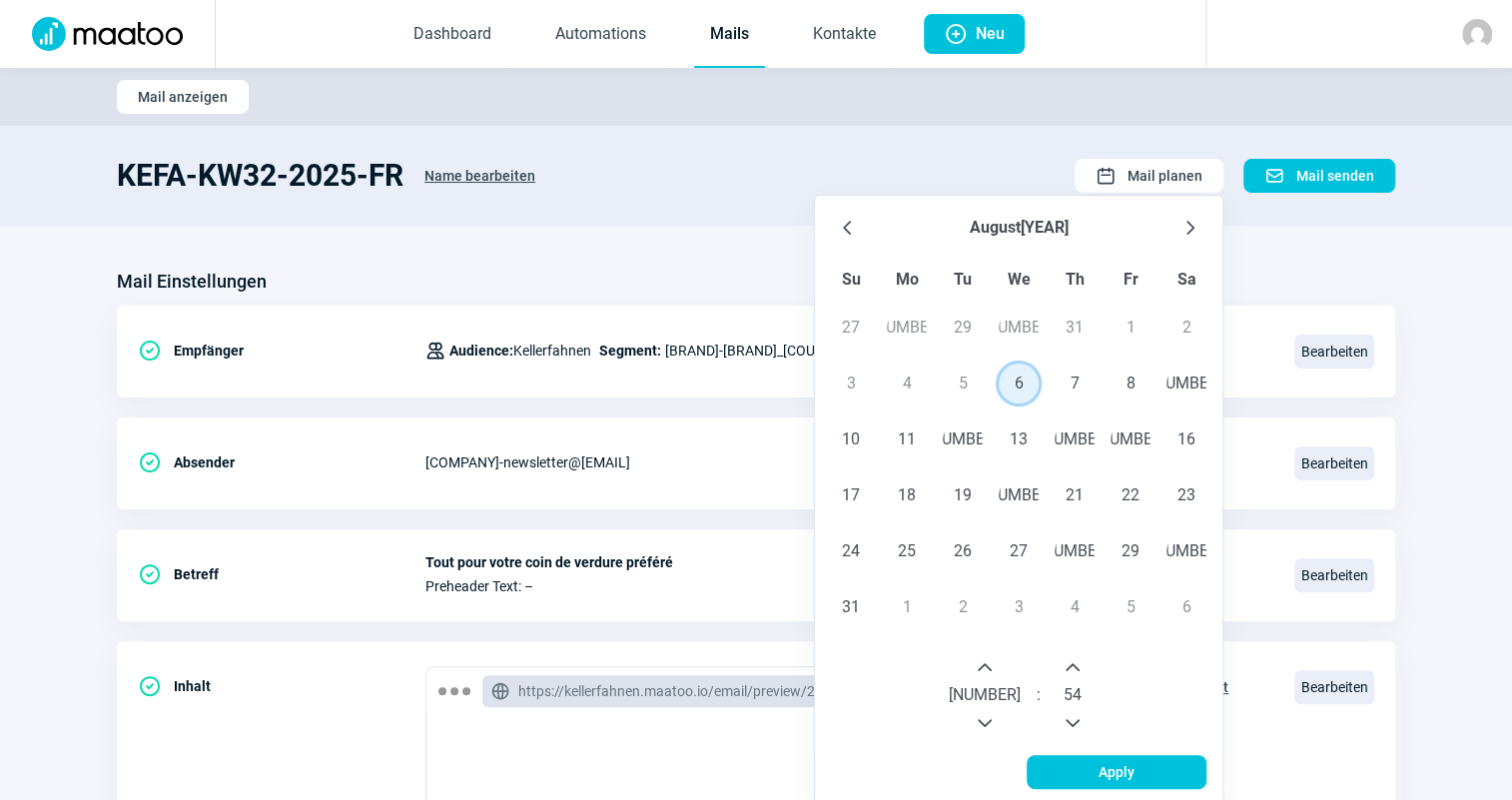 click 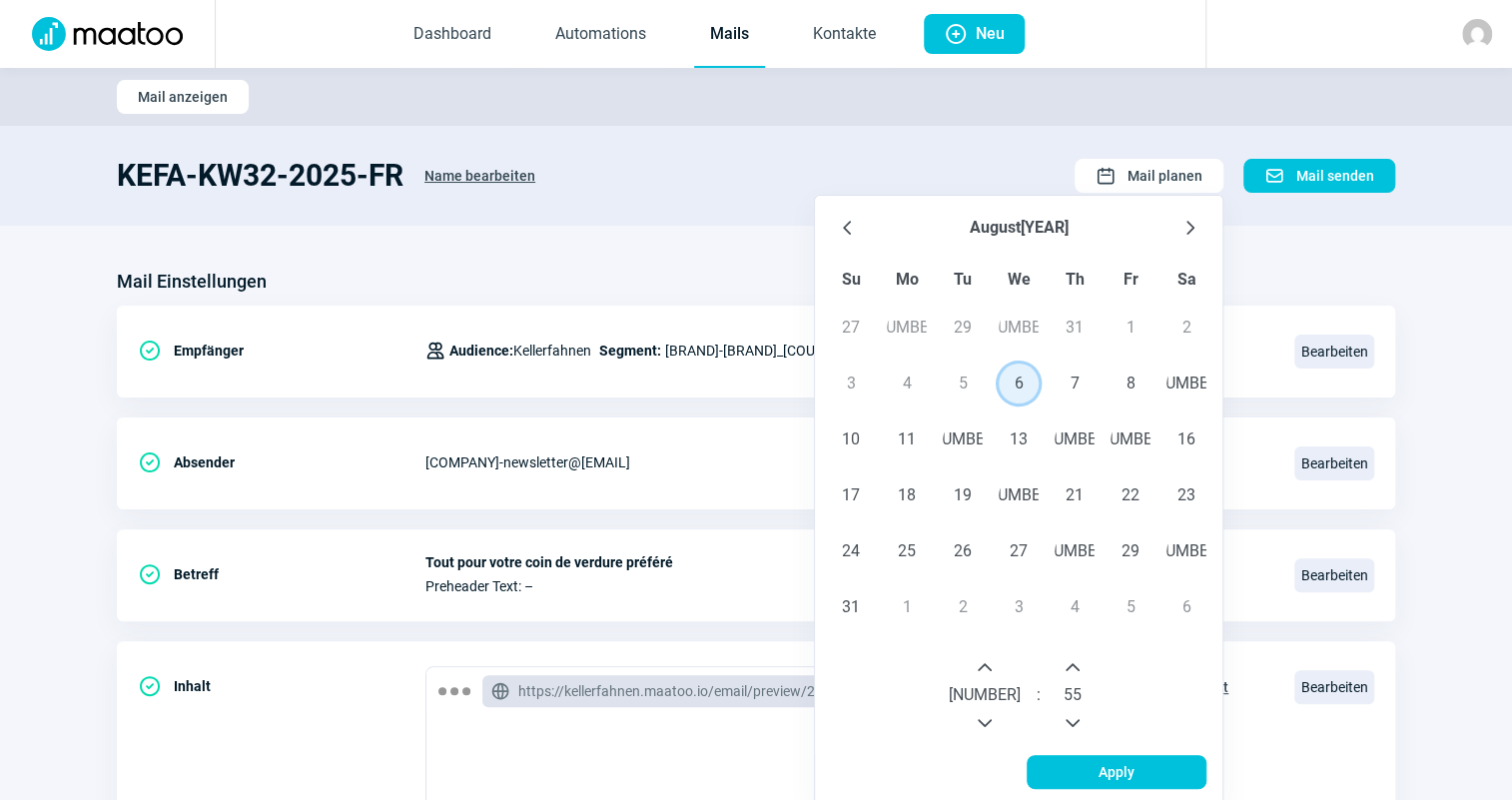 click 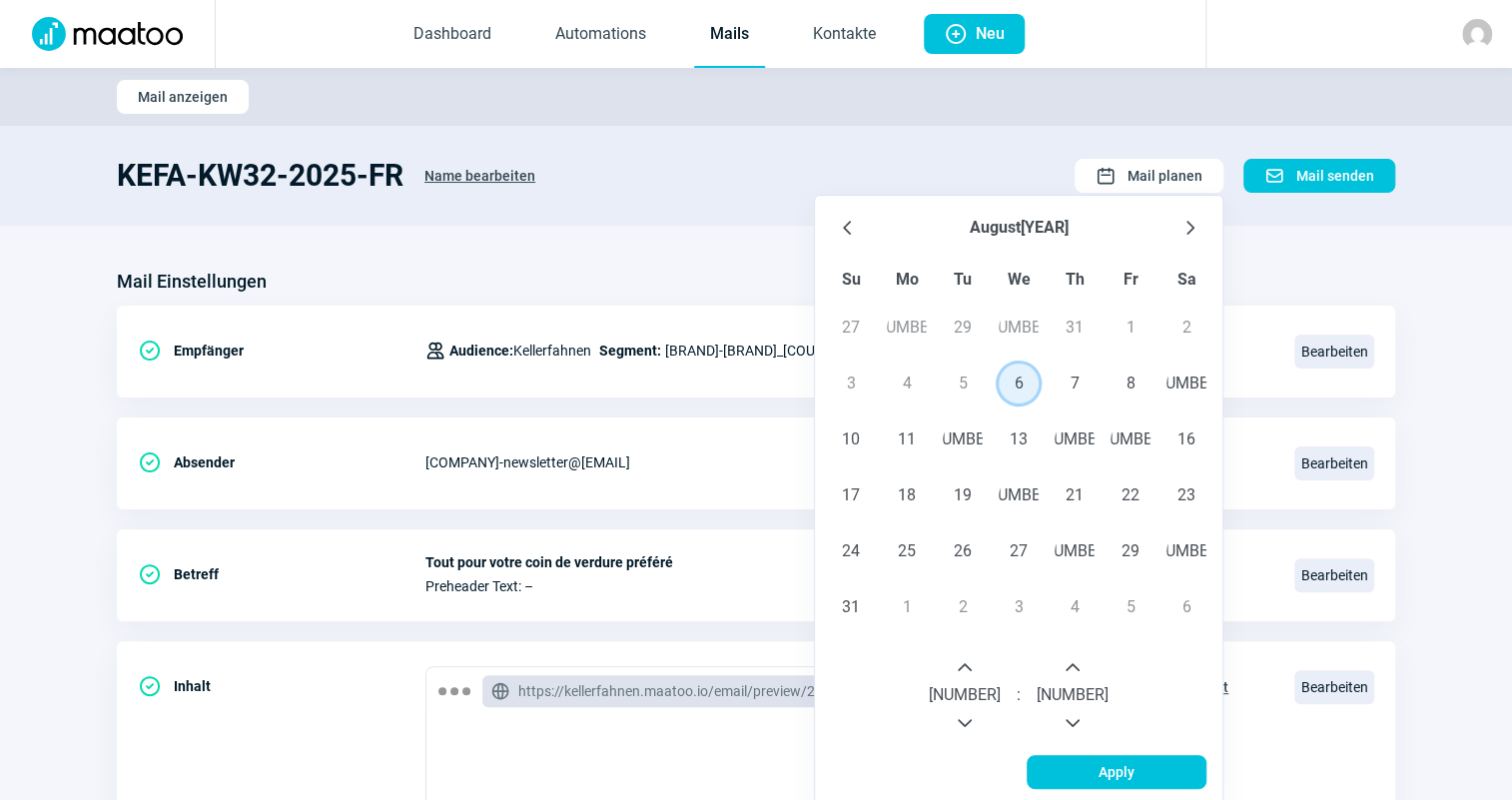 click 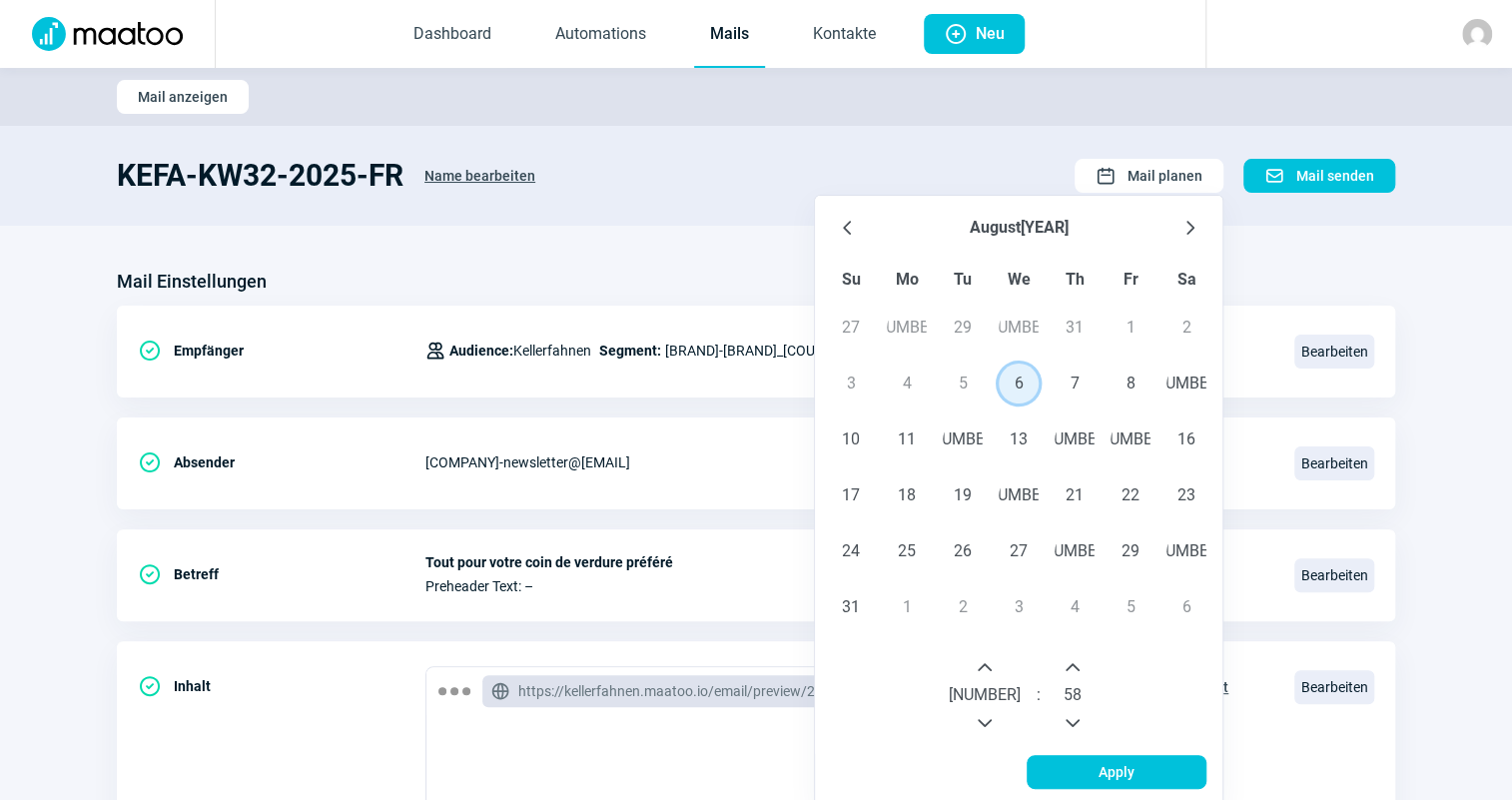 click 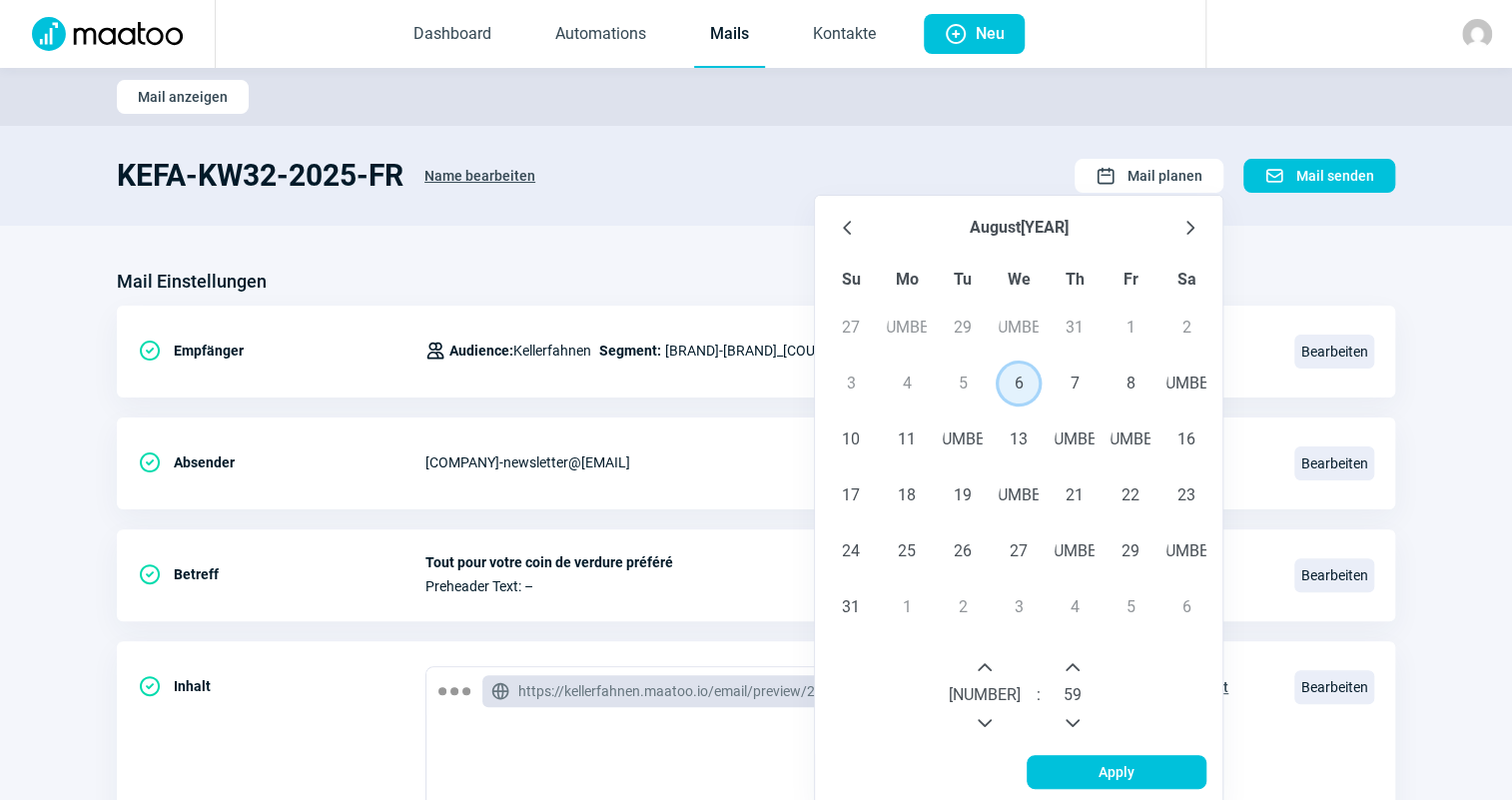 click 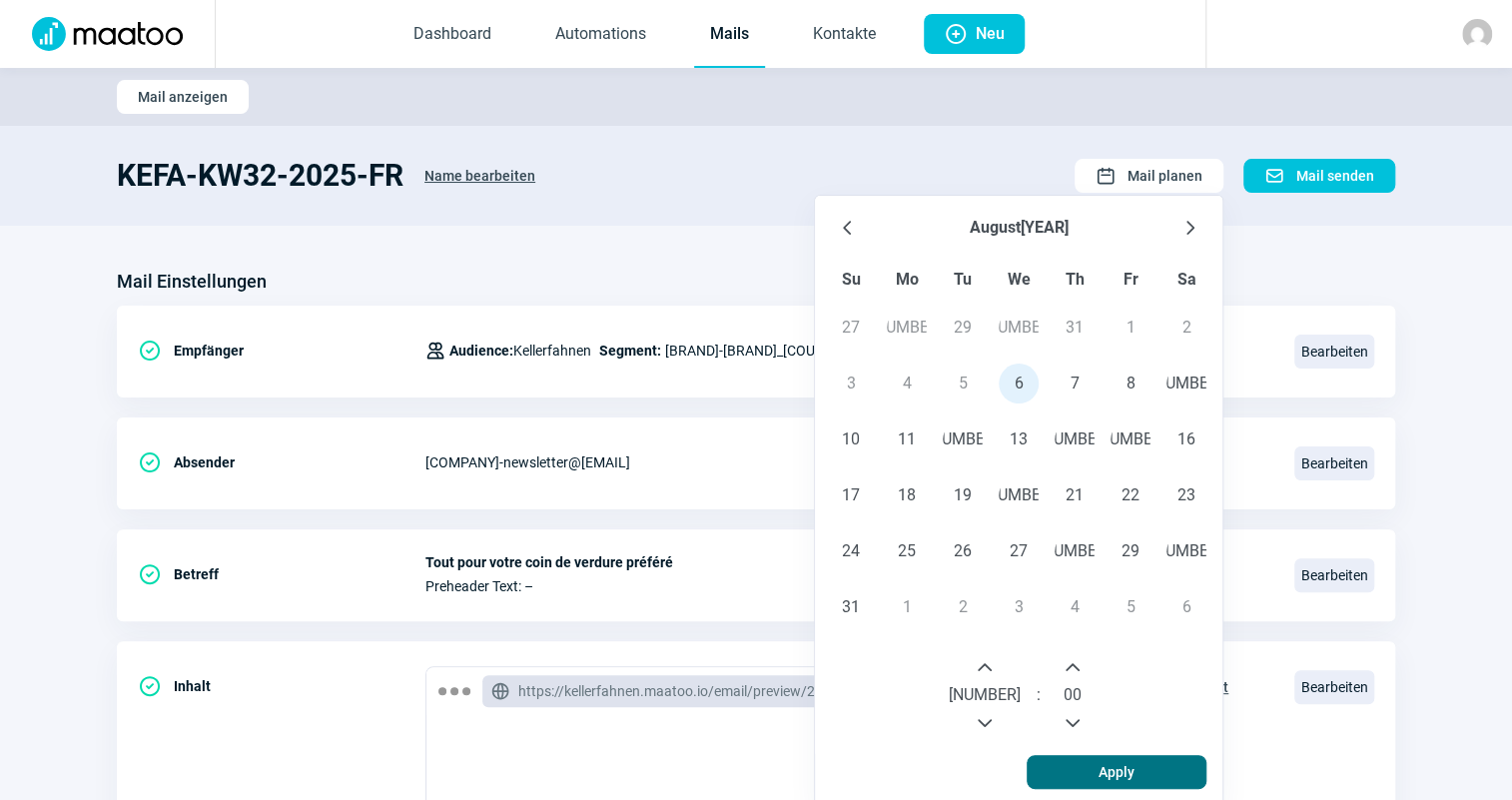 click on "Apply" at bounding box center [1117, 772] 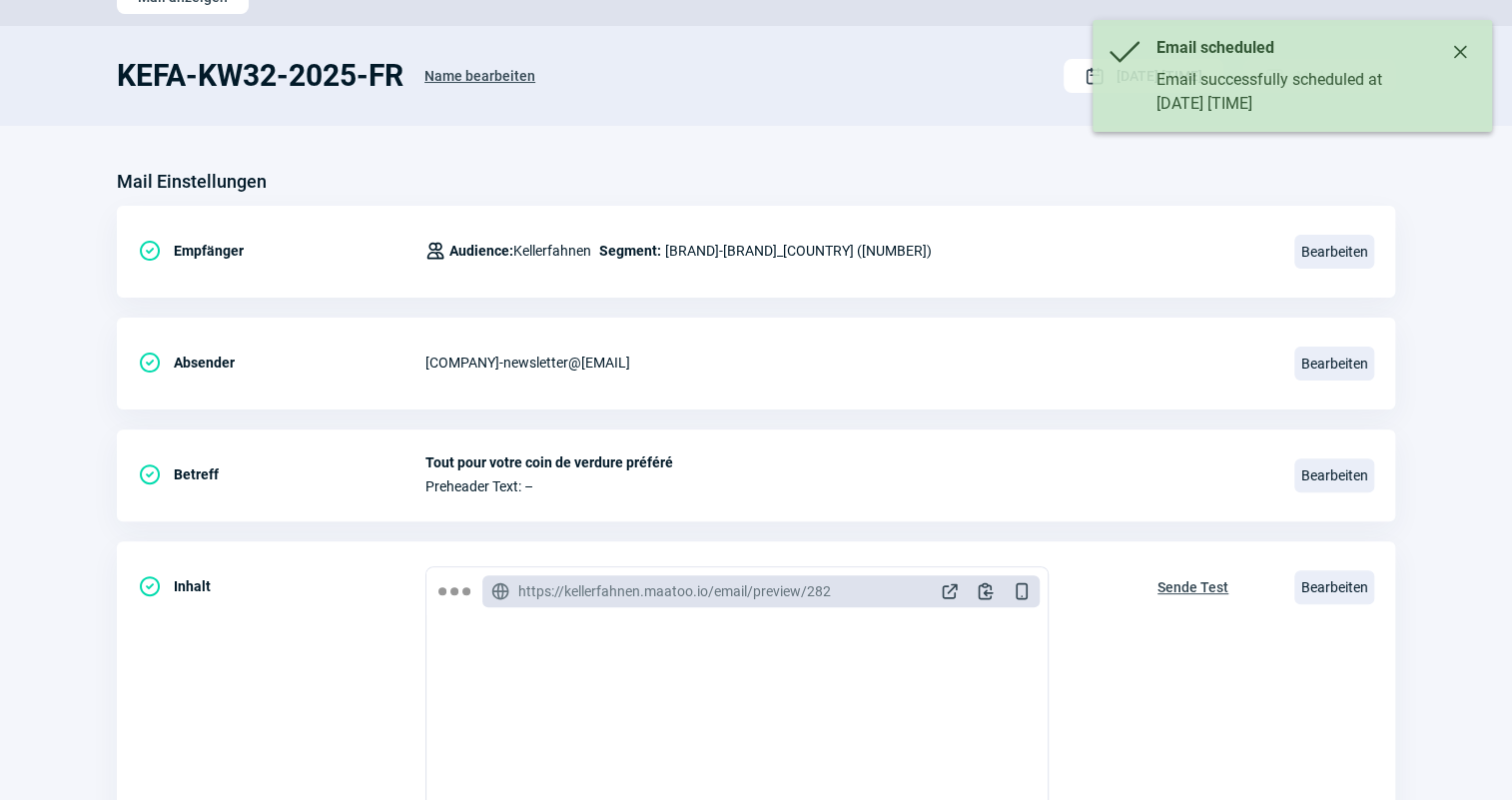 scroll, scrollTop: 0, scrollLeft: 0, axis: both 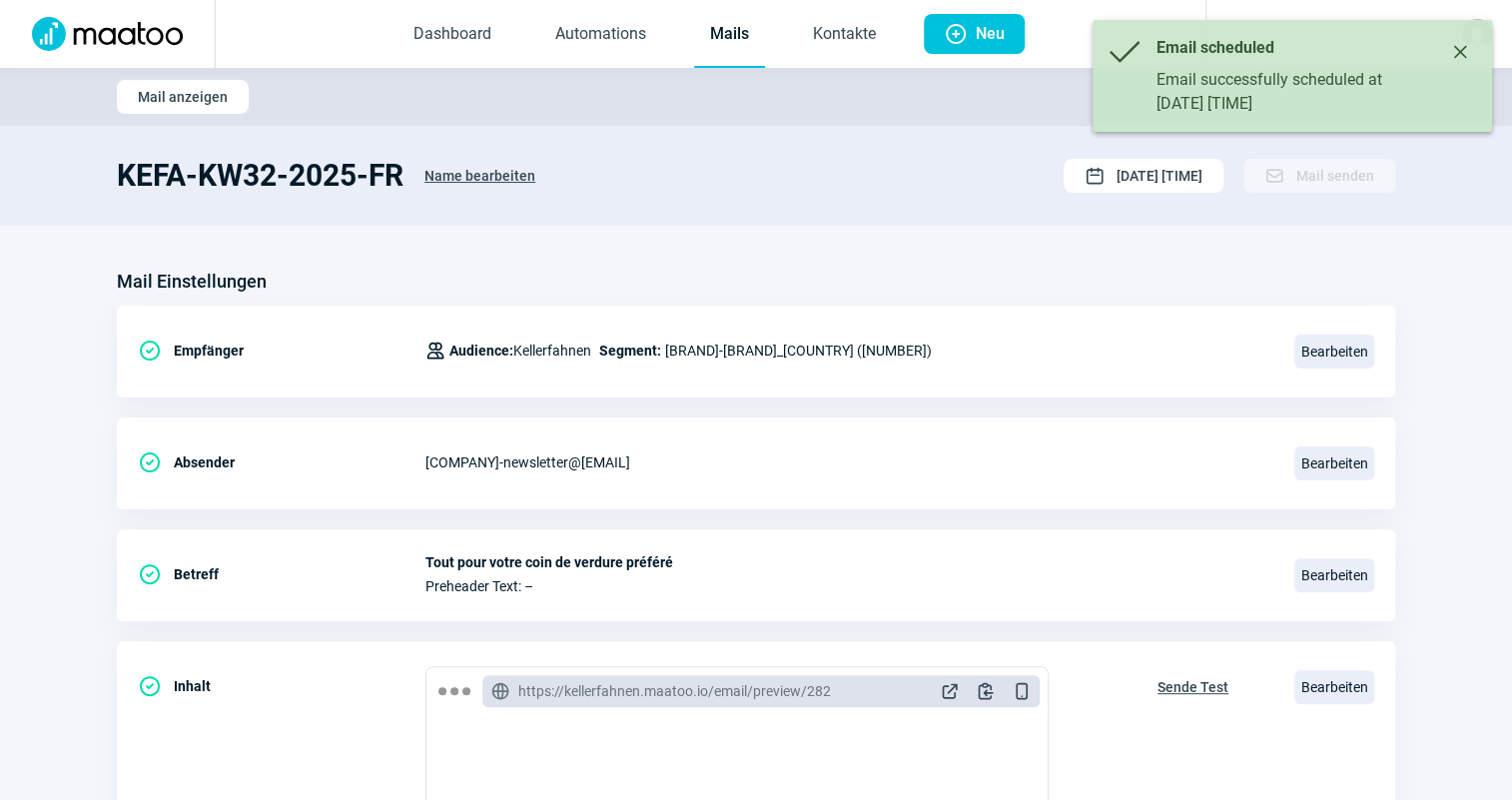 click on "Mails" 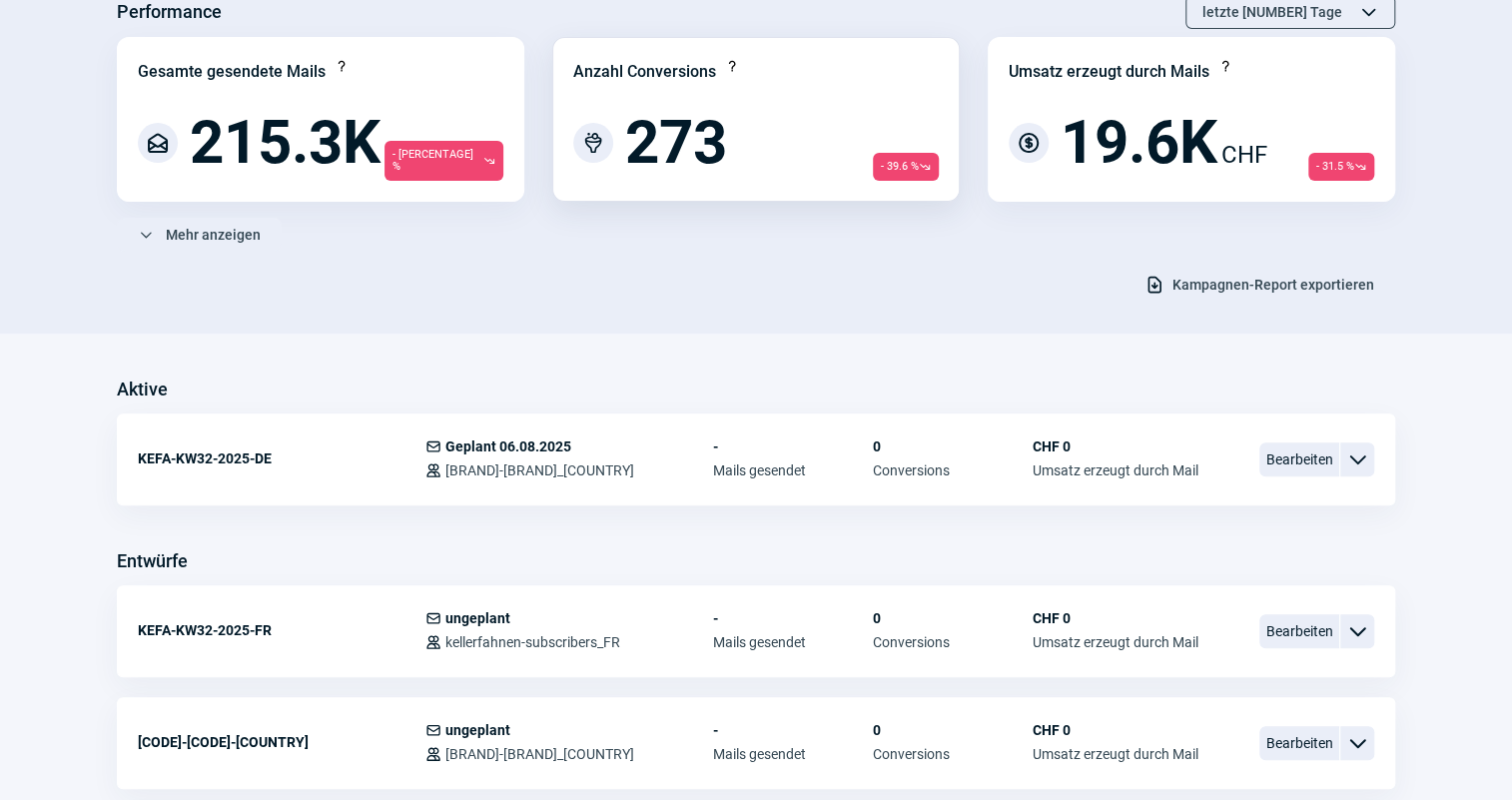 scroll, scrollTop: 181, scrollLeft: 0, axis: vertical 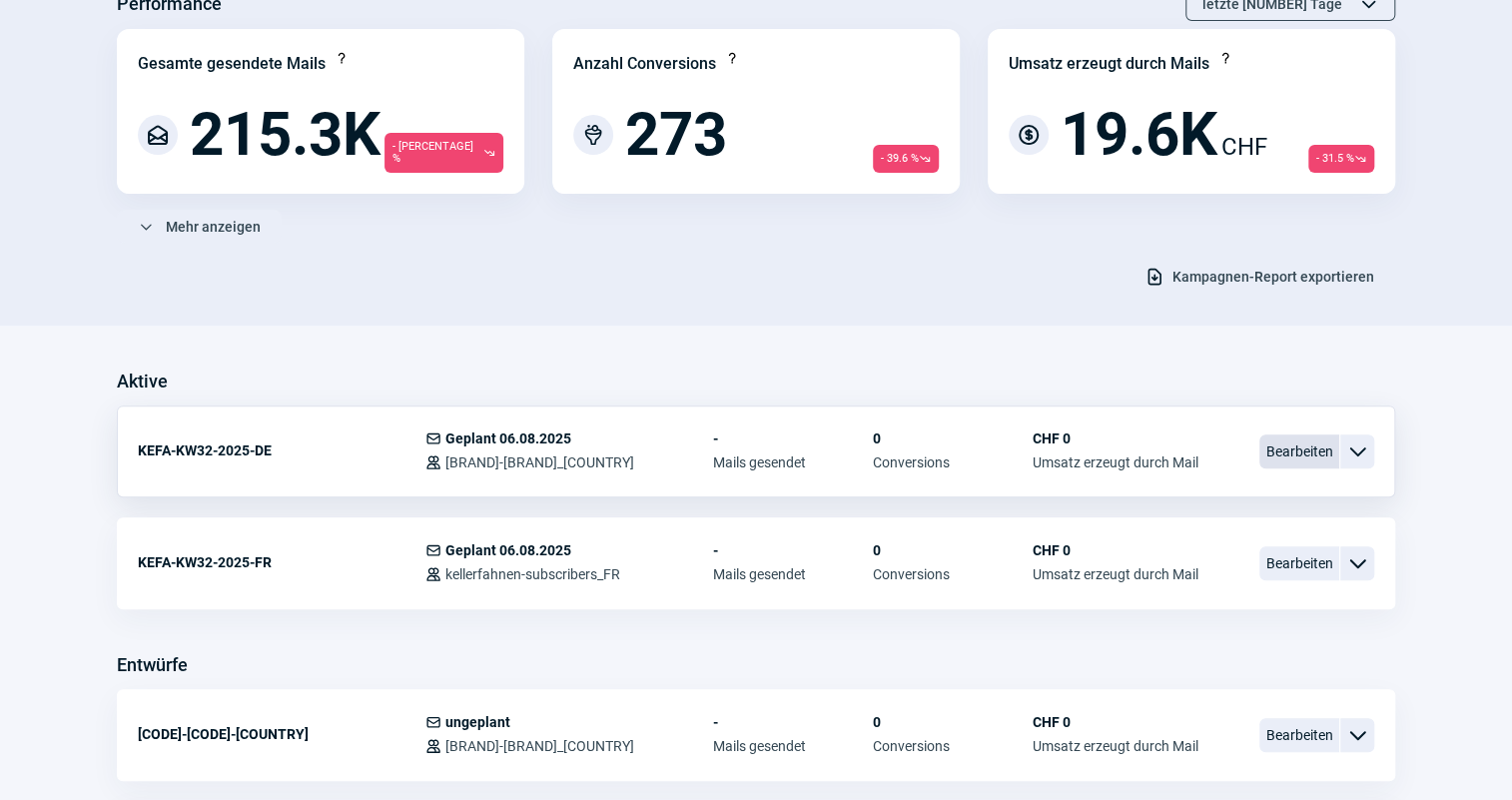 click on "Bearbeiten" at bounding box center (1299, 451) 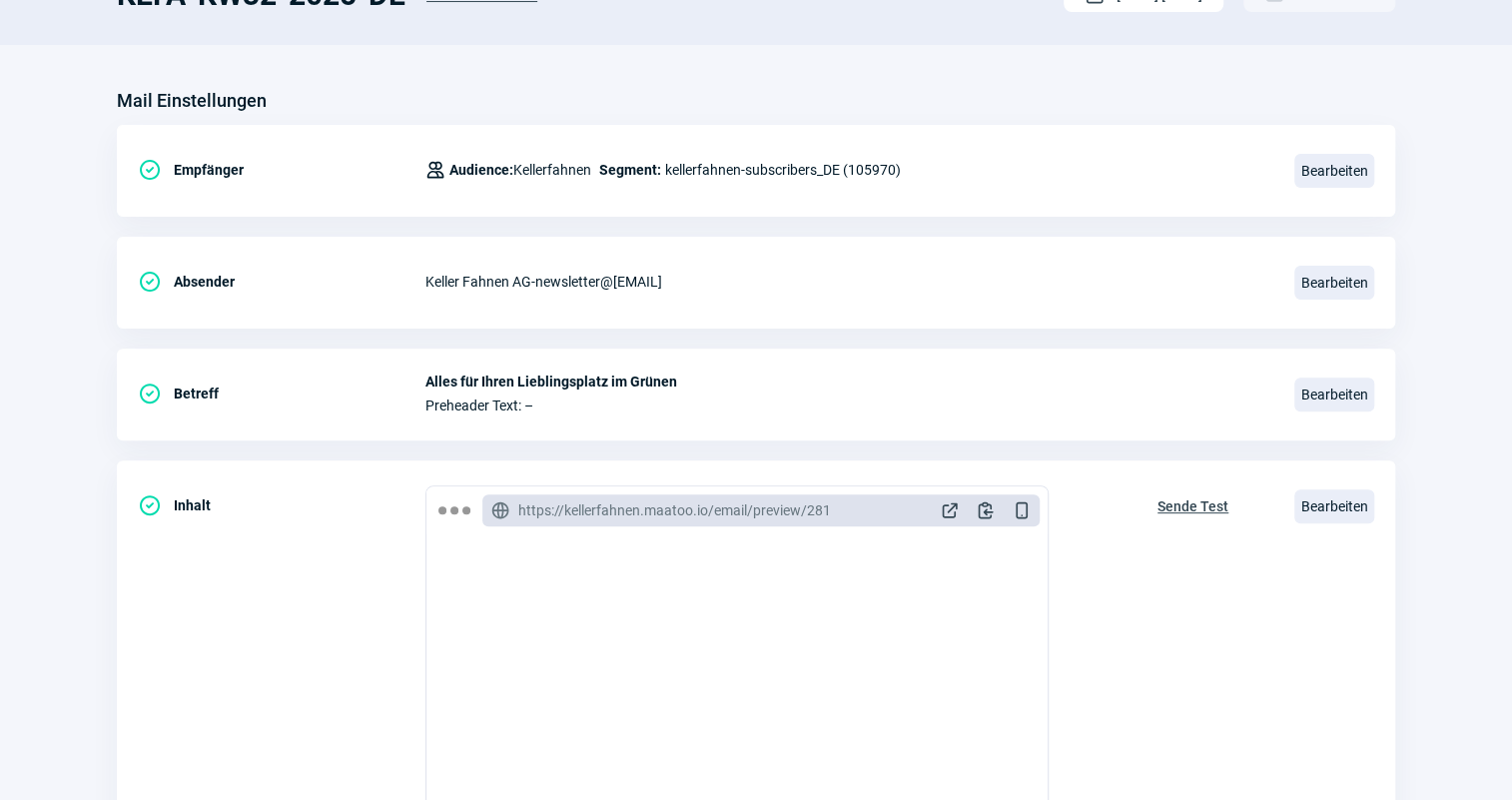 scroll, scrollTop: 0, scrollLeft: 0, axis: both 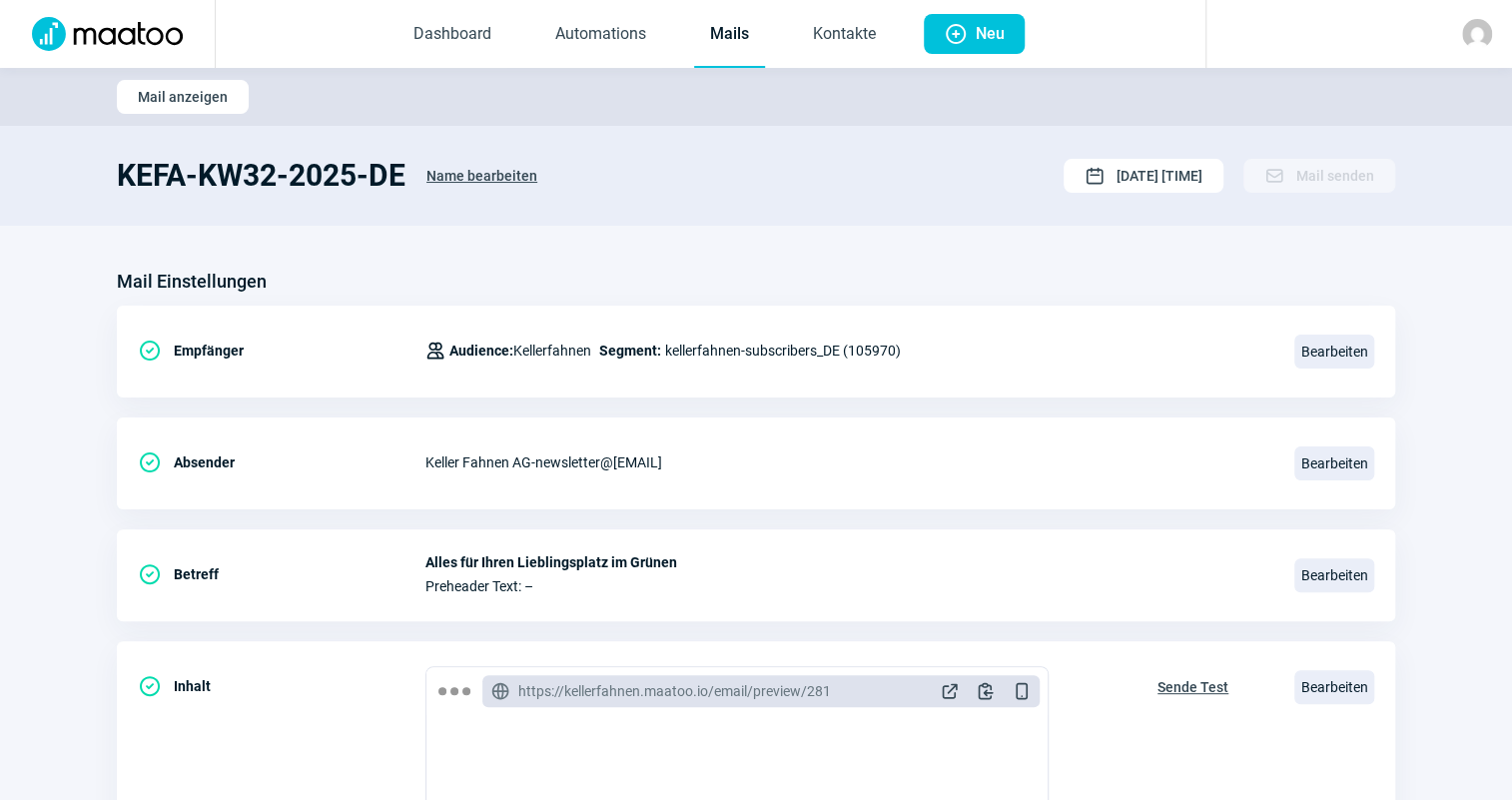 click on "Mails" 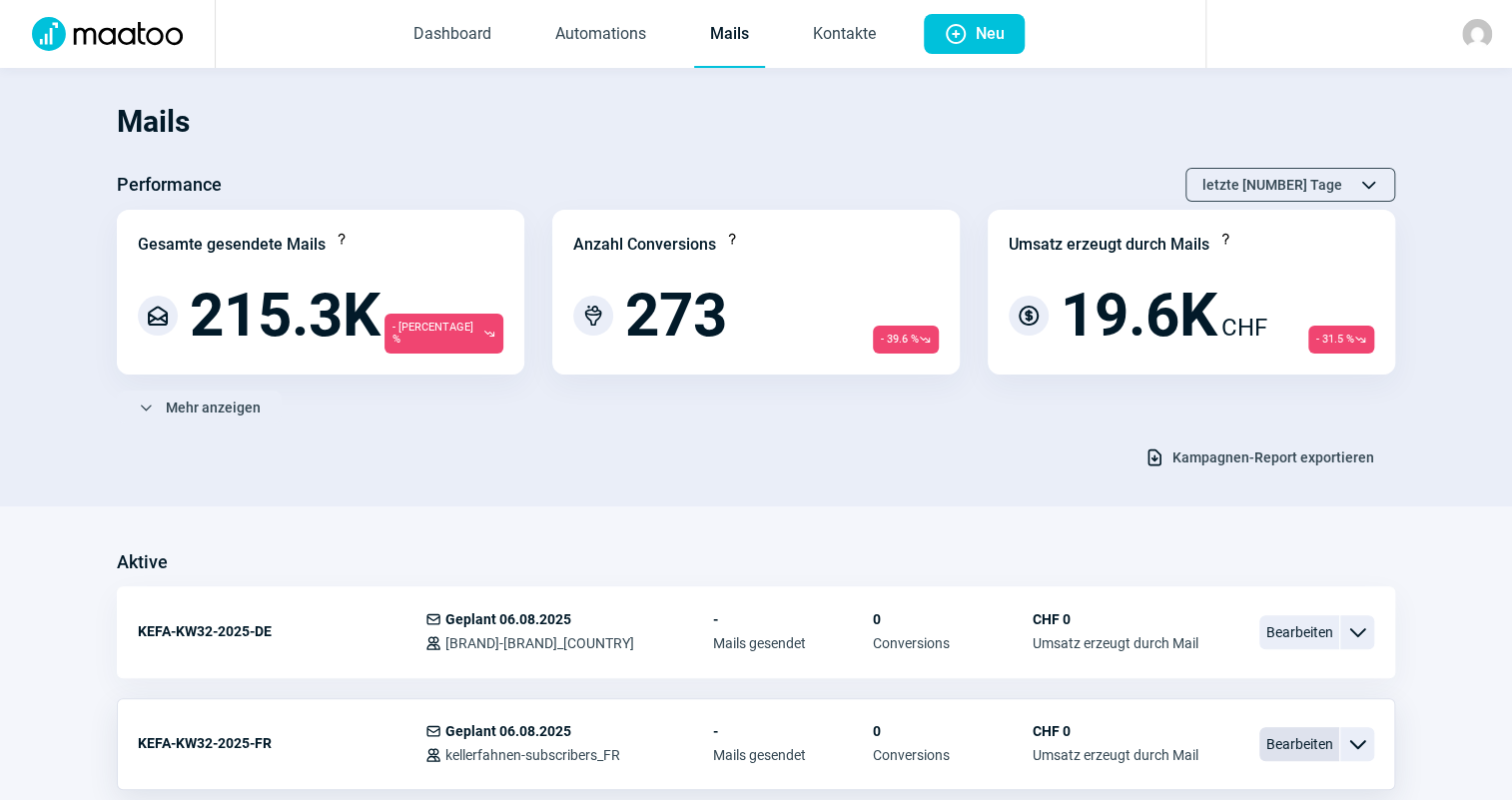 click on "Bearbeiten" at bounding box center (1299, 744) 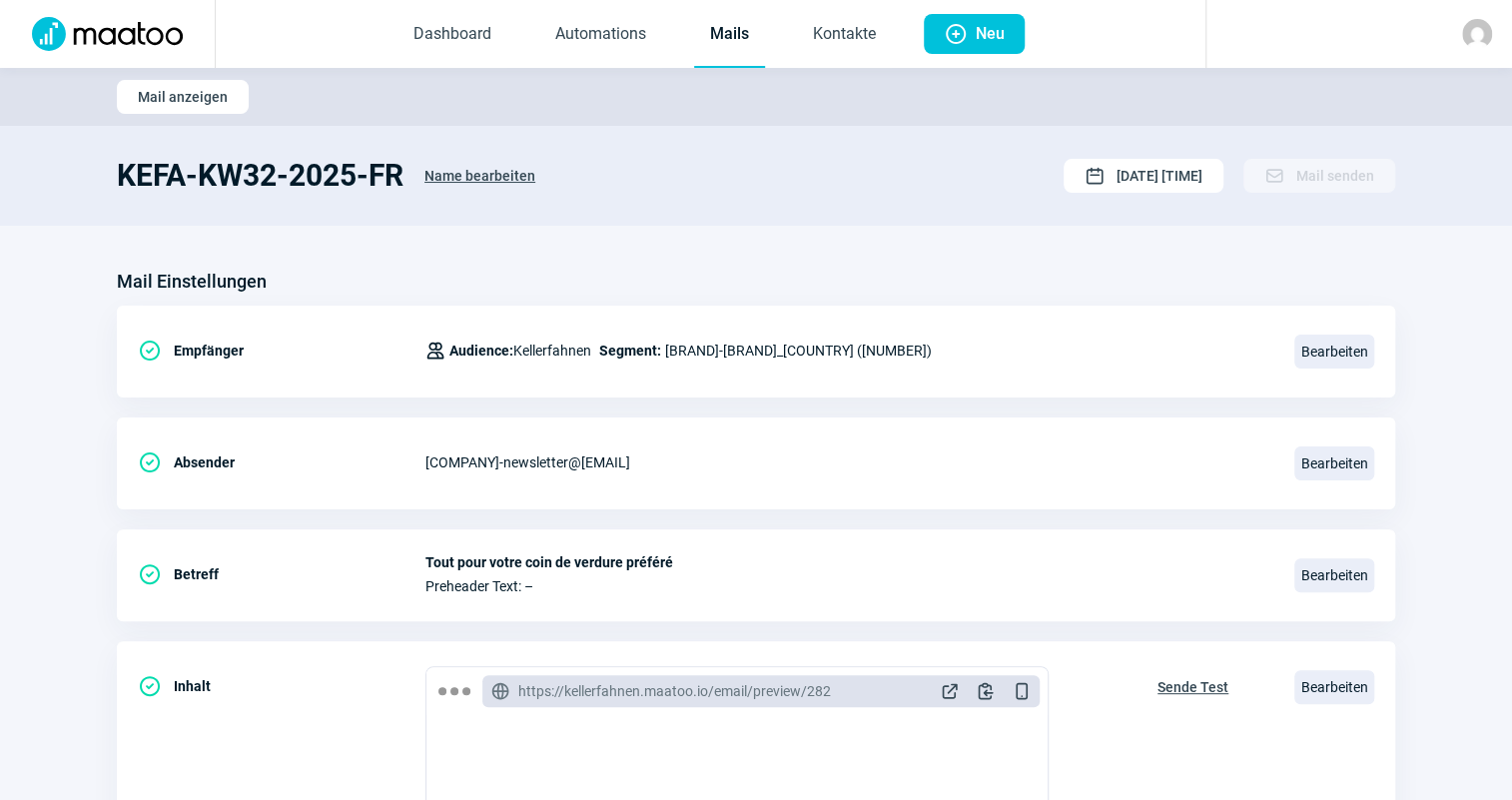 click on "Mails" 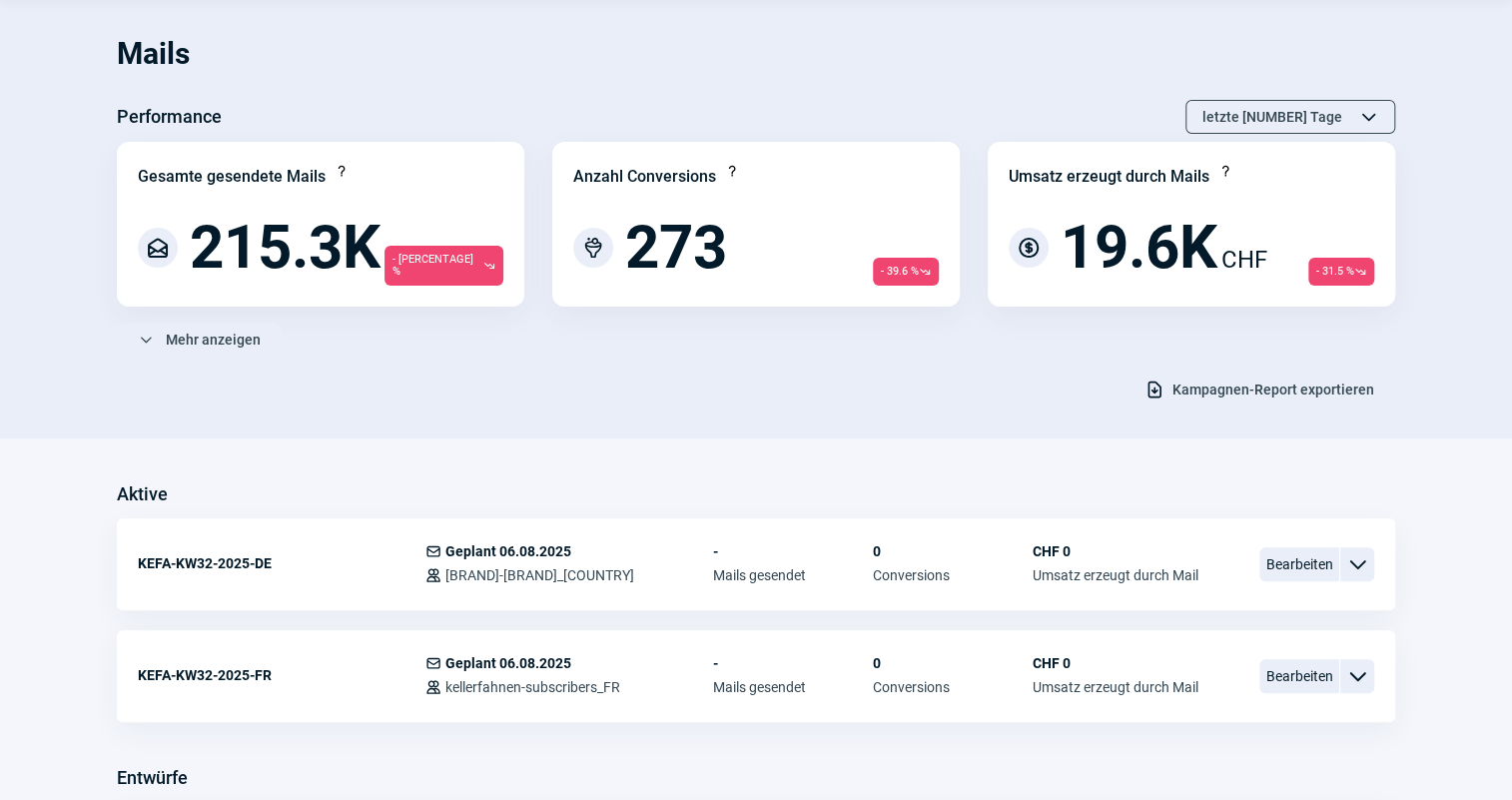 scroll, scrollTop: 181, scrollLeft: 0, axis: vertical 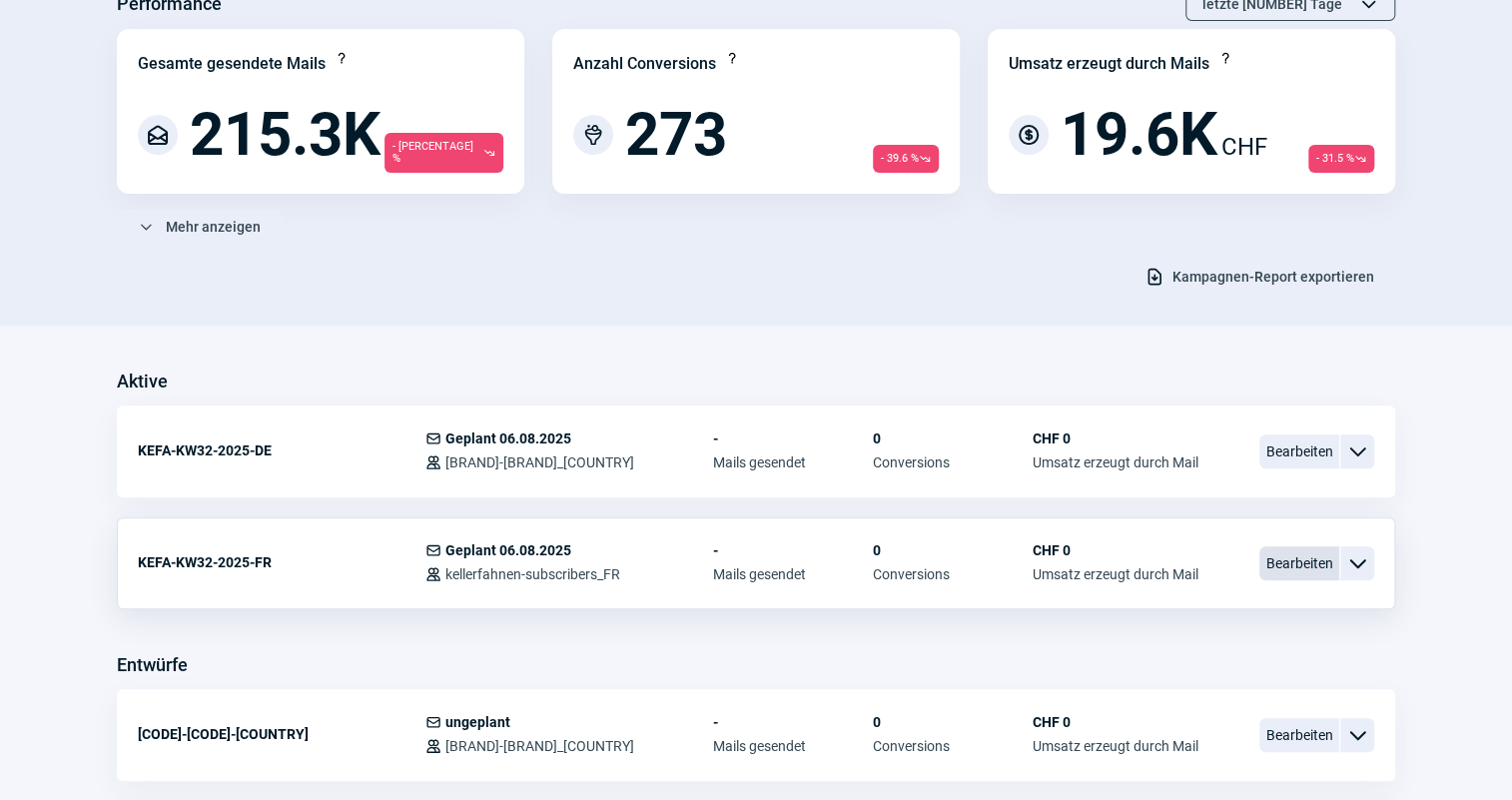 click on "Bearbeiten" at bounding box center (1299, 563) 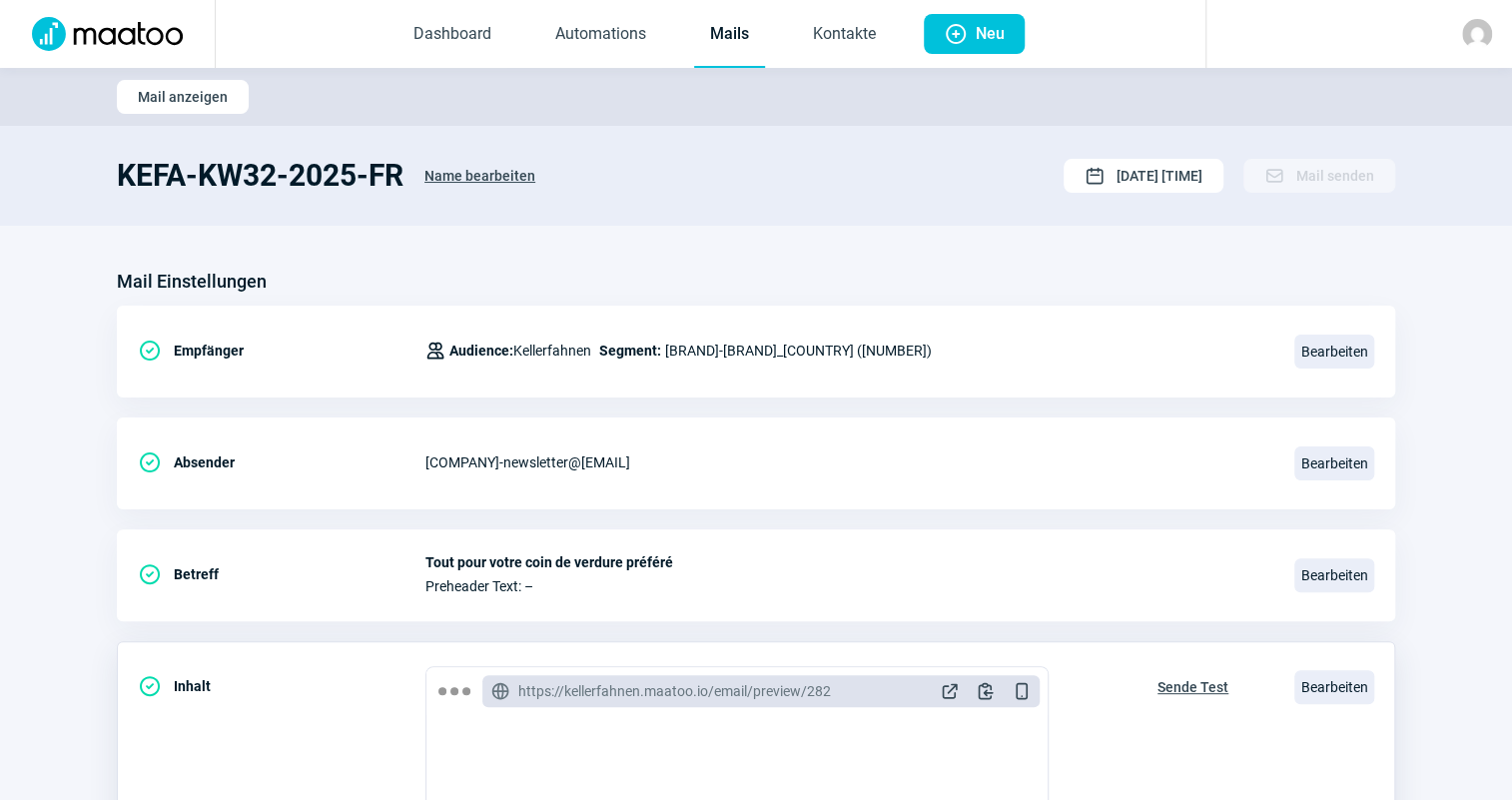 click on "Sende Test" 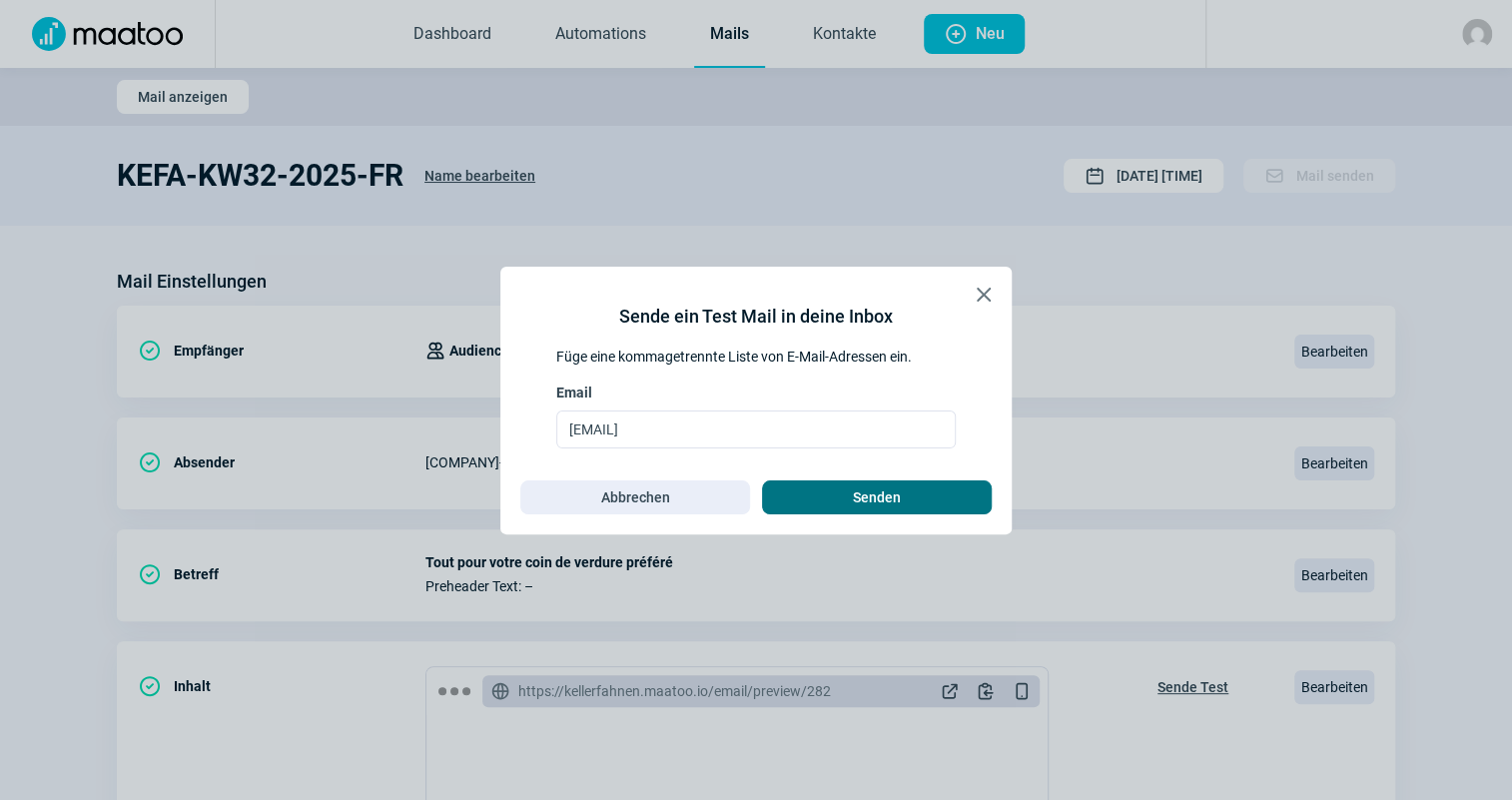 click on "Senden" at bounding box center [877, 497] 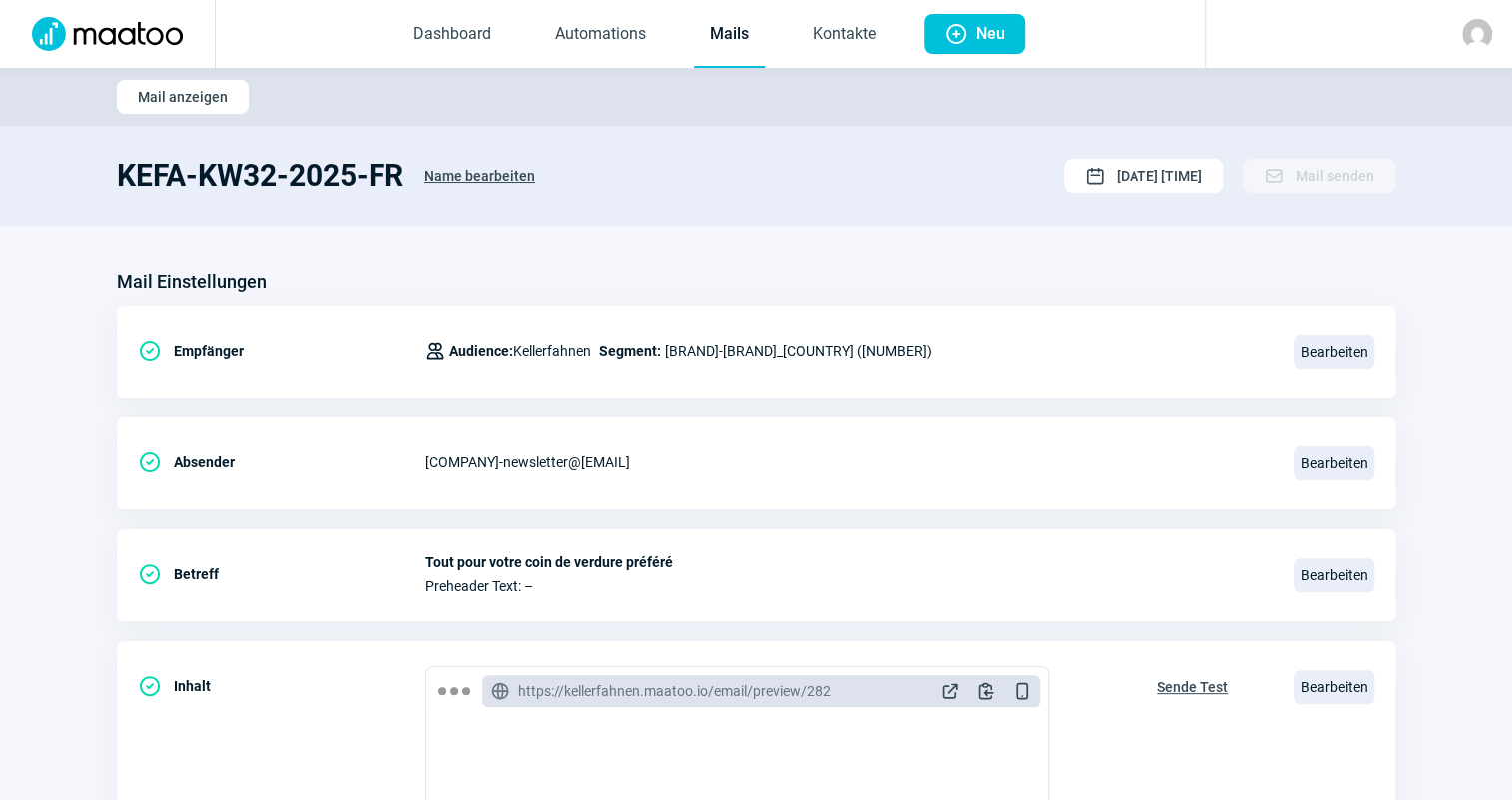 click on "Mails" 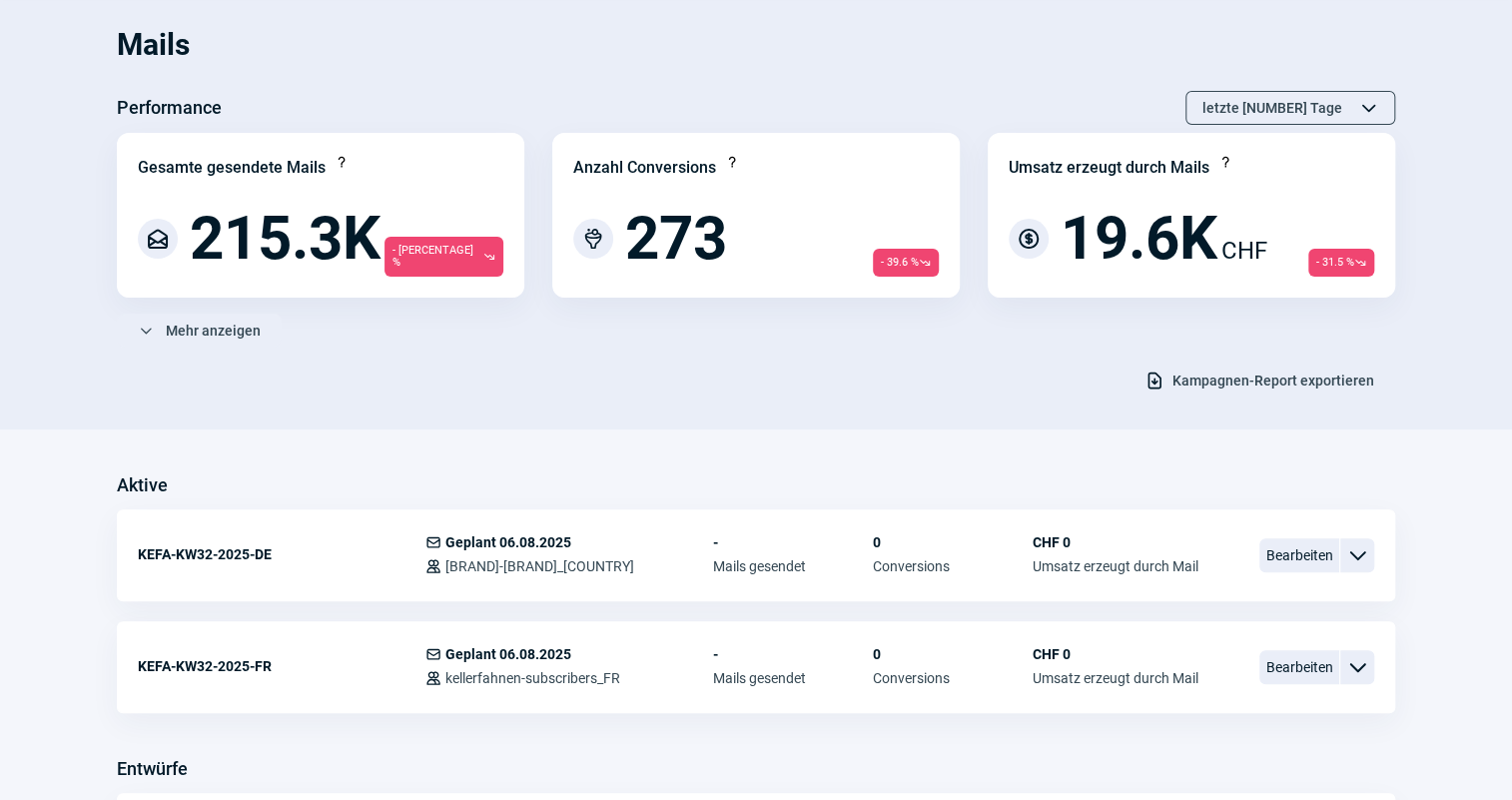 scroll, scrollTop: 181, scrollLeft: 0, axis: vertical 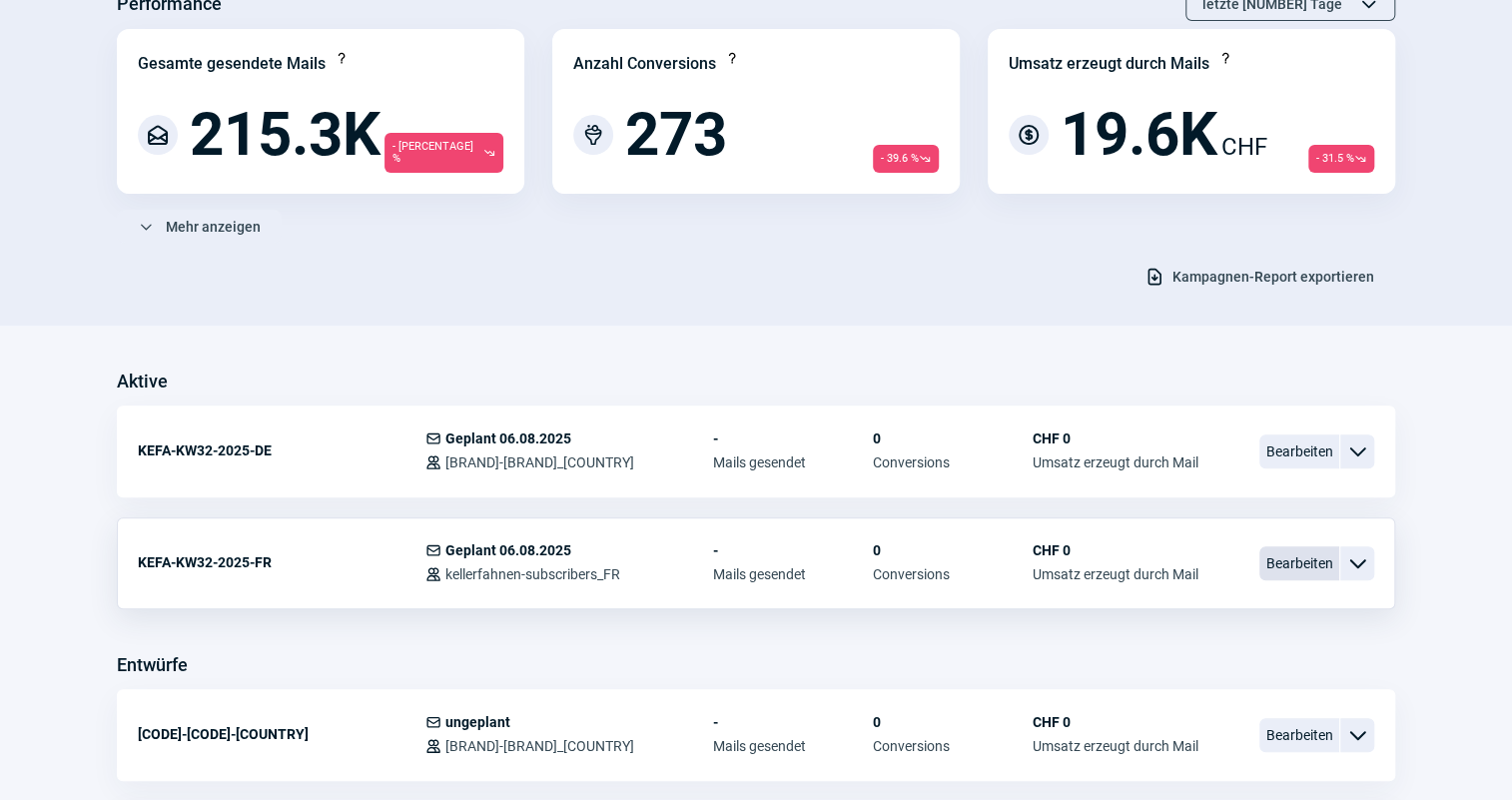 click on "Bearbeiten" at bounding box center [1299, 563] 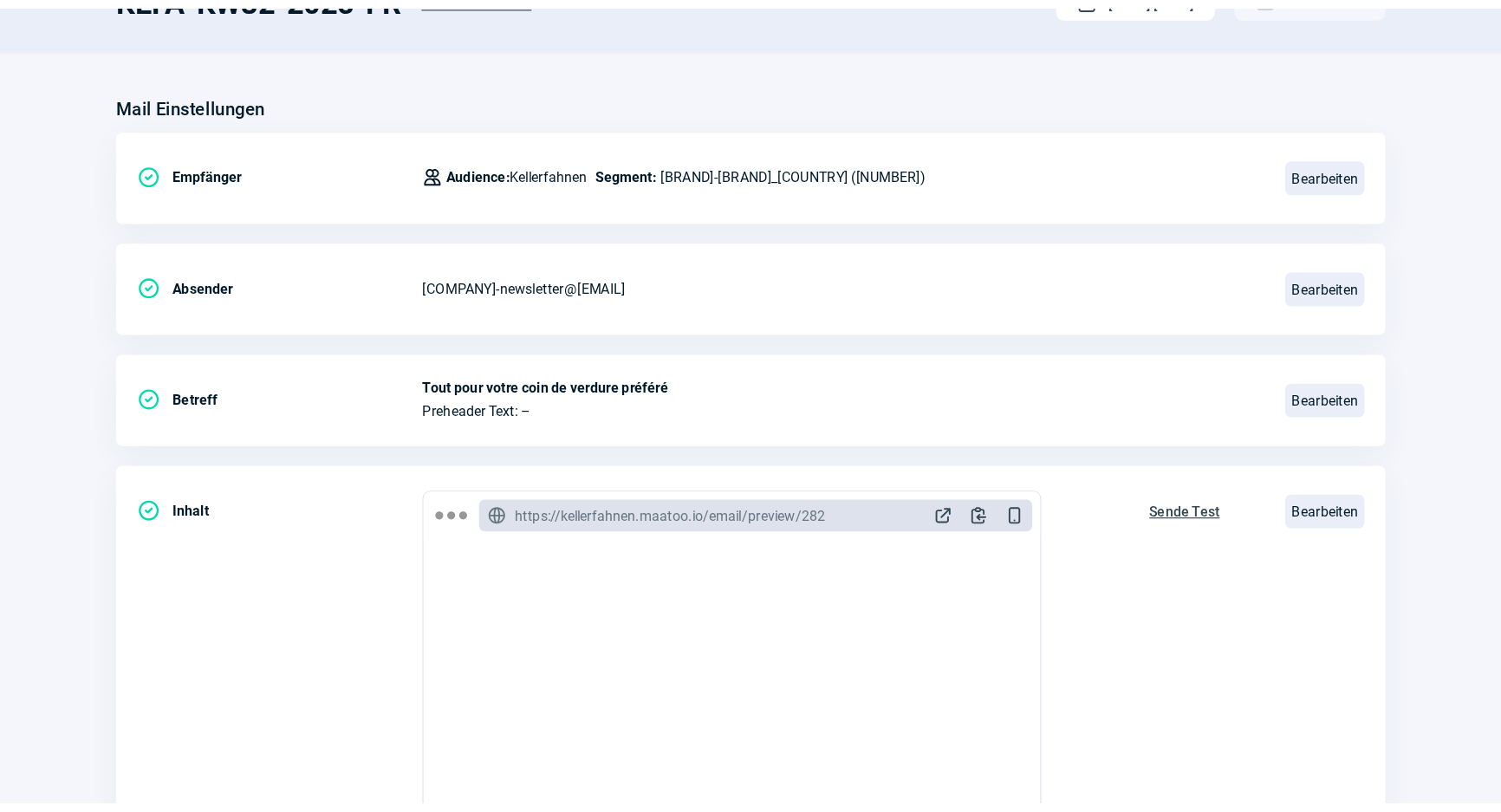 scroll, scrollTop: 0, scrollLeft: 0, axis: both 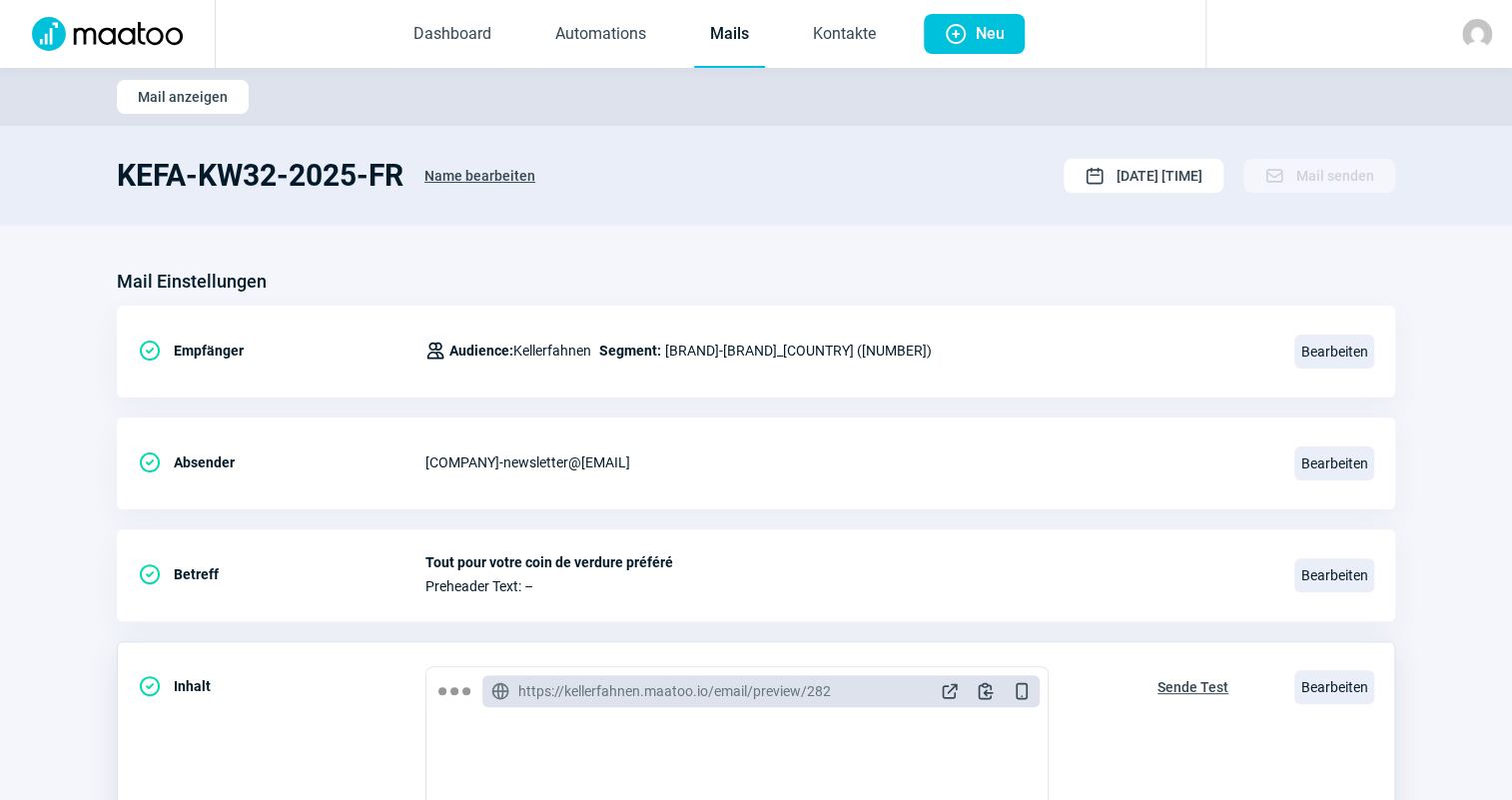 click on "Sende Test" 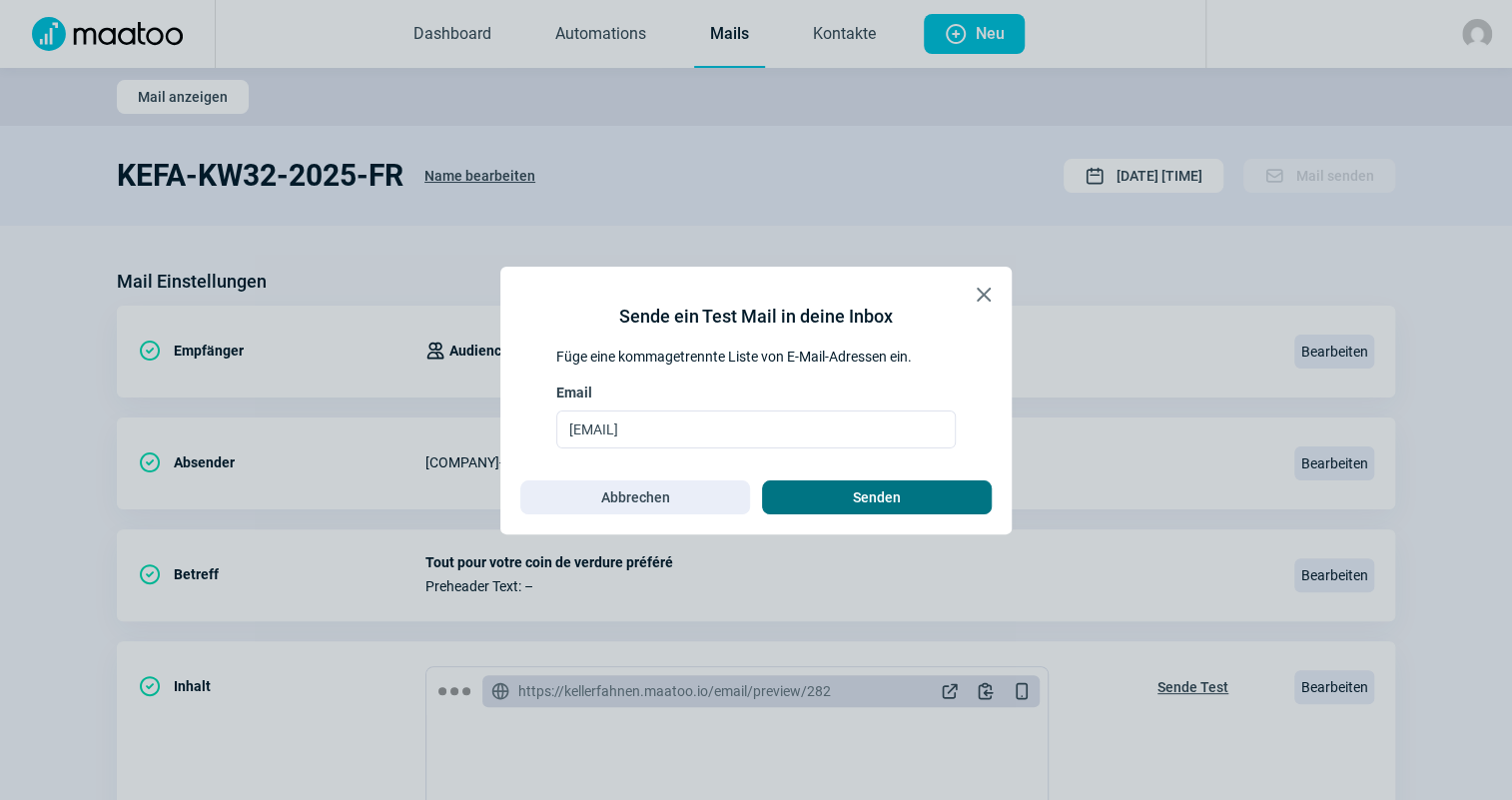 click on "Senden" at bounding box center (877, 497) 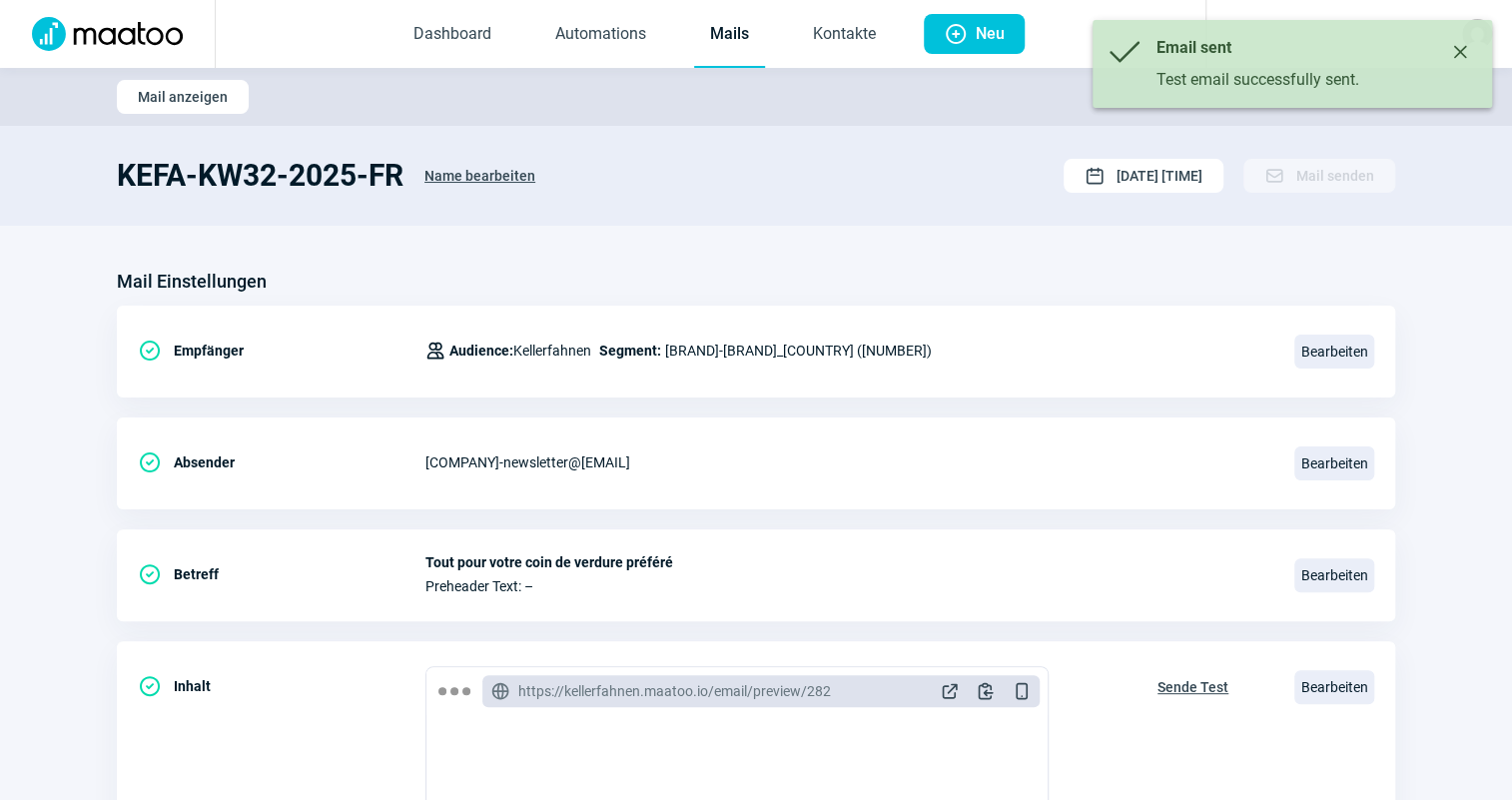 click on "Mails" 